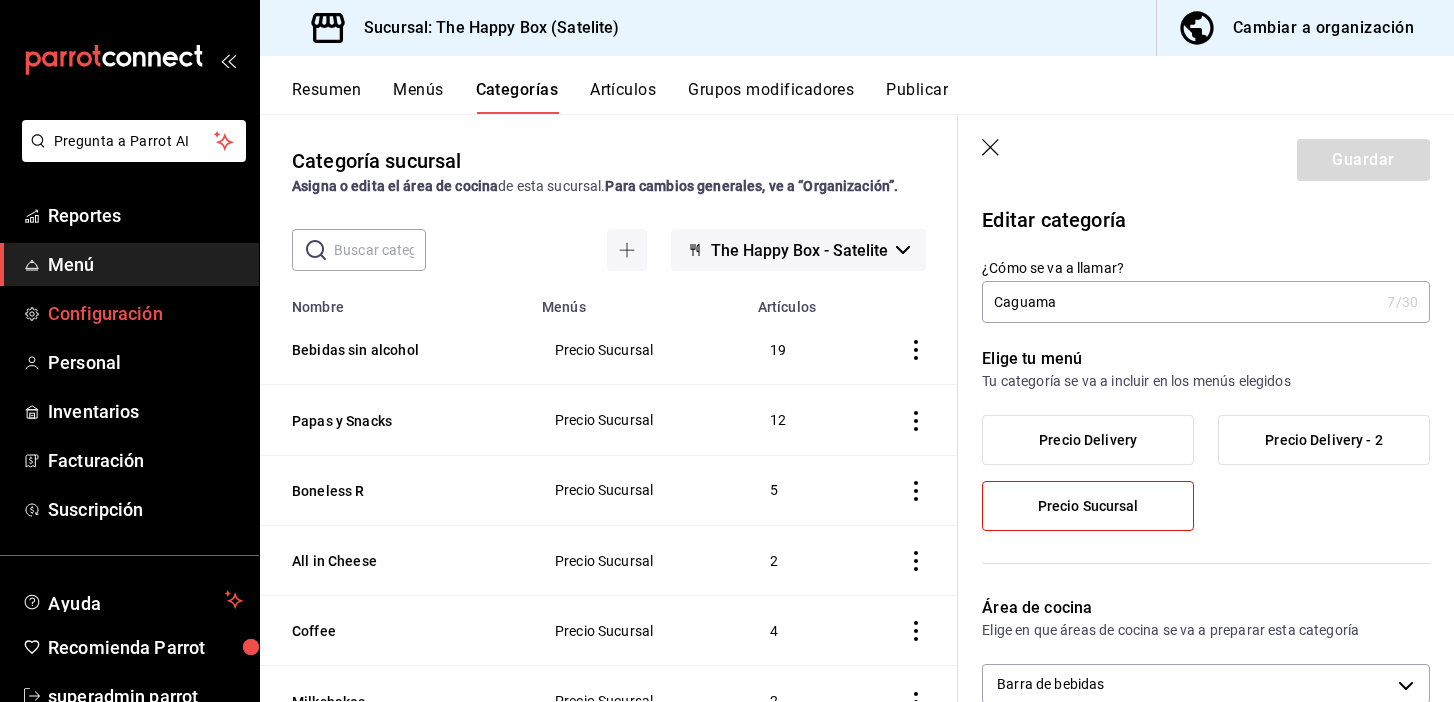scroll, scrollTop: 0, scrollLeft: 0, axis: both 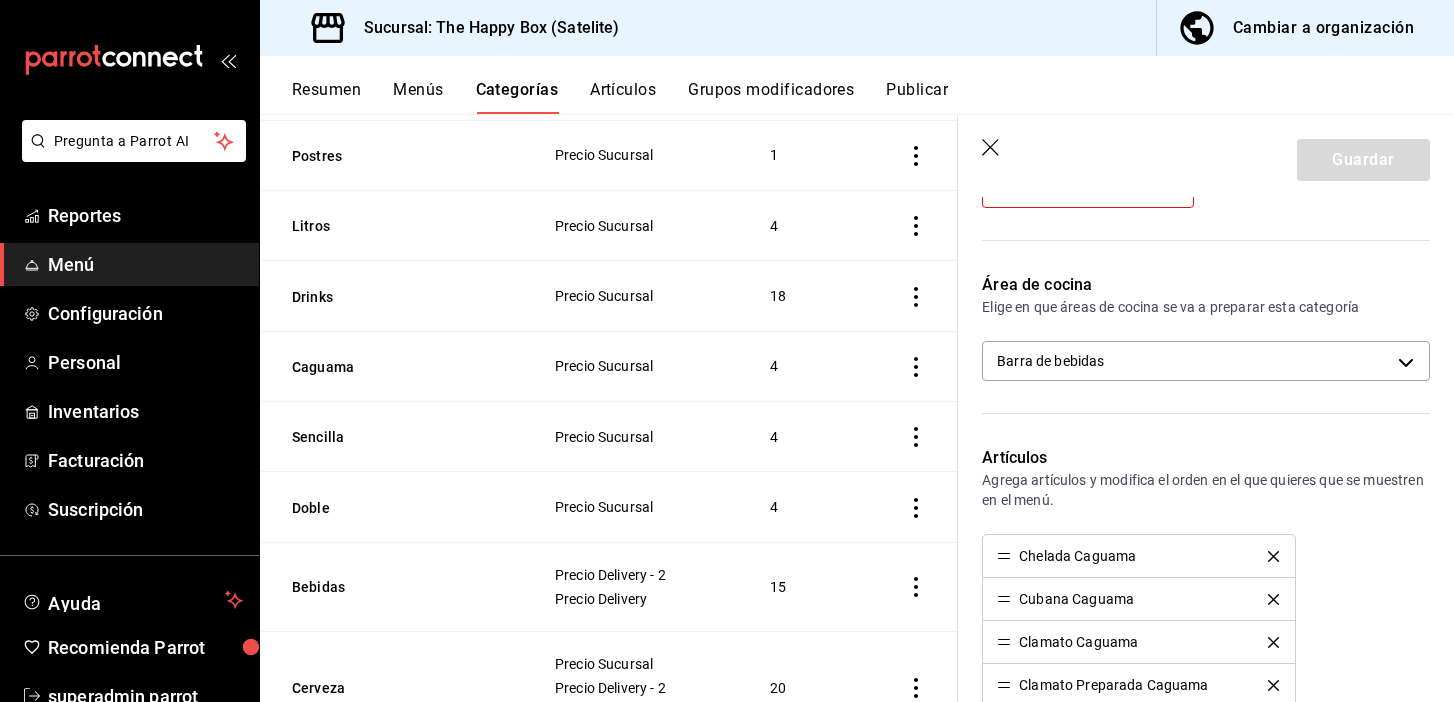 click on "Menú" at bounding box center (145, 264) 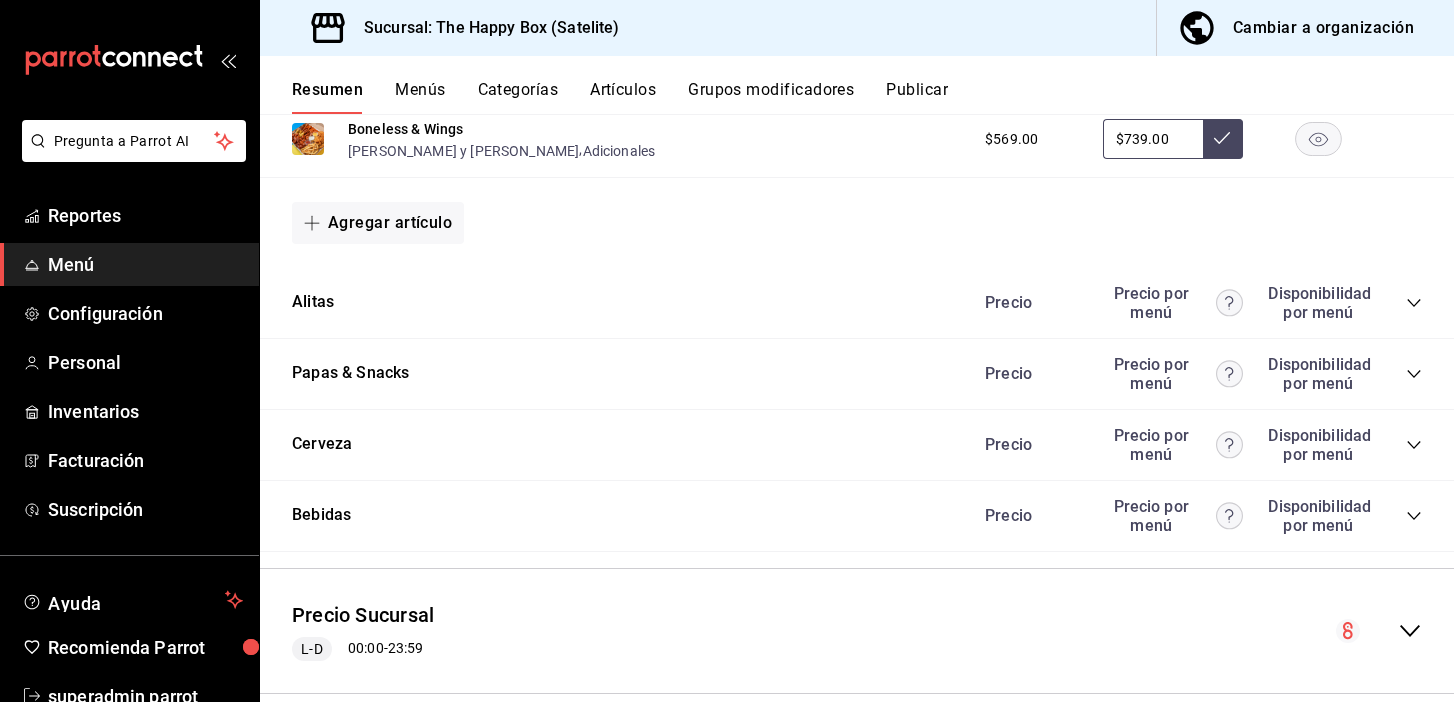 scroll, scrollTop: 1109, scrollLeft: 0, axis: vertical 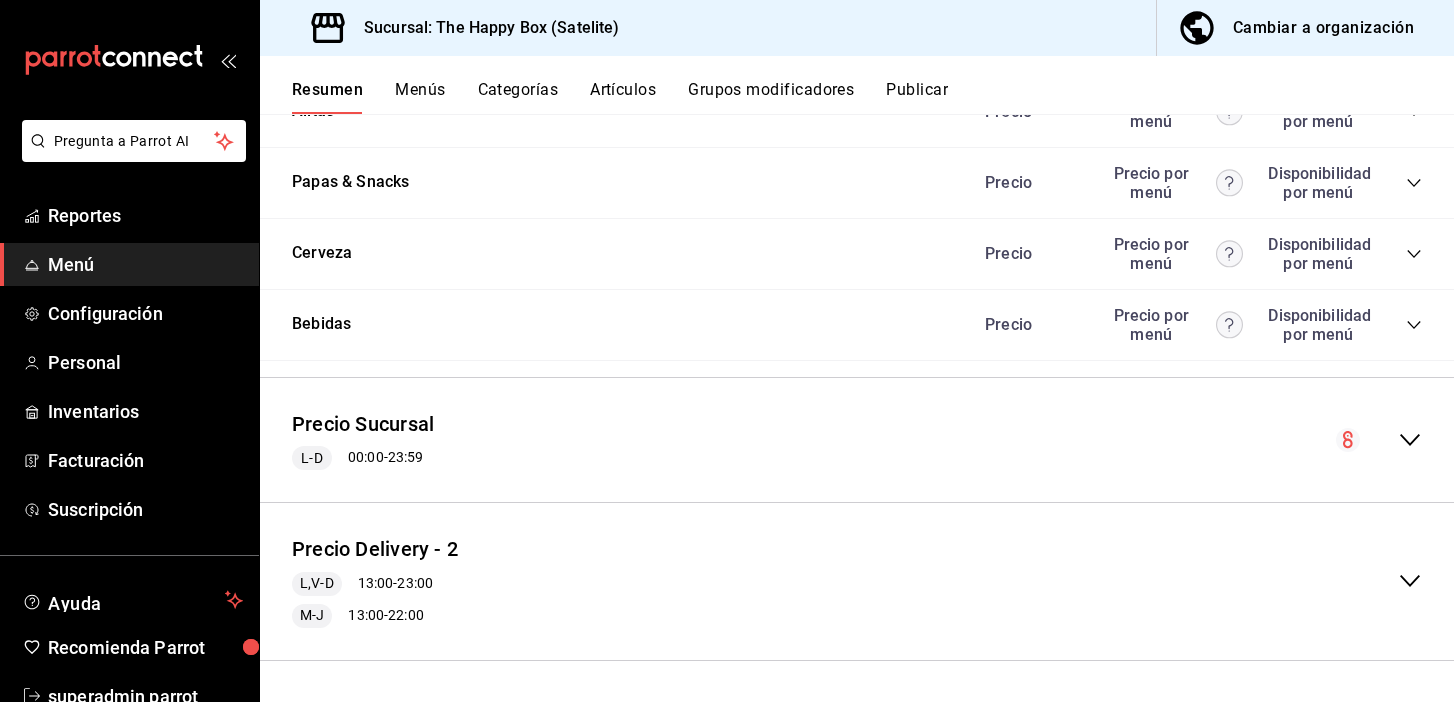 click 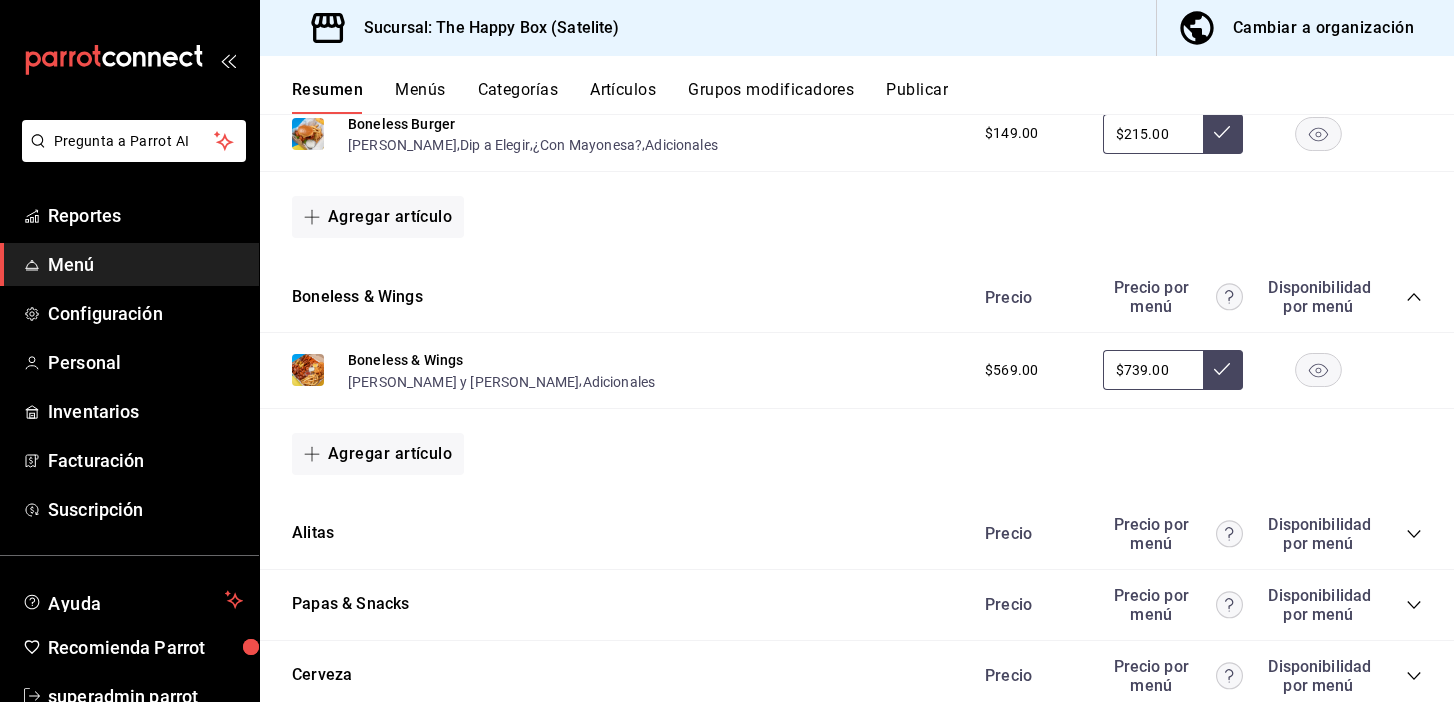 scroll, scrollTop: 2151, scrollLeft: 0, axis: vertical 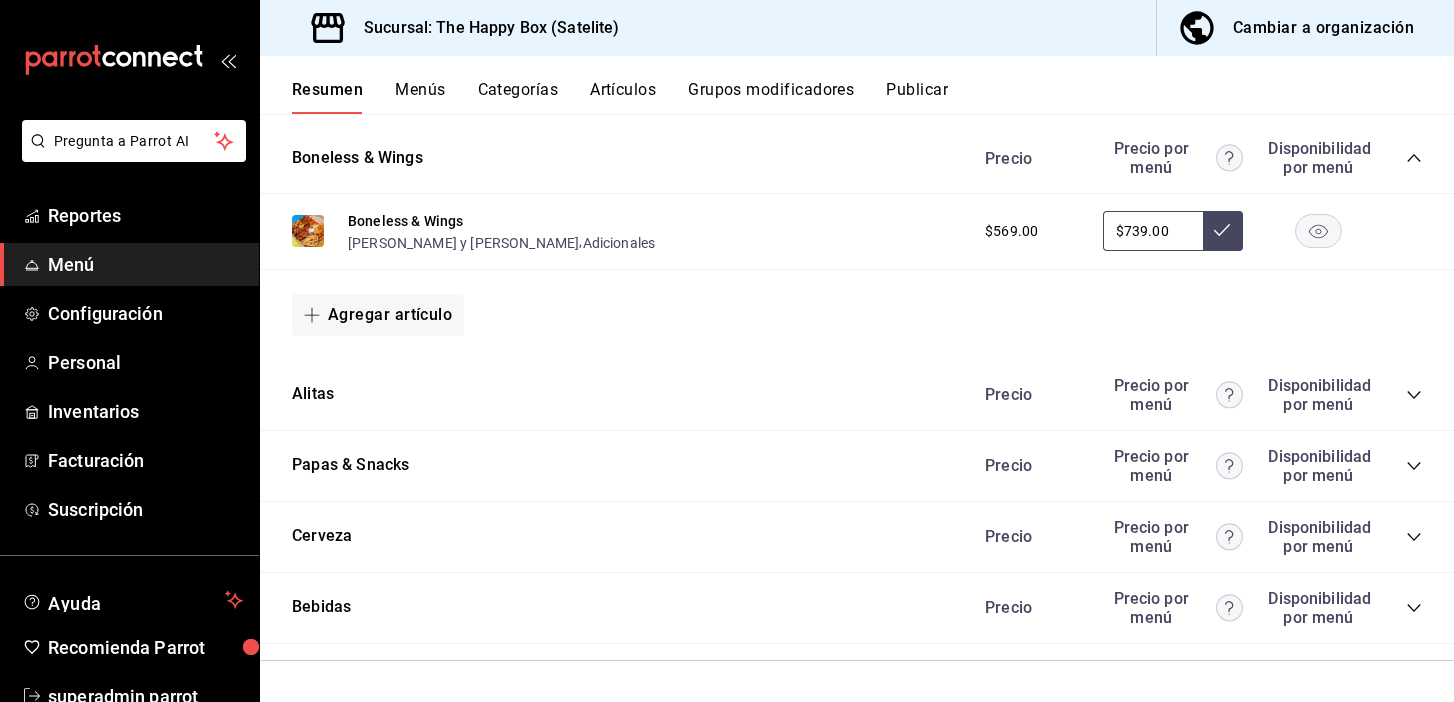click 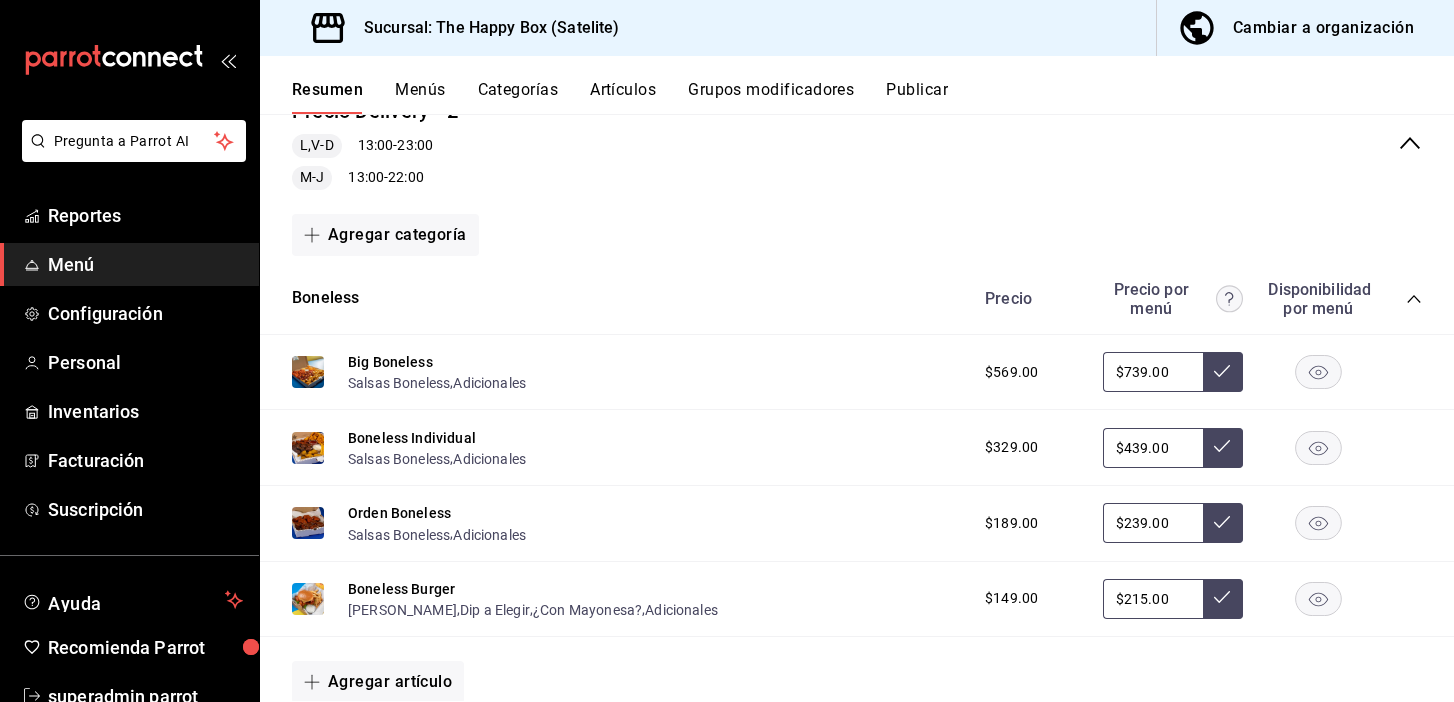 scroll, scrollTop: 1539, scrollLeft: 0, axis: vertical 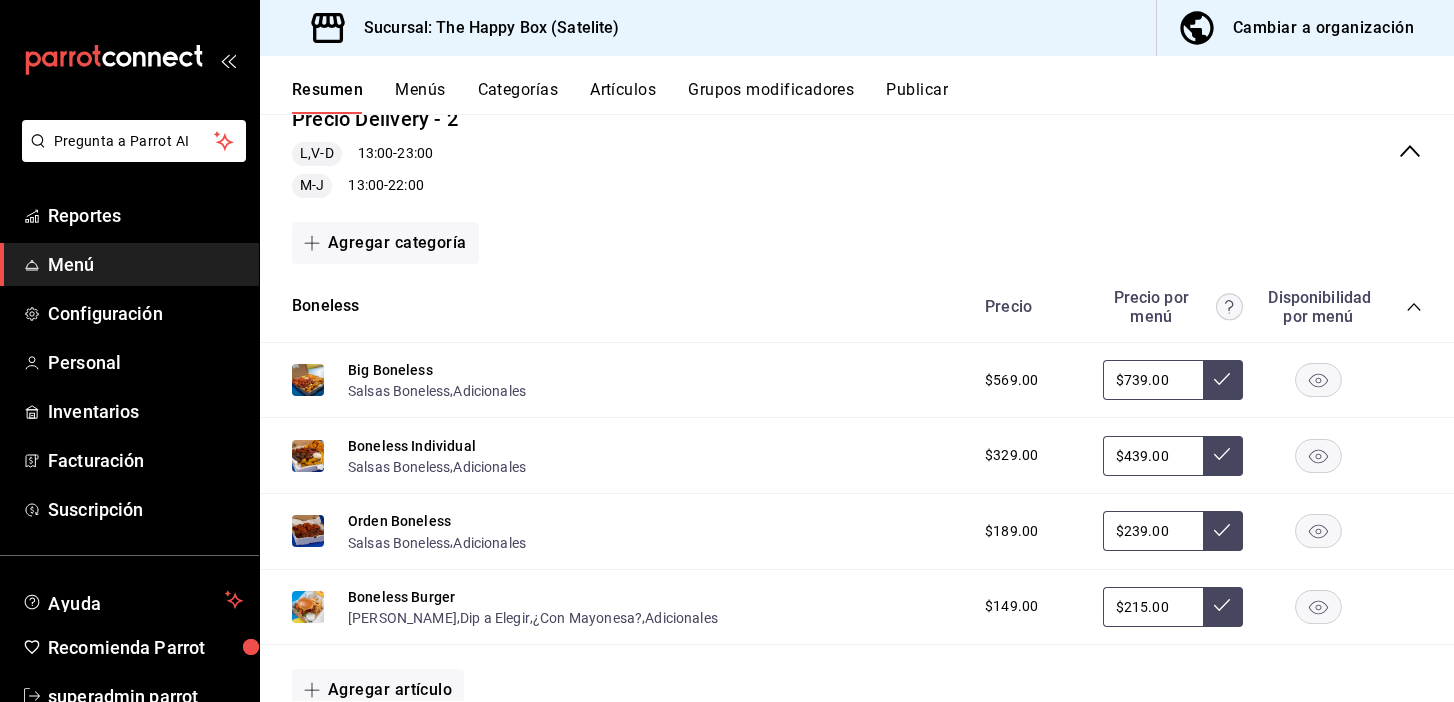 click on "Categorías" at bounding box center [518, 97] 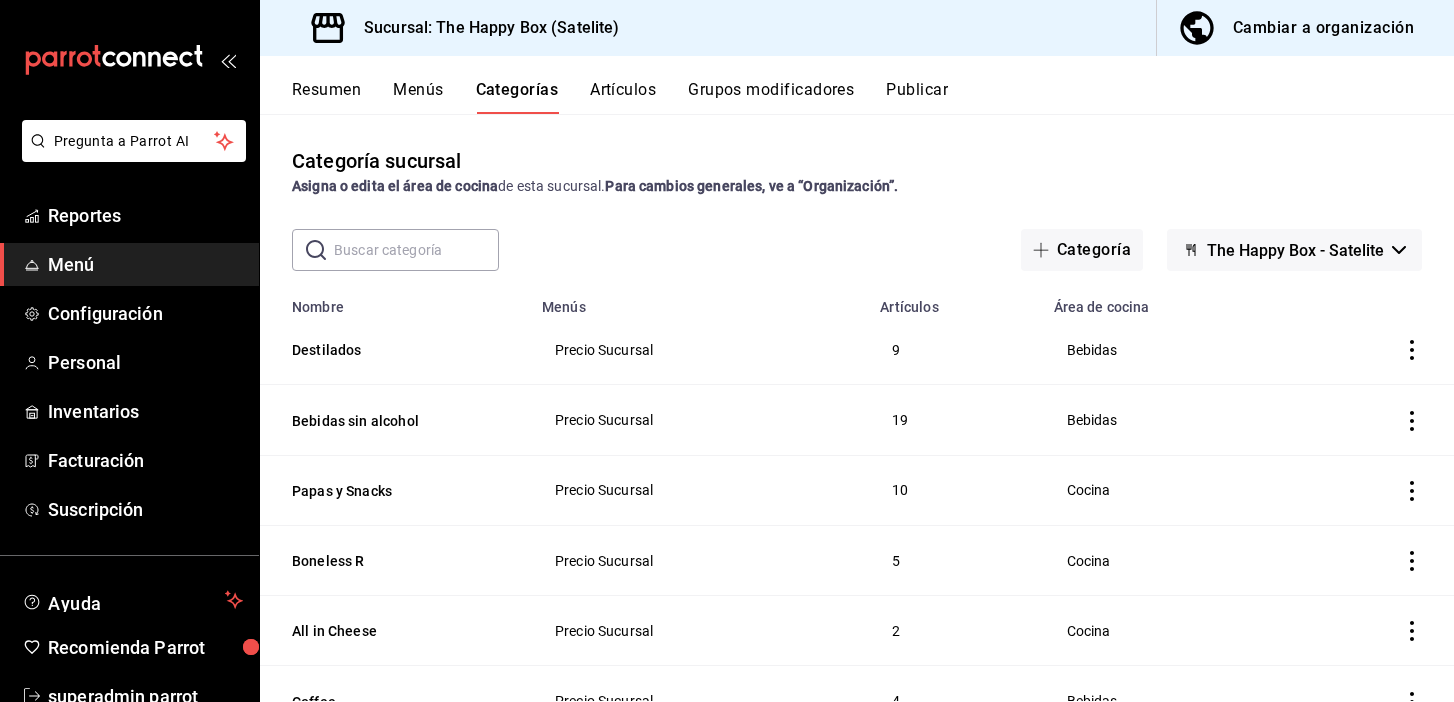 click 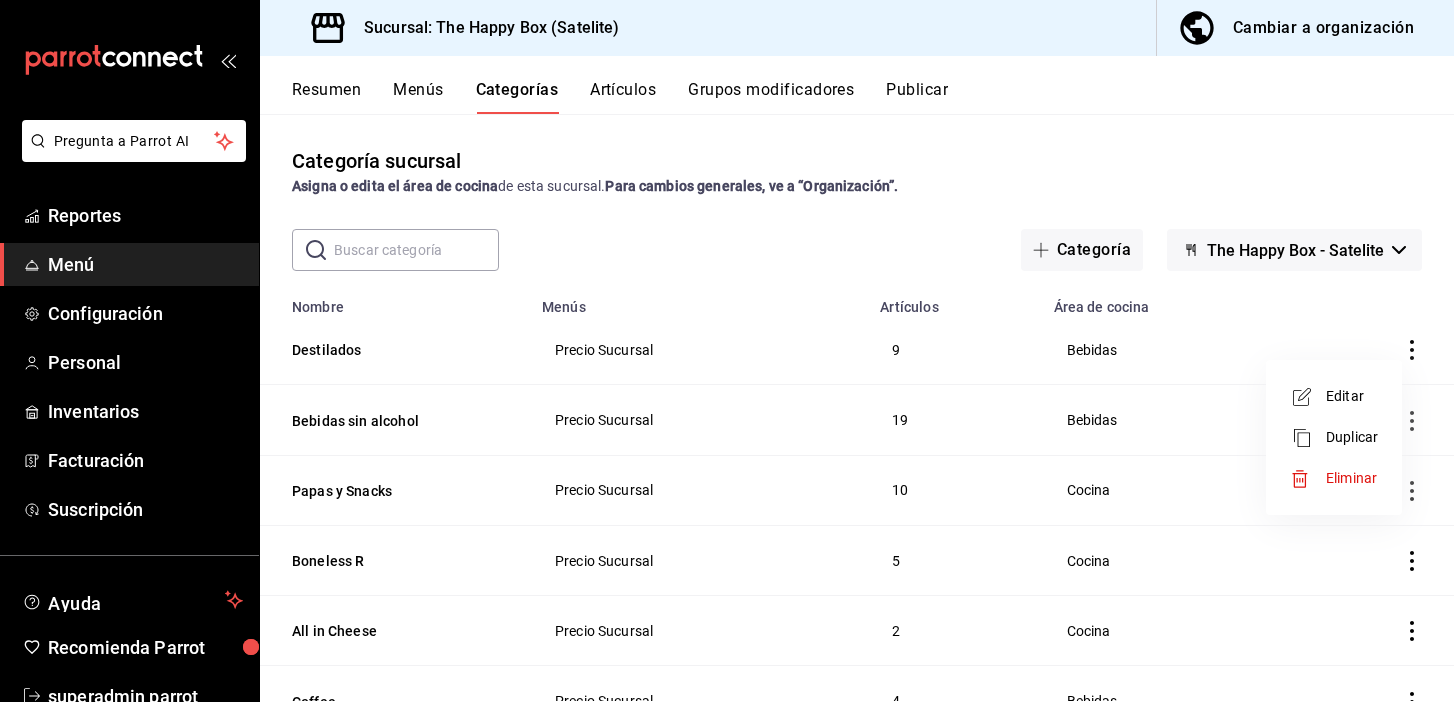 click on "Editar" at bounding box center [1352, 396] 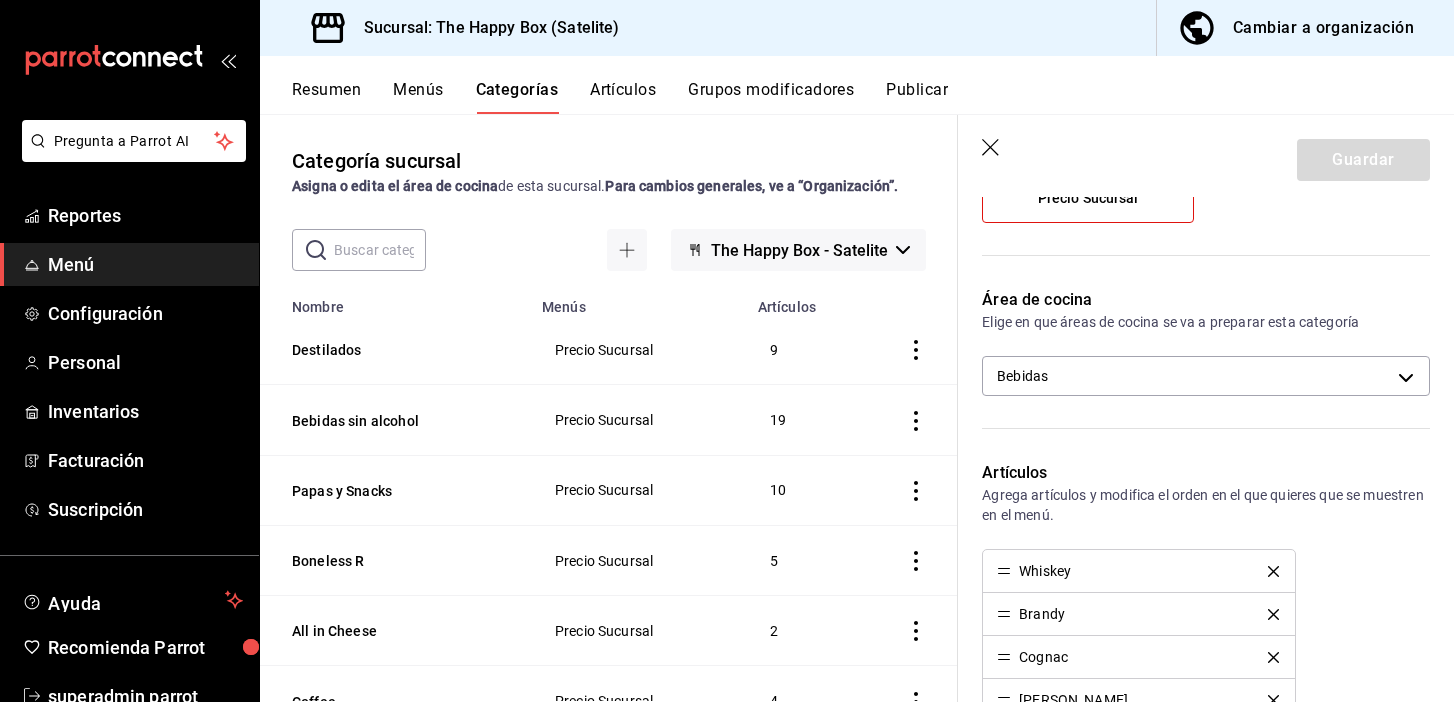 scroll, scrollTop: 318, scrollLeft: 0, axis: vertical 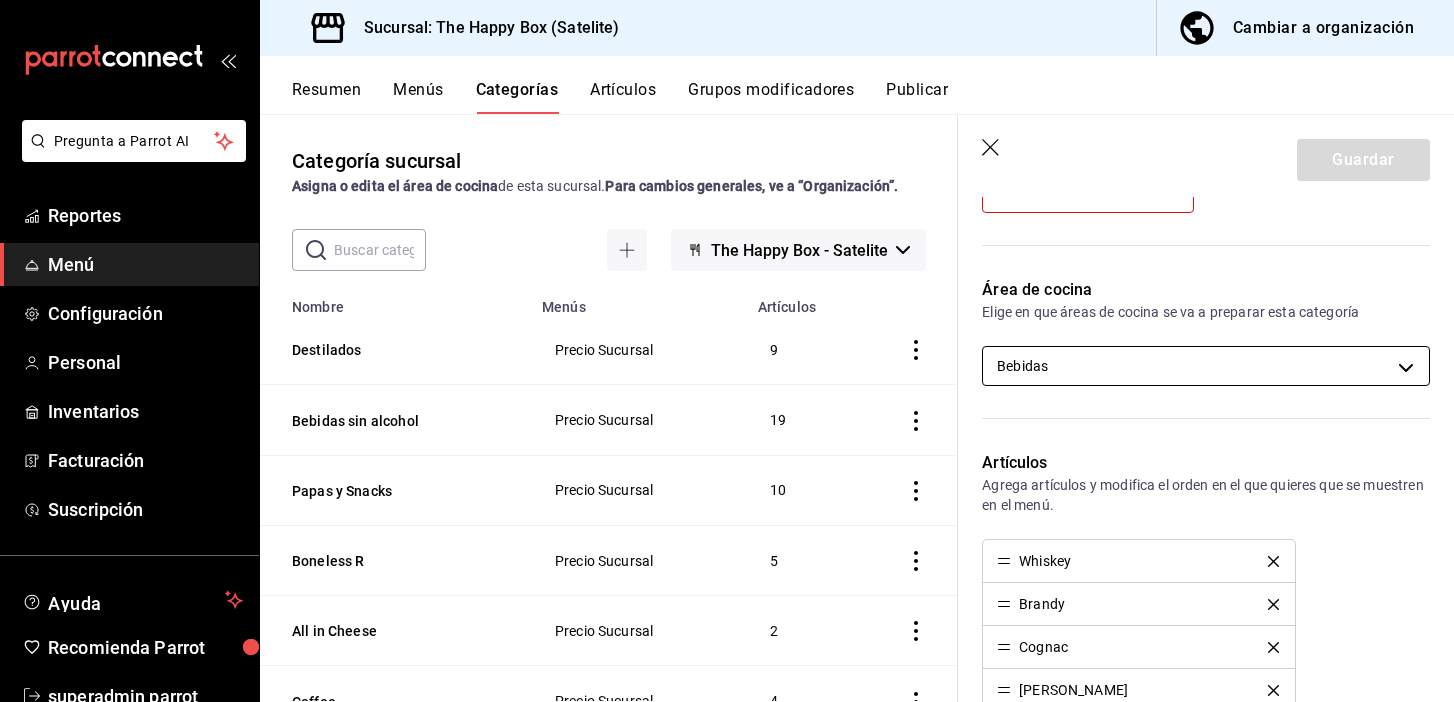 click on "Pregunta a Parrot AI Reportes   Menú   Configuración   Personal   Inventarios   Facturación   Suscripción   Ayuda Recomienda Parrot   superadmin parrot   Sugerir nueva función   Sucursal: The Happy Box (Satelite) Cambiar a organización Resumen Menús Categorías Artículos Grupos modificadores Publicar Categoría sucursal Asigna o edita el área de cocina  de esta sucursal.  Para cambios generales, ve a “Organización”. ​ ​ The Happy Box - Satelite Nombre Menús Artículos Destilados Precio Sucursal 9 Bebidas sin alcohol Precio Sucursal 19 Papas y Snacks Precio Sucursal 10 Boneless R Precio Sucursal 5 All in Cheese Precio Sucursal 2 Coffee Precio Sucursal 4 Milkshakes Precio Sucursal 2 Postres Precio Sucursal 3 Litros Precio Sucursal 4 Drinks Precio Sucursal 22 Caguama Precio Sucursal 4 Sencilla Precio Sucursal 4 Doble Precio Sucursal 4 Bebidas Precio Delivery - 2 Precio Delivery 15 Cerveza Precio Sucursal Precio Delivery - 2 Precio Delivery 20 Papas & Snacks Precio Delivery - 2 Precio Delivery" at bounding box center (727, 351) 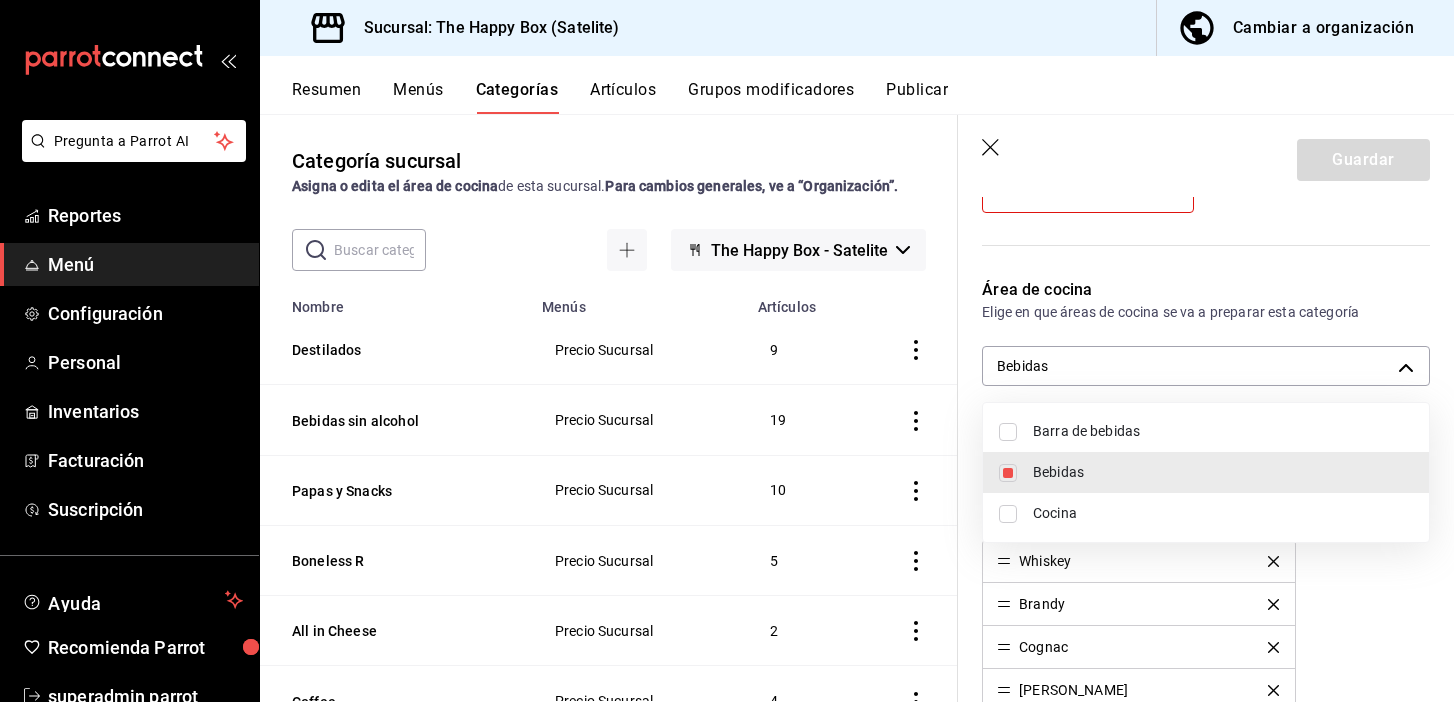 click on "Barra de bebidas" at bounding box center (1223, 431) 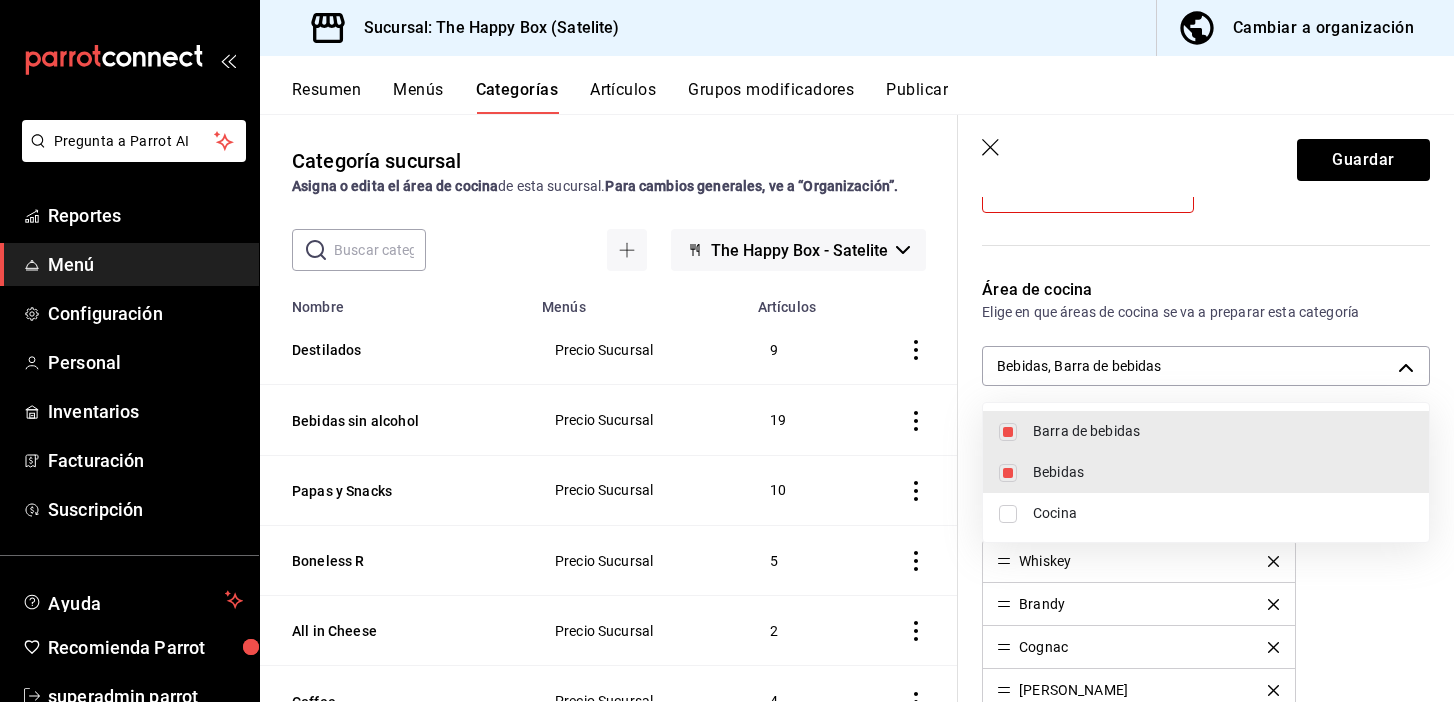 click on "Bebidas" at bounding box center [1223, 472] 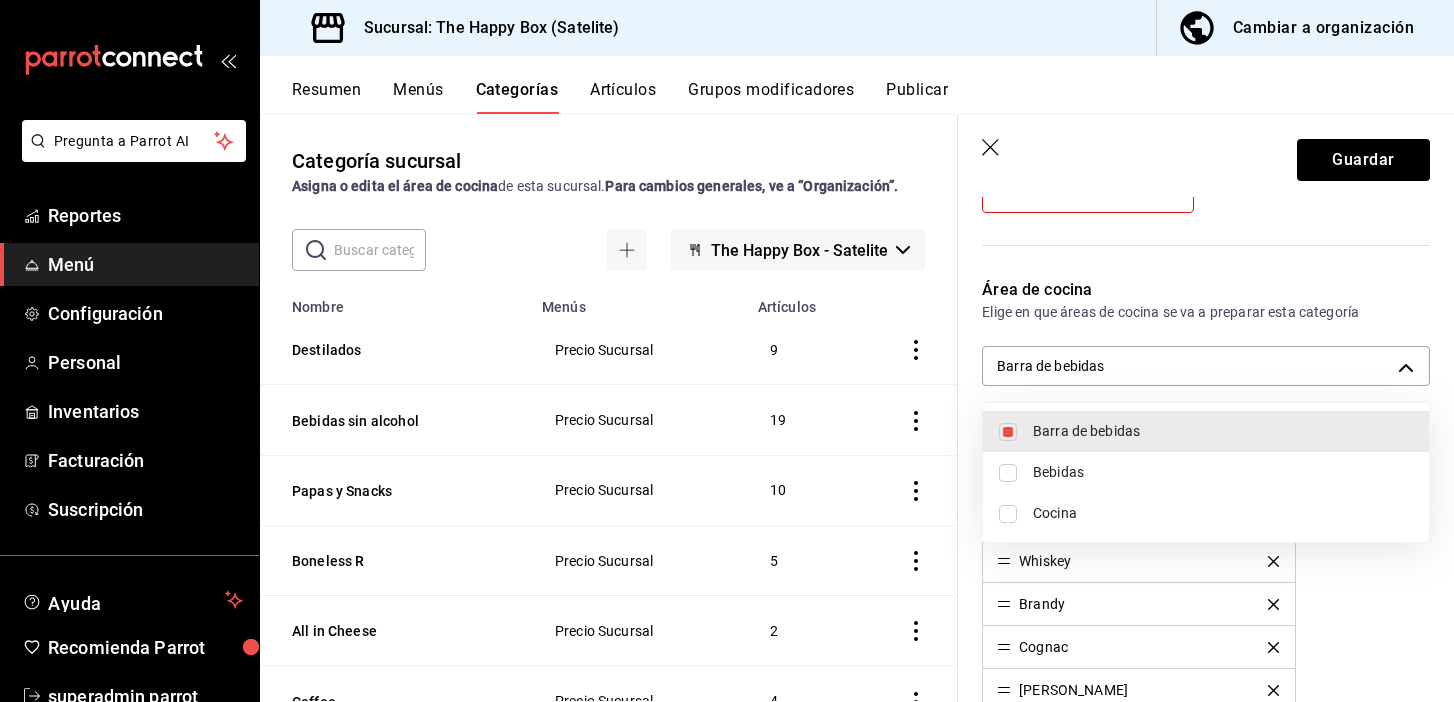 click at bounding box center (727, 351) 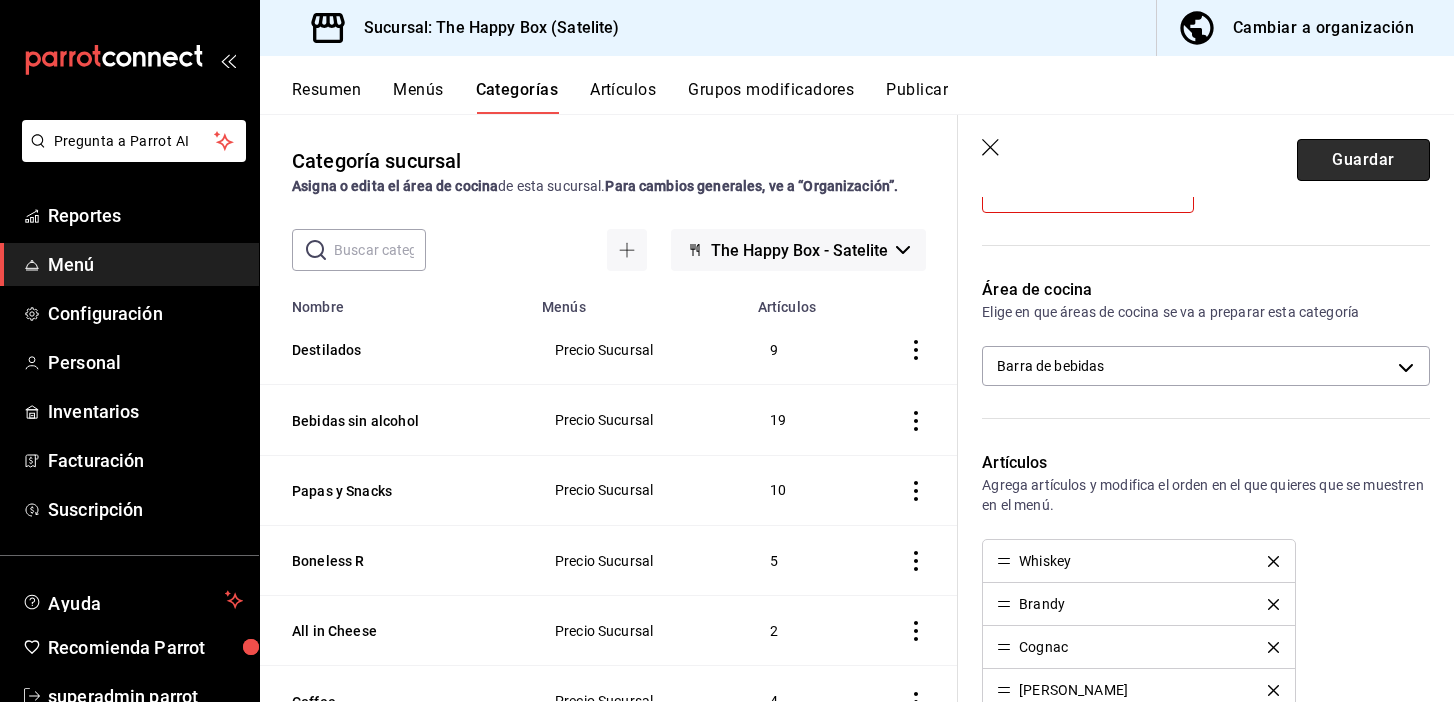 click on "Guardar" at bounding box center (1363, 160) 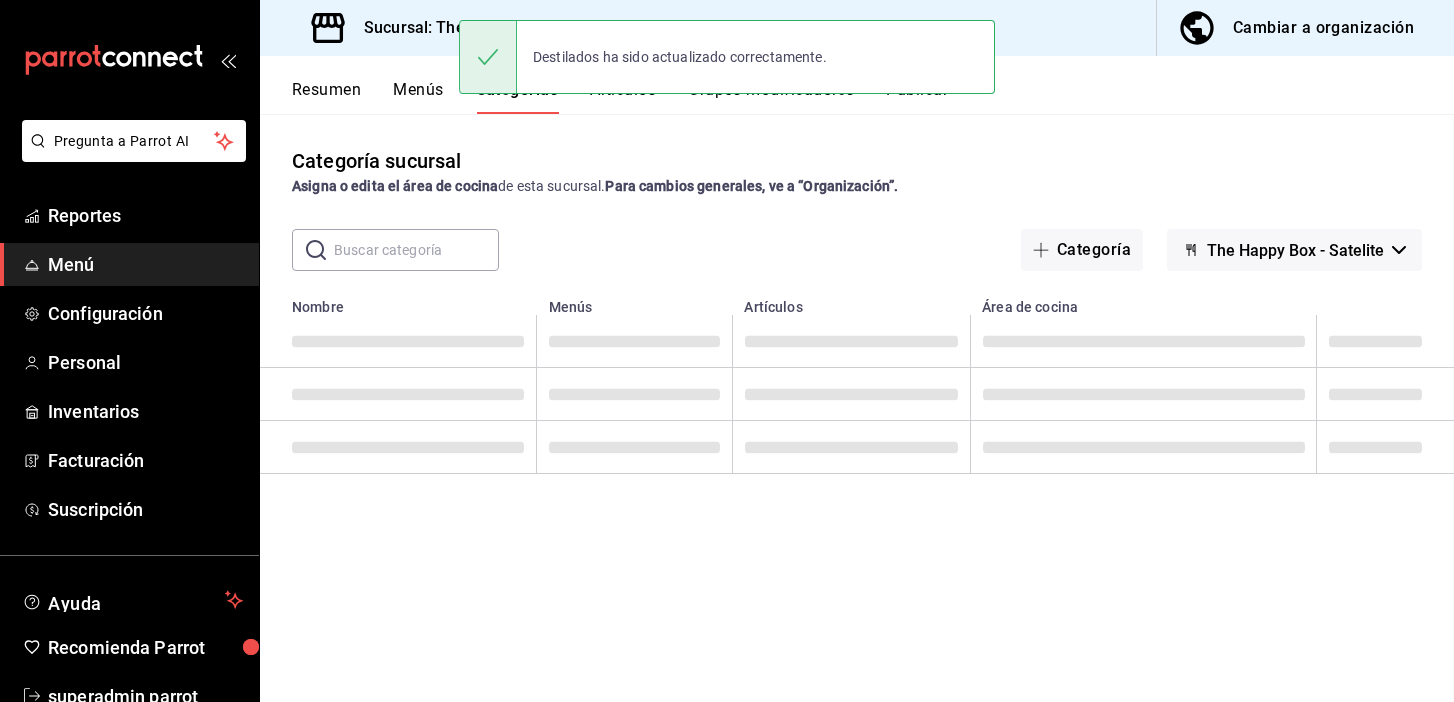 scroll, scrollTop: 0, scrollLeft: 0, axis: both 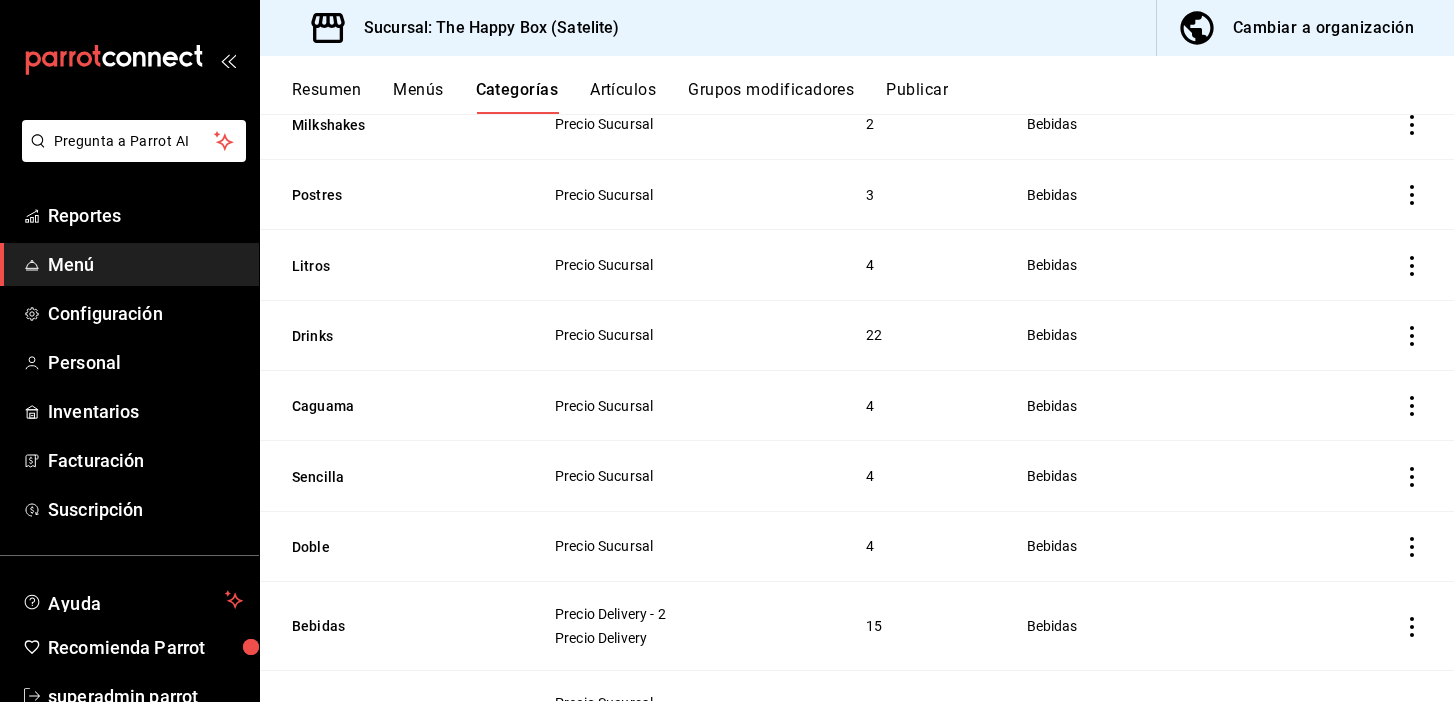 click on "Artículos" at bounding box center [623, 97] 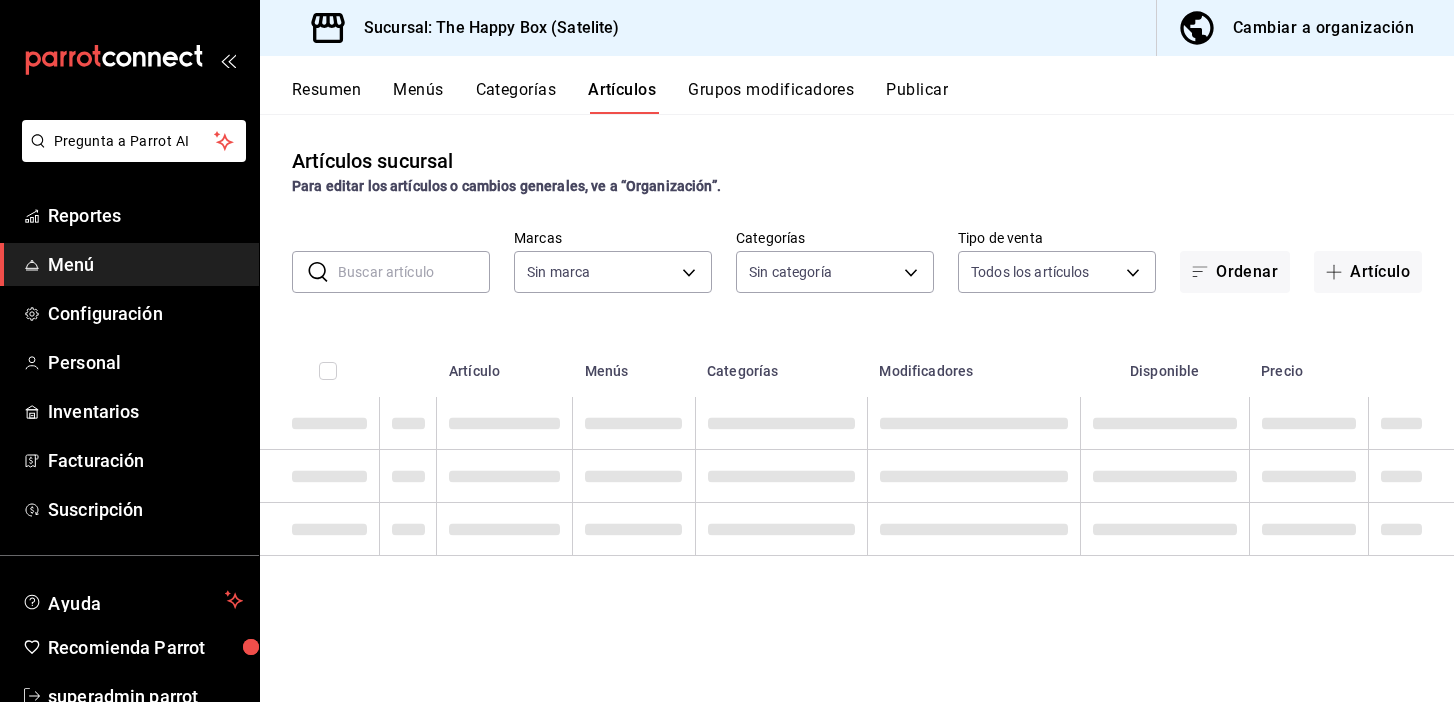 type on "58c7a565-4df7-4662-91b2-7a1e9e046cfe" 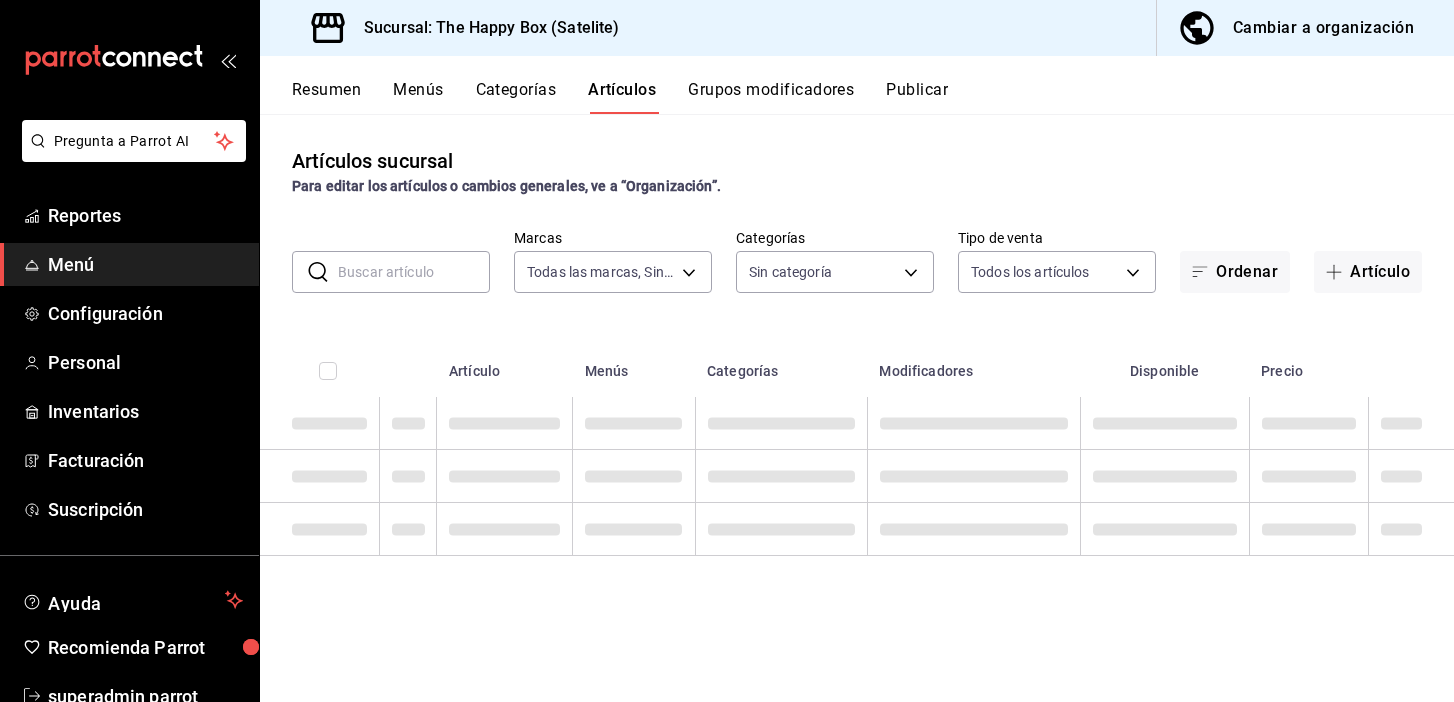 type on "254b66a5-88d1-47ed-93f4-da680209bdce,6127cfa9-f308-49d8-a69c-4fbcf5e7faf5,dfe980d8-d888-408d-b557-9d14b37f18bf,d9c1d4dd-6a52-40bd-9050-efac346822ea,f1d8dd2a-3599-4544-99b9-a5de0c3867ab,990d05ff-1e37-4589-8cac-49fcbd33e0ef,25ff323e-aa09-4962-8bb8-23201ffdab60,c1a2008a-3254-4cfa-bcca-d8d99259a24c,91ae8c5b-a820-46dc-ab1c-3e0d370ac31d,da7de36c-101e-41d3-8ae6-1da2f054aa07,de074f99-5a80-44eb-967c-c6563b725248,f7caff8b-10fb-42ea-aa30-7bda0b82207b,8e0a71af-0d59-41e0-a33d-2e44afe15f9c,0fe21be6-a4bd-4c7d-9cf2-7cda6e94df9e,e5d924ee-3c07-450e-9737-f9b72a0b934a,d644b74a-fbc2-45d0-b29e-4c48303d589a,e8531dce-317f-4888-a57f-9eb1e0a803dc,7c5c93f8-66ea-42ac-95d8-fe8dba24bb2b,f547cbb9-40db-434a-8dc8-3fbd1d2f0983" 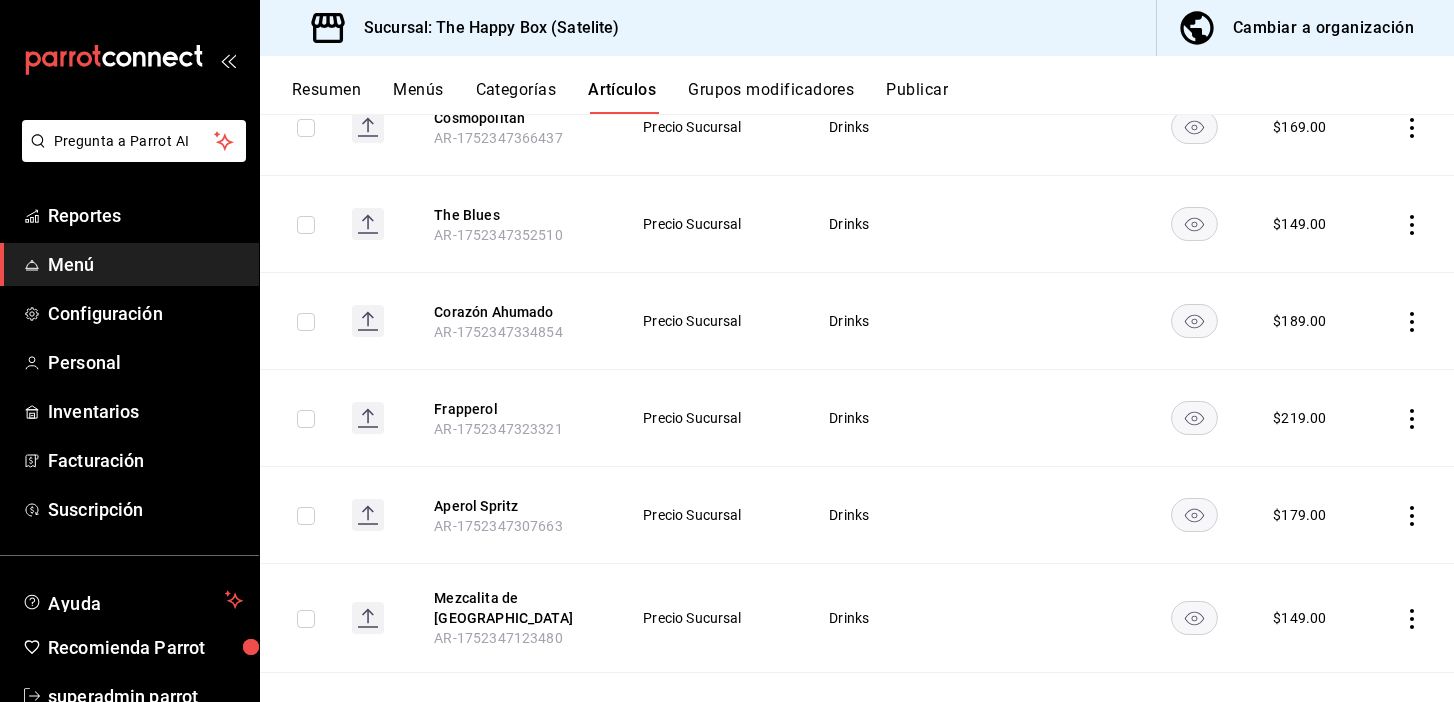 scroll, scrollTop: 4827, scrollLeft: 0, axis: vertical 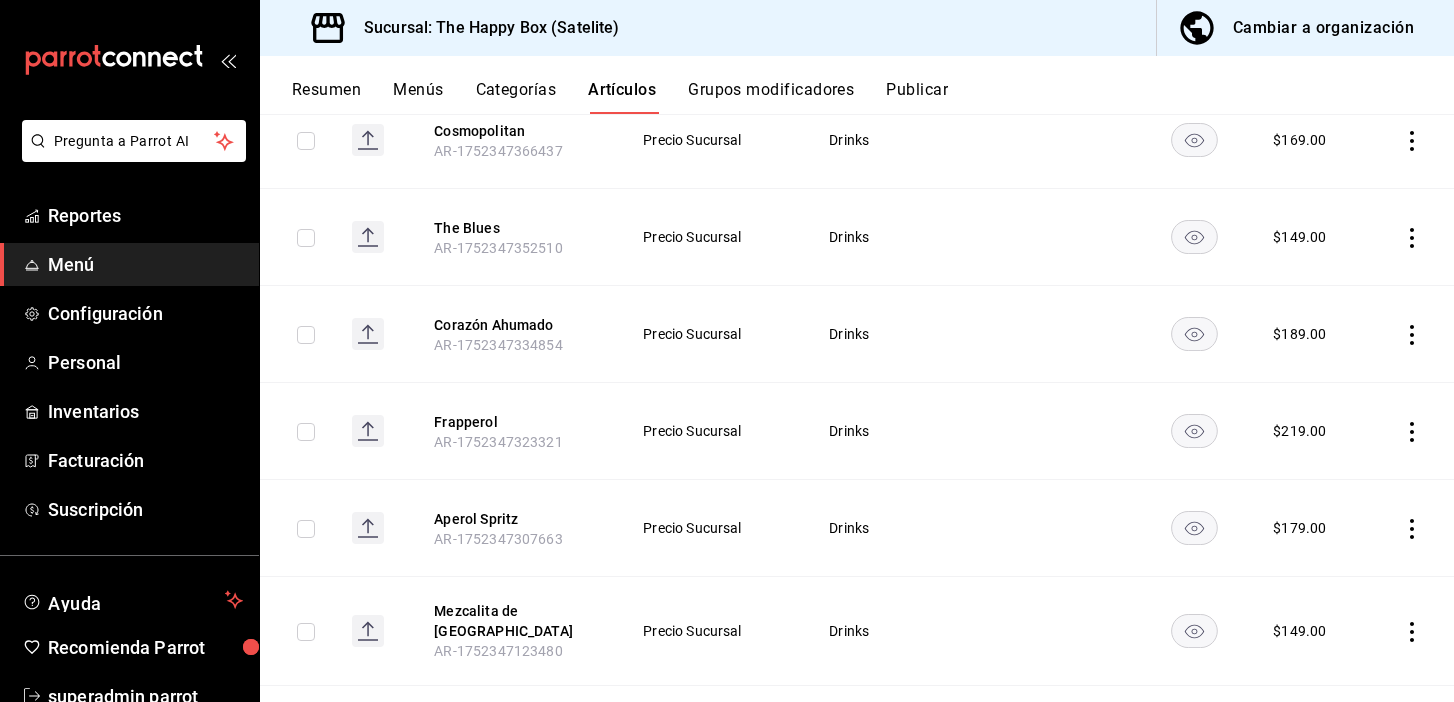 click 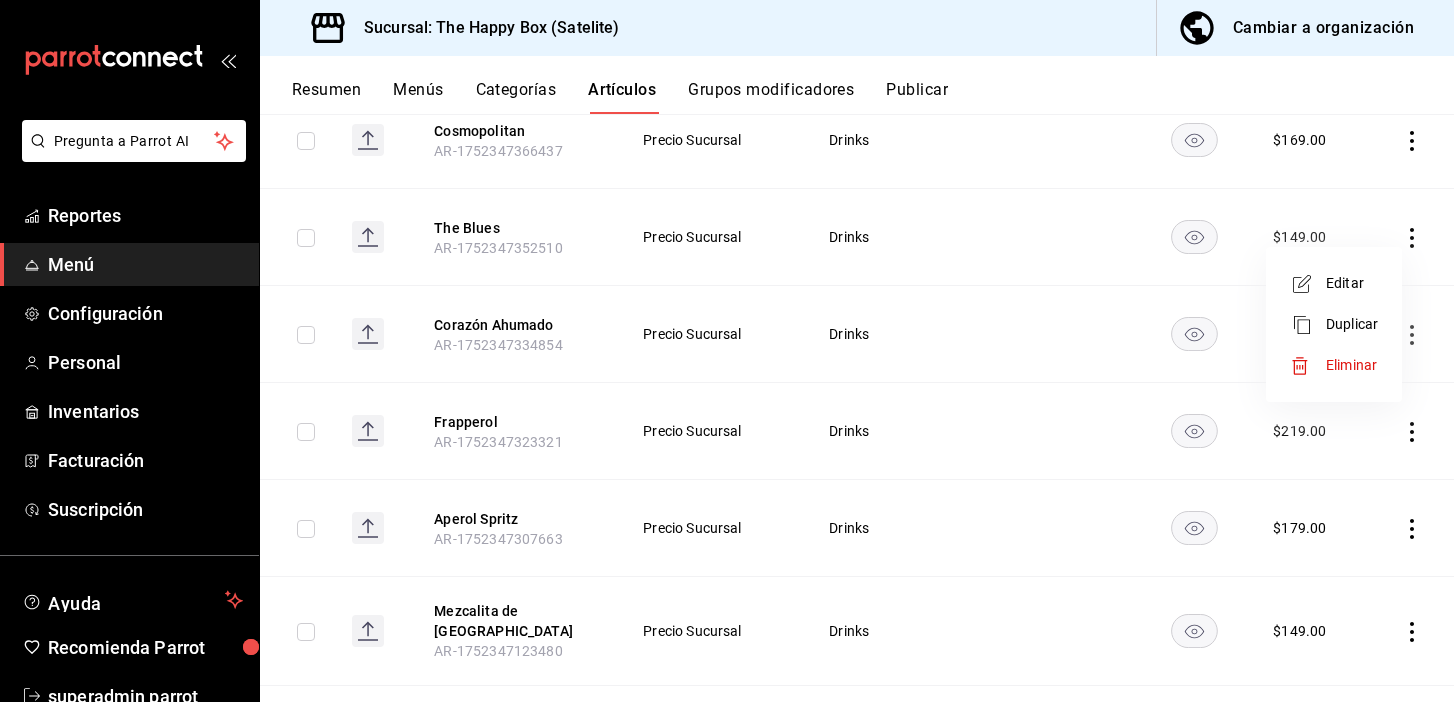 click on "Duplicar" at bounding box center (1352, 324) 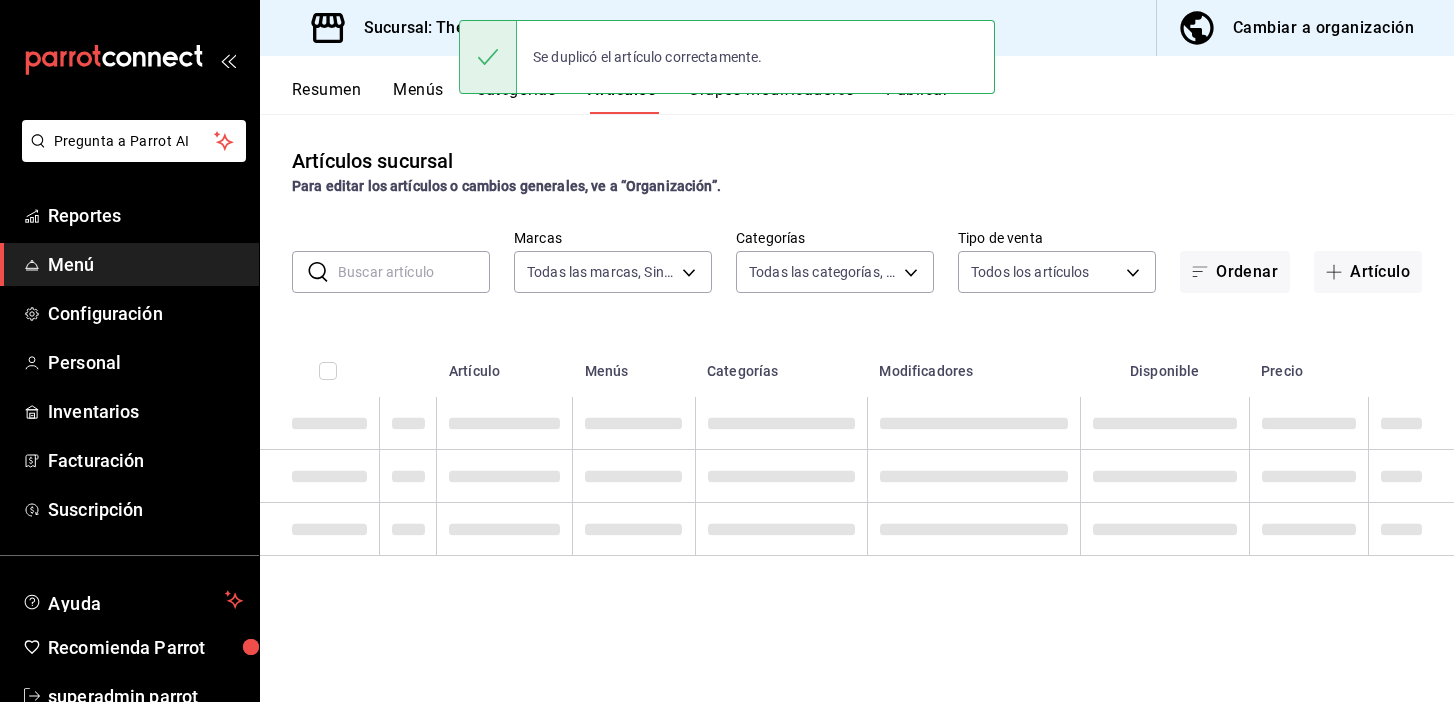 scroll, scrollTop: 0, scrollLeft: 0, axis: both 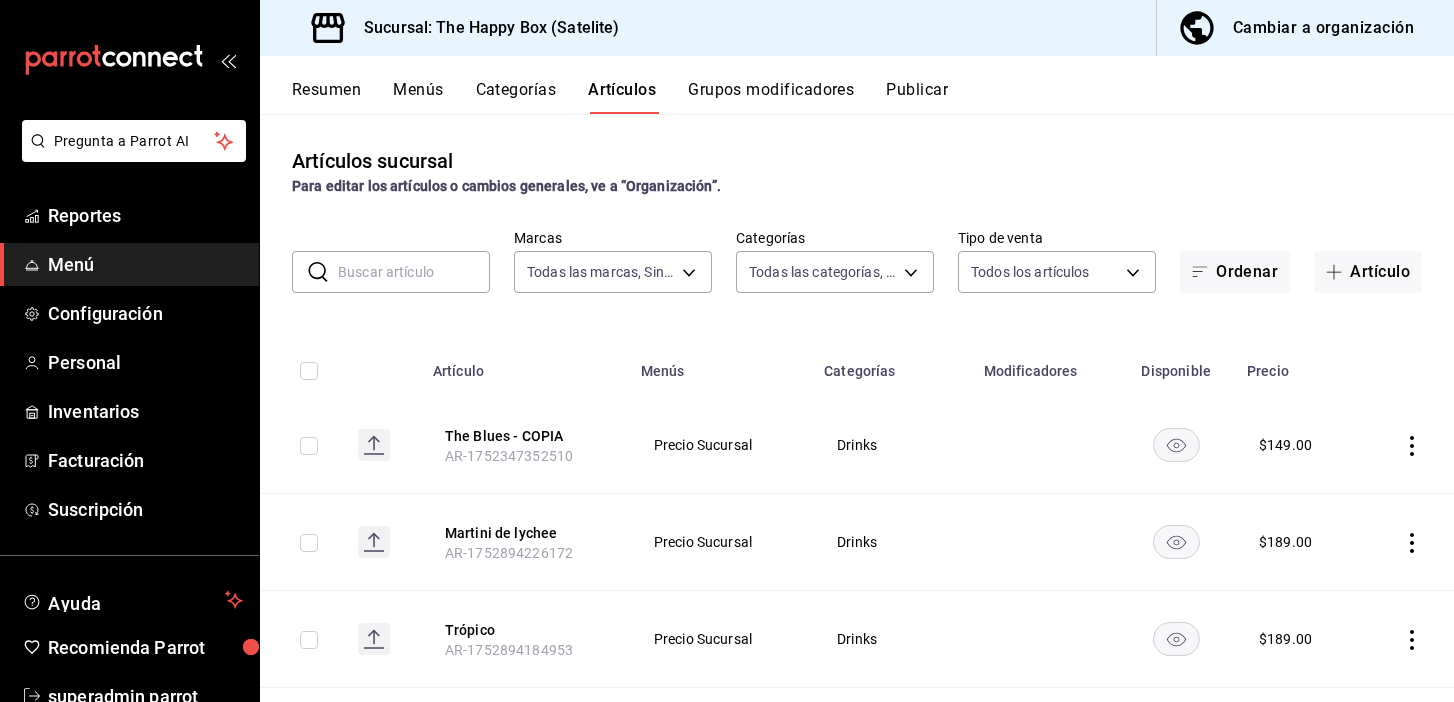 click 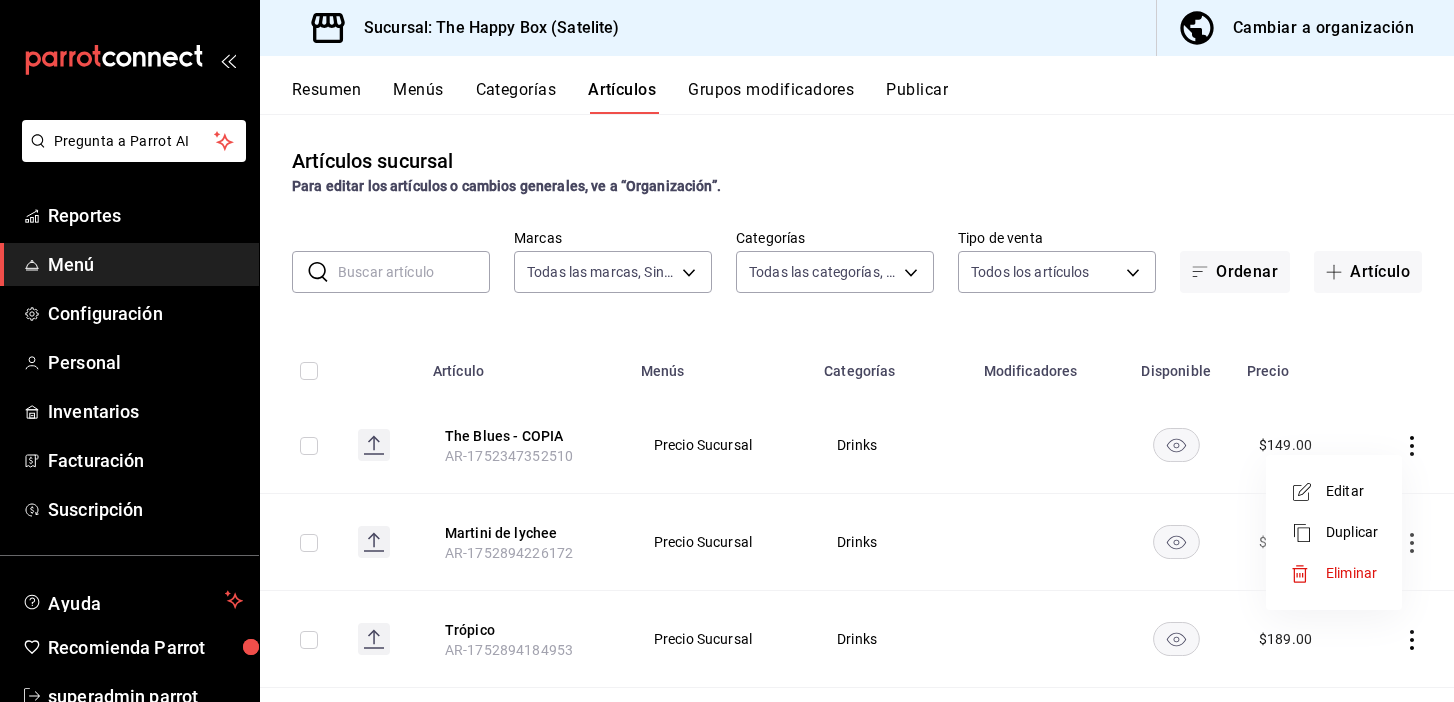 click on "Duplicar" at bounding box center [1352, 532] 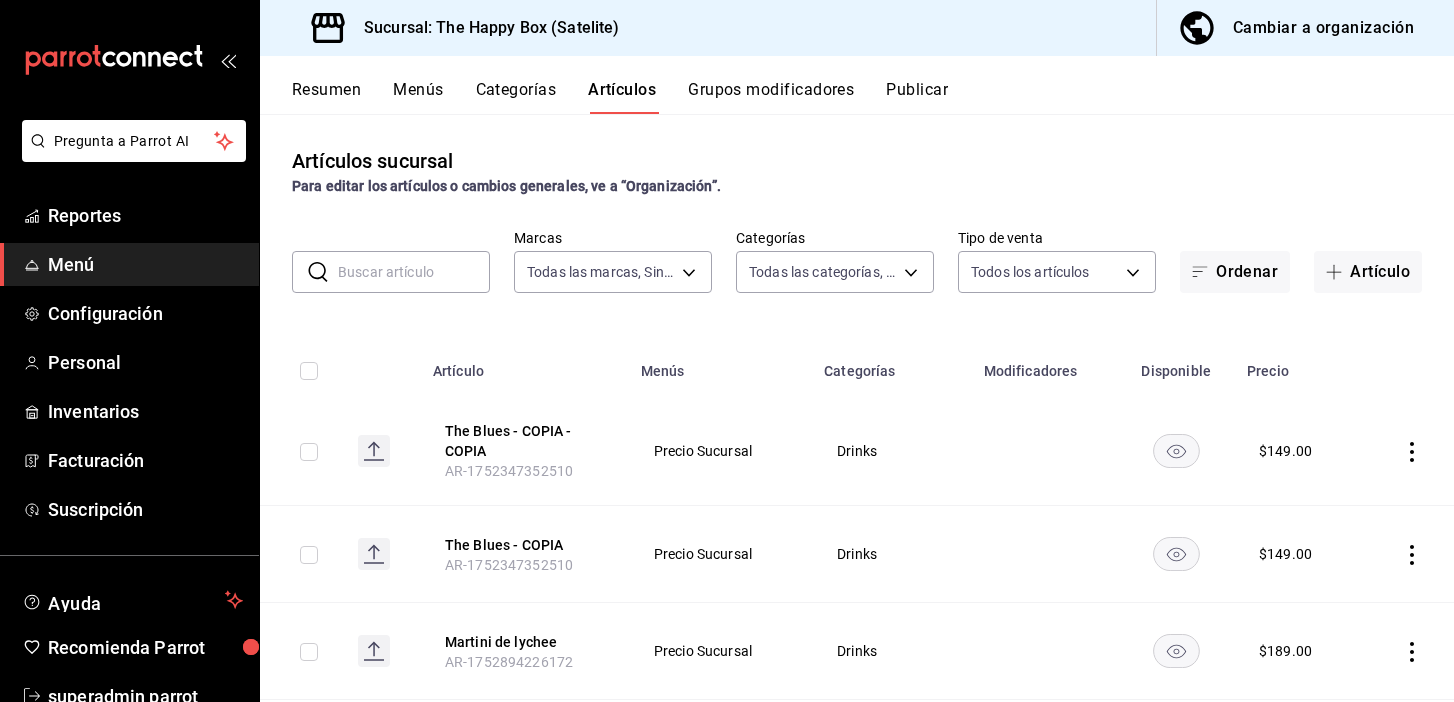 scroll, scrollTop: 60, scrollLeft: 0, axis: vertical 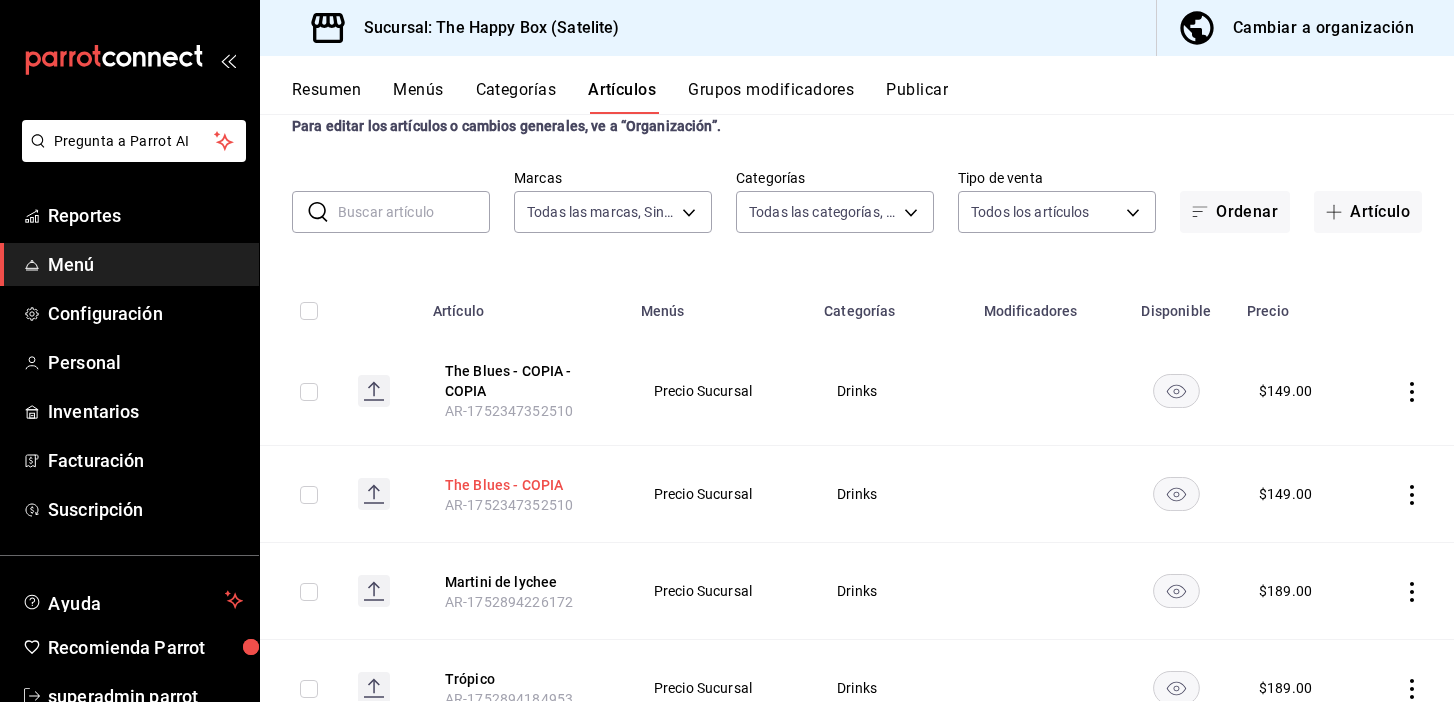 click on "The Blues - COPIA" at bounding box center [525, 485] 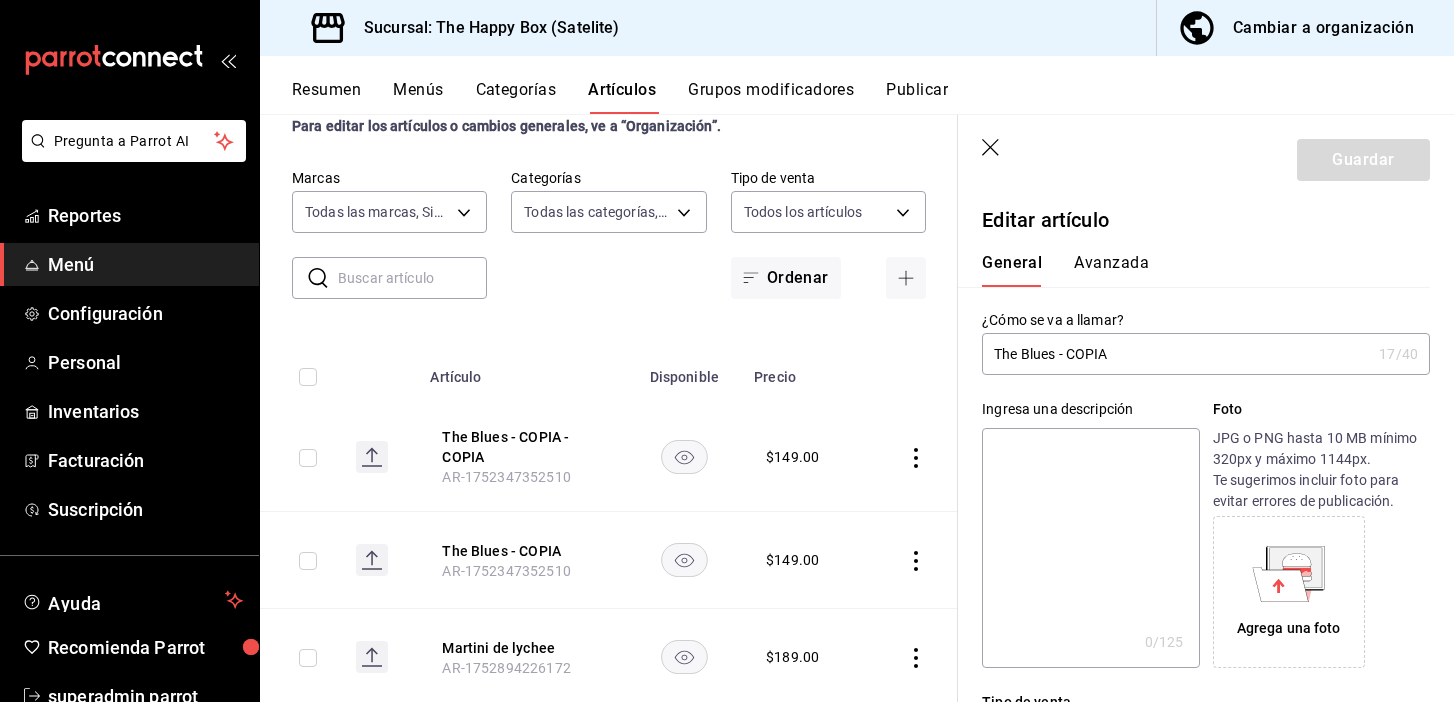 click on "The Blues - COPIA" at bounding box center [1176, 354] 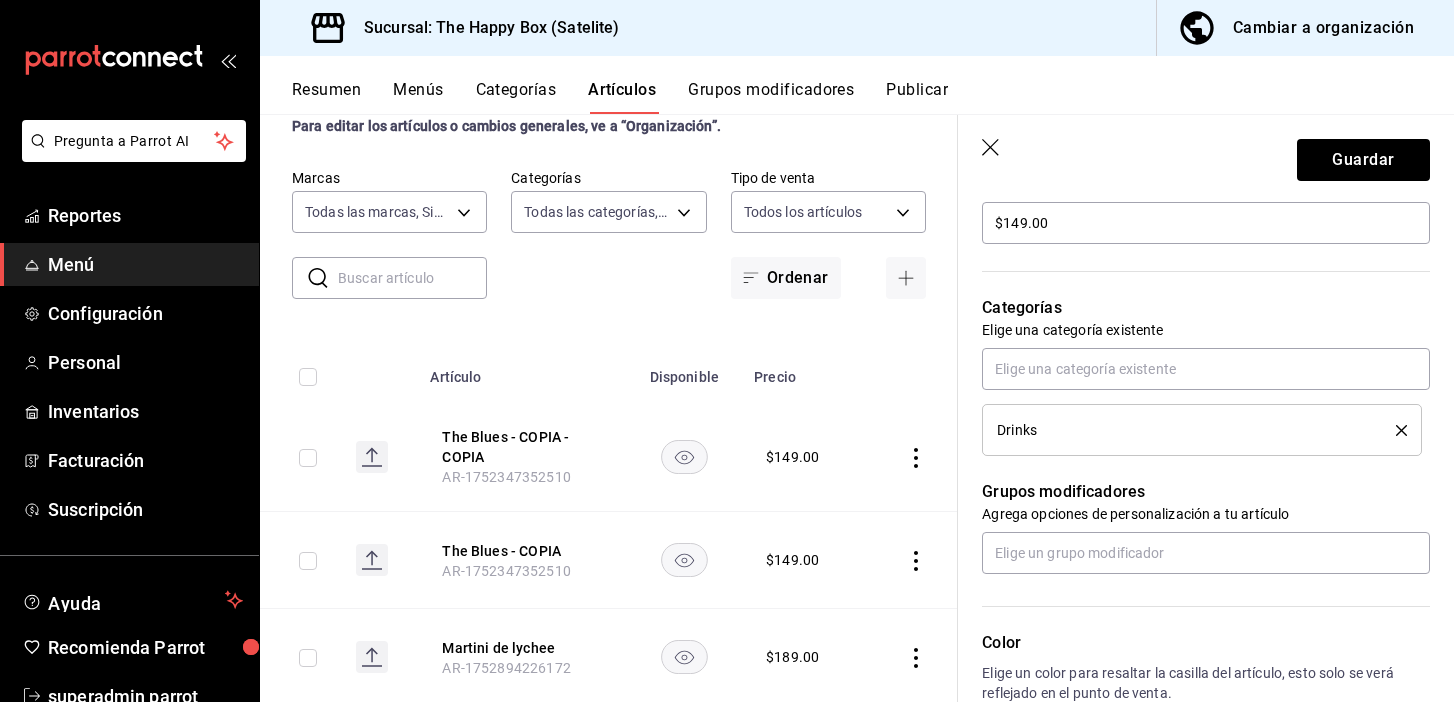 scroll, scrollTop: 622, scrollLeft: 0, axis: vertical 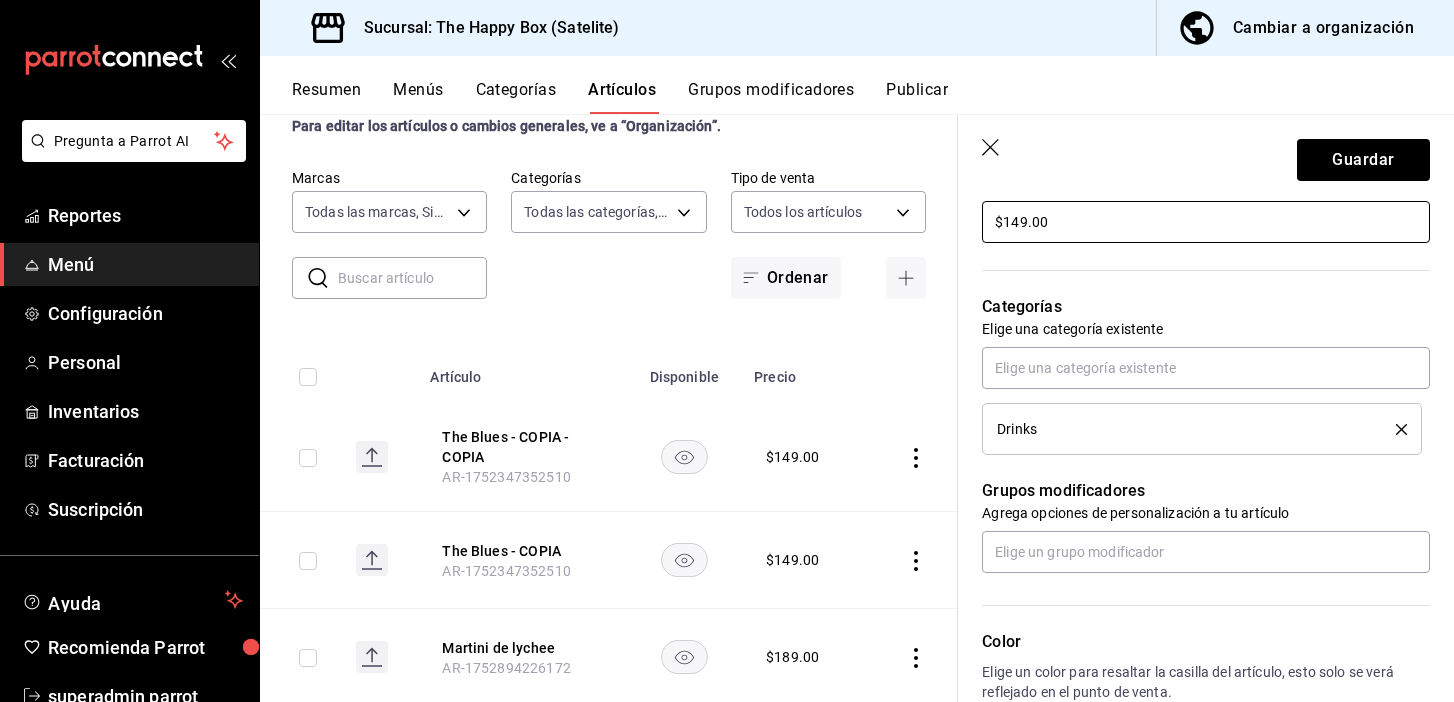 type on "Purple Lychee" 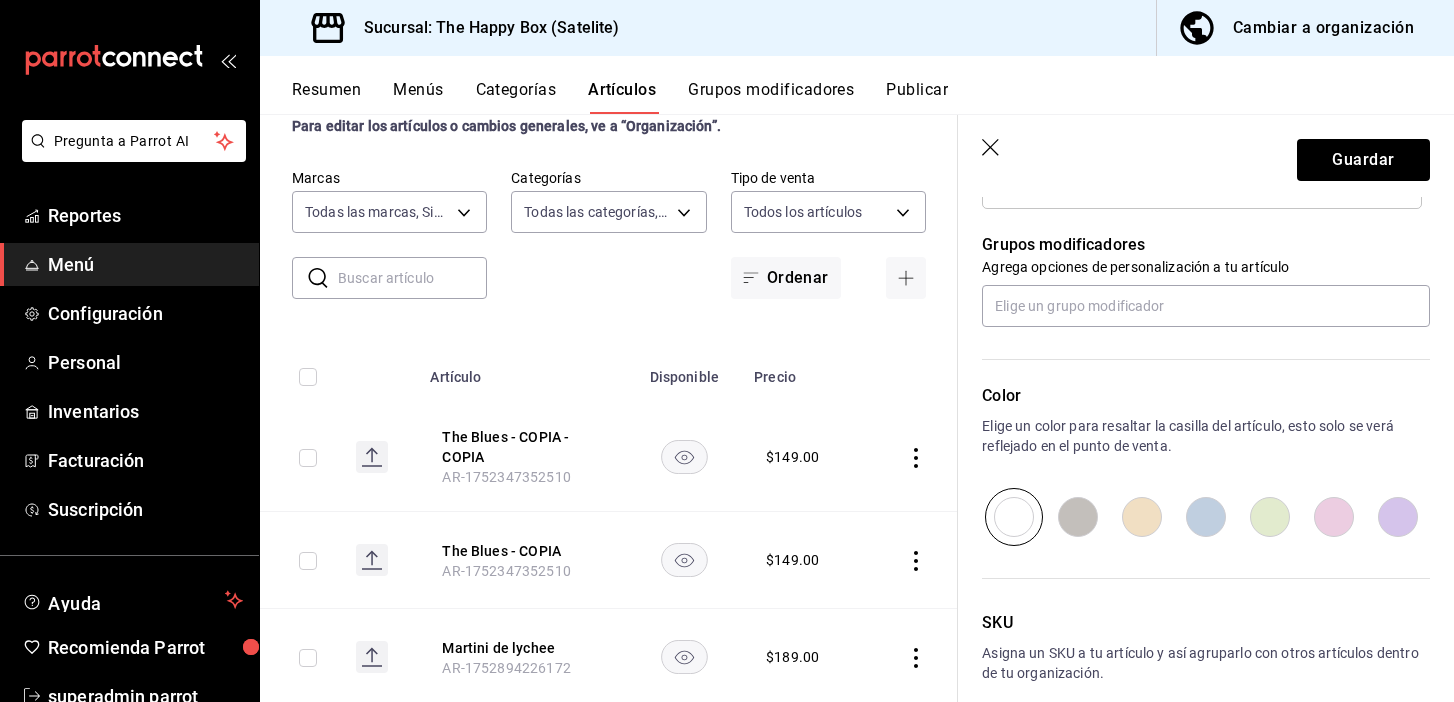 scroll, scrollTop: 963, scrollLeft: 0, axis: vertical 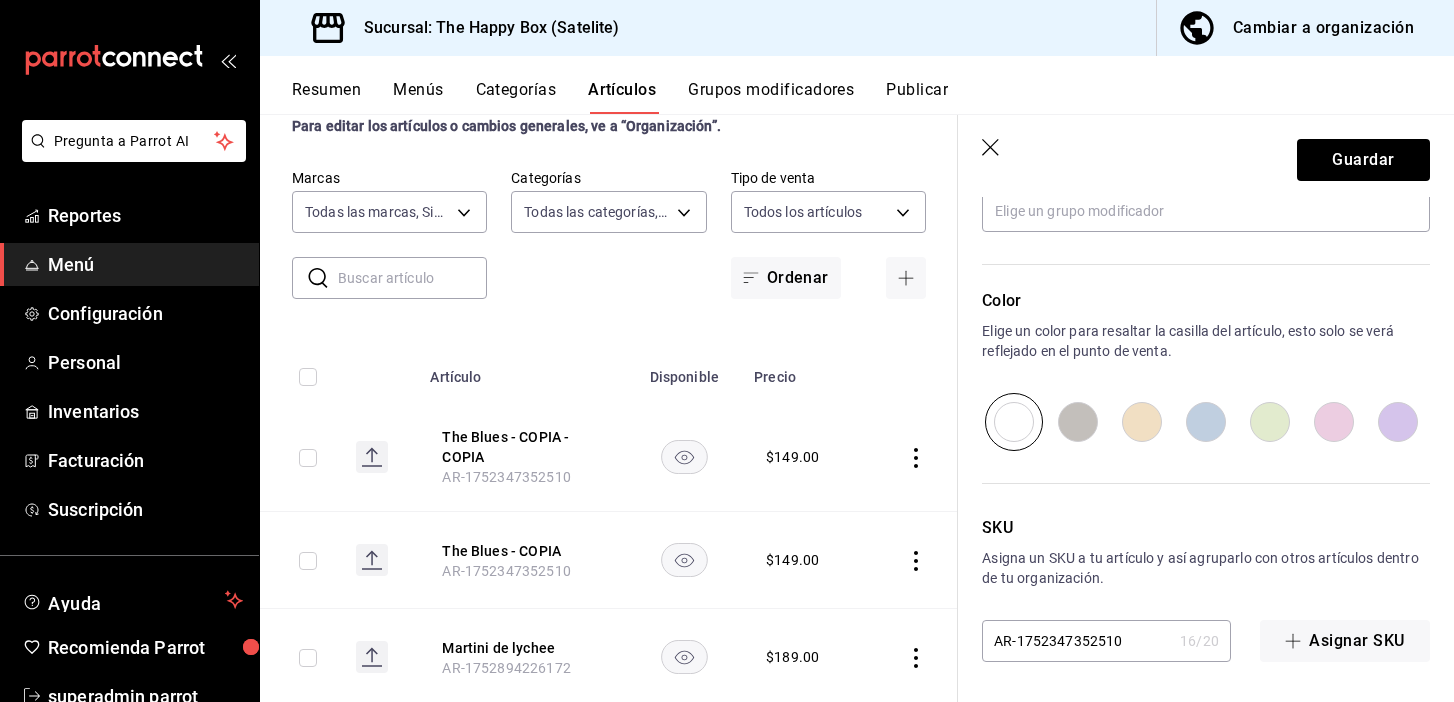 type on "$89.00" 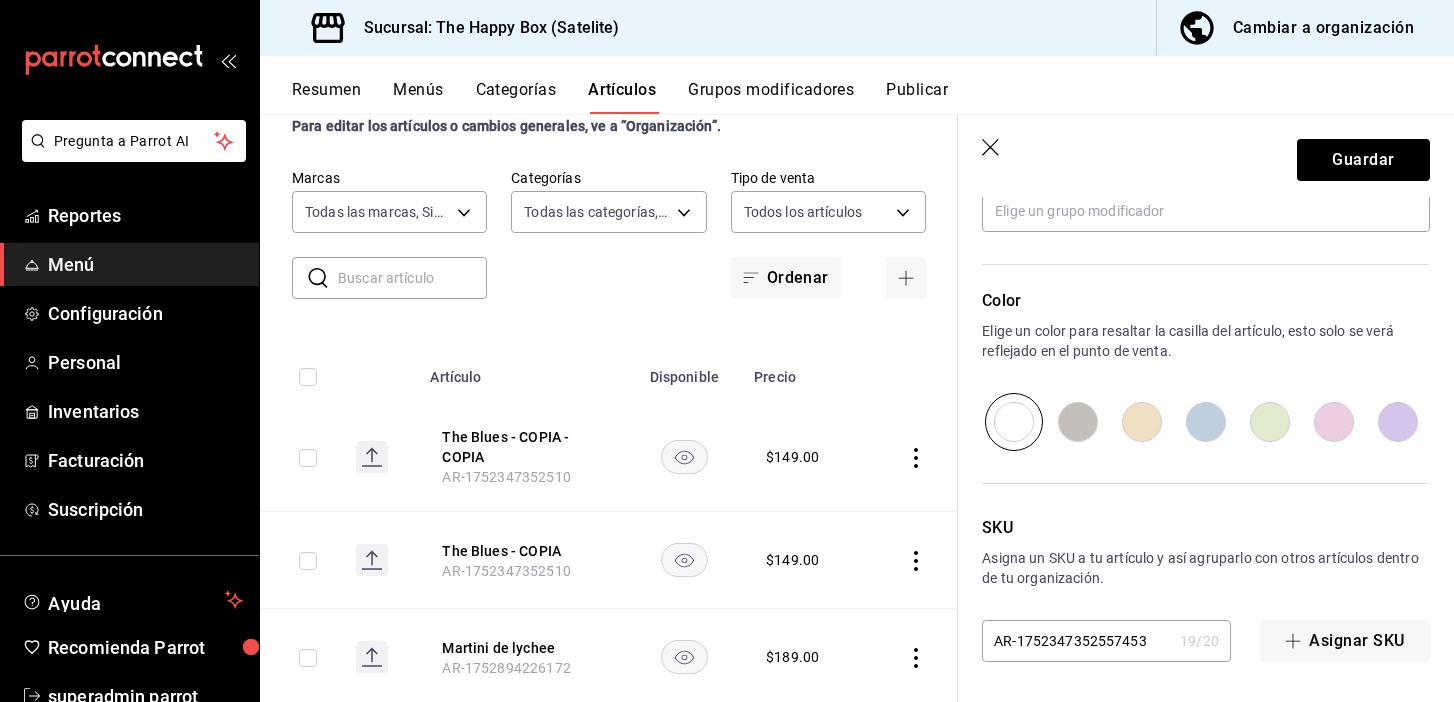 scroll, scrollTop: 0, scrollLeft: 12, axis: horizontal 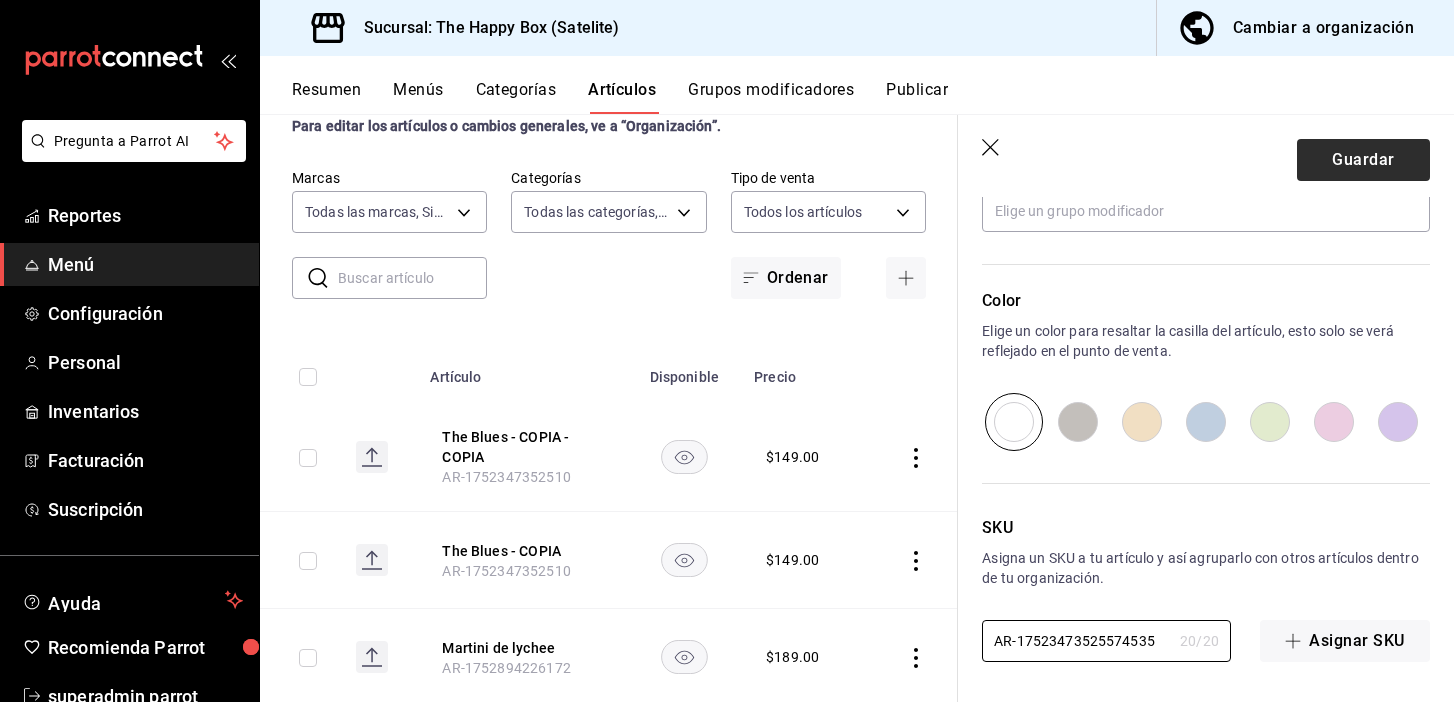 type on "AR-17523473525574535" 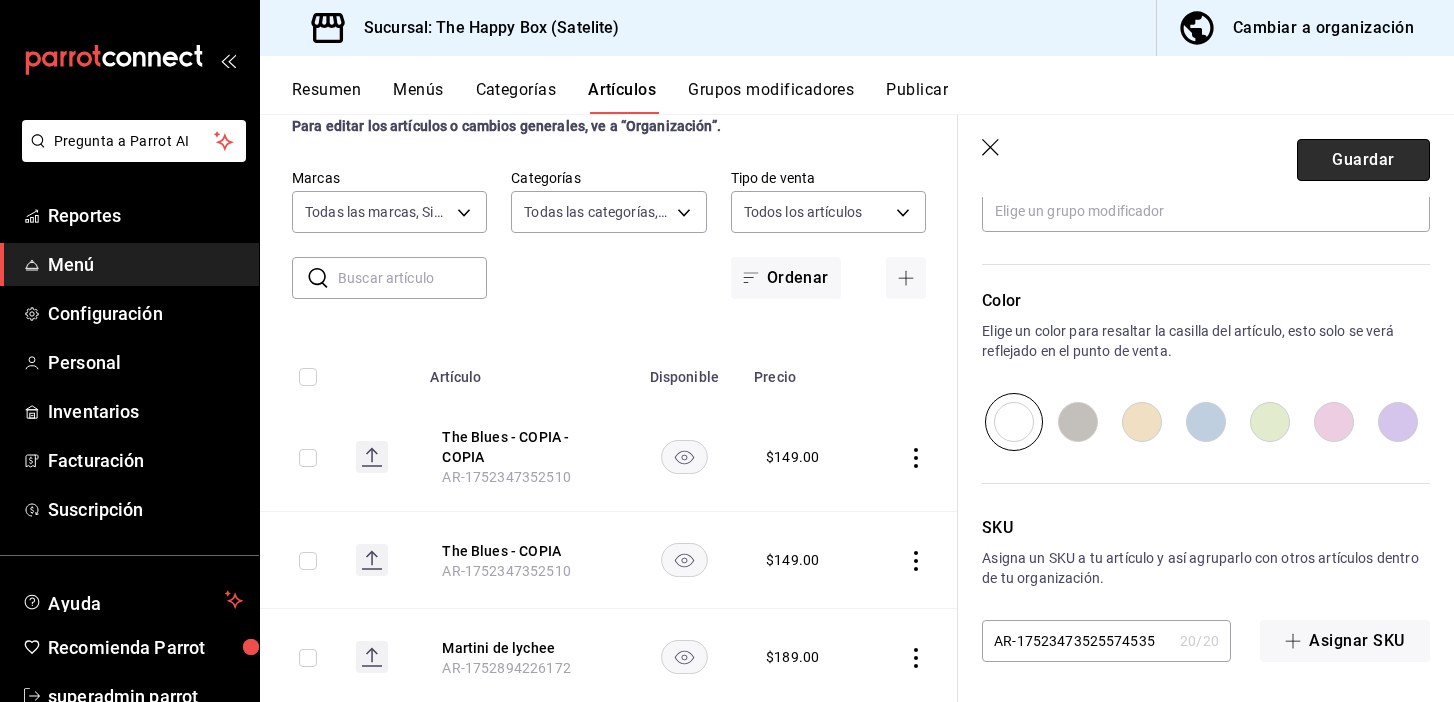scroll, scrollTop: 0, scrollLeft: 0, axis: both 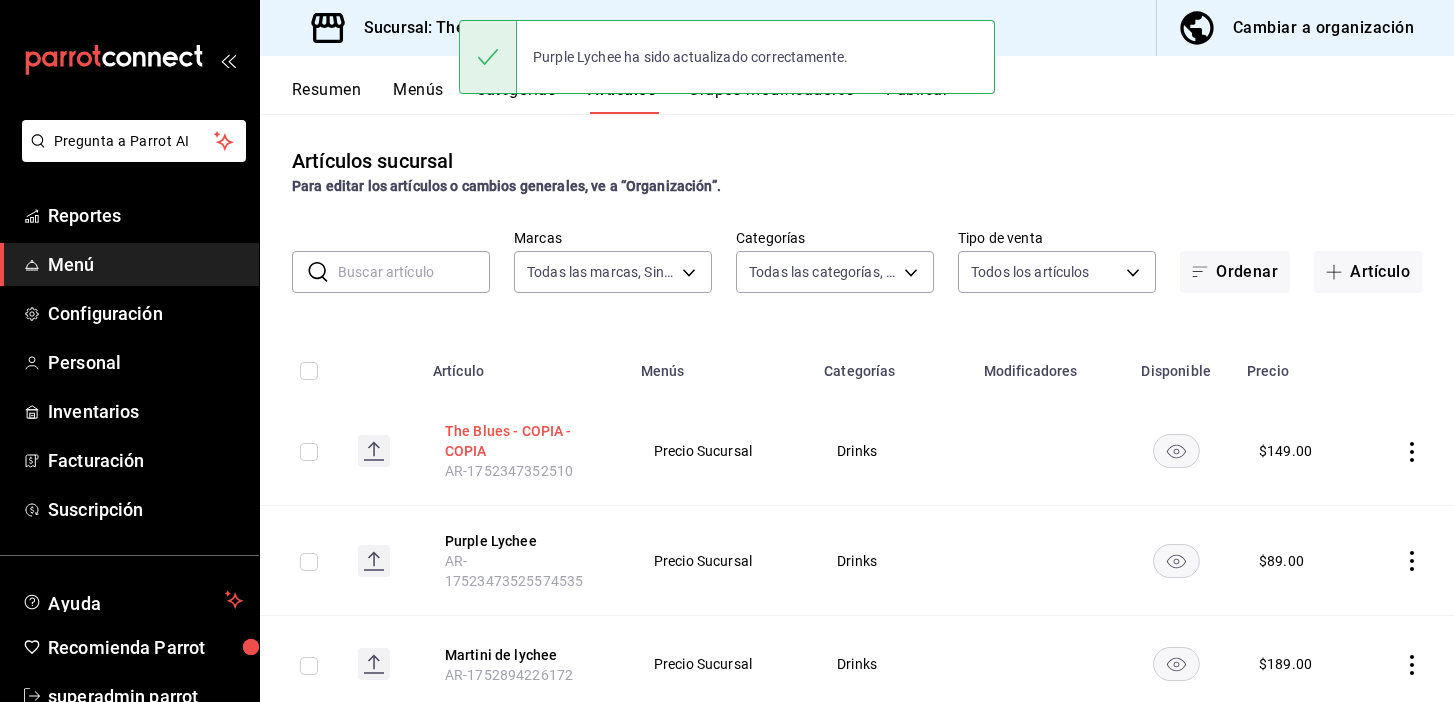click on "The Blues - COPIA - COPIA" at bounding box center (525, 441) 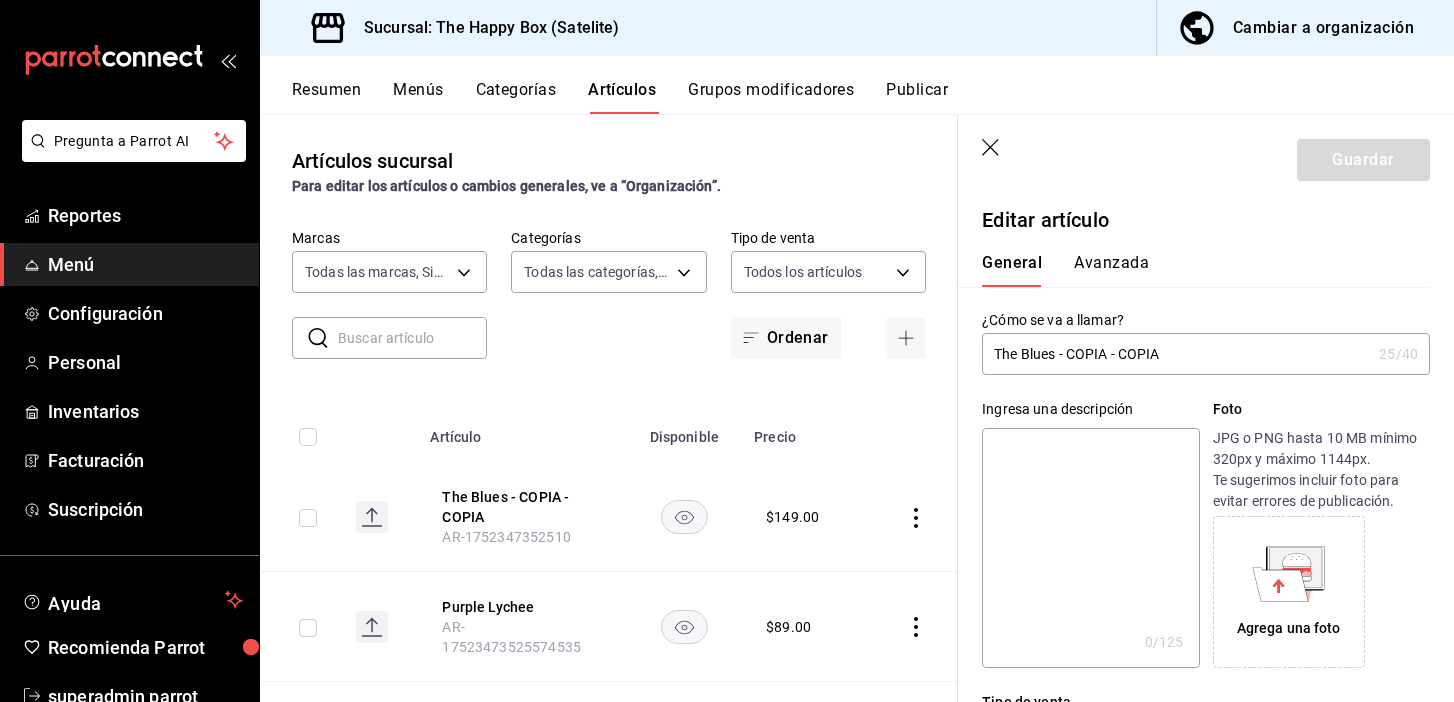 click on "The Blues - COPIA - COPIA" at bounding box center [1176, 354] 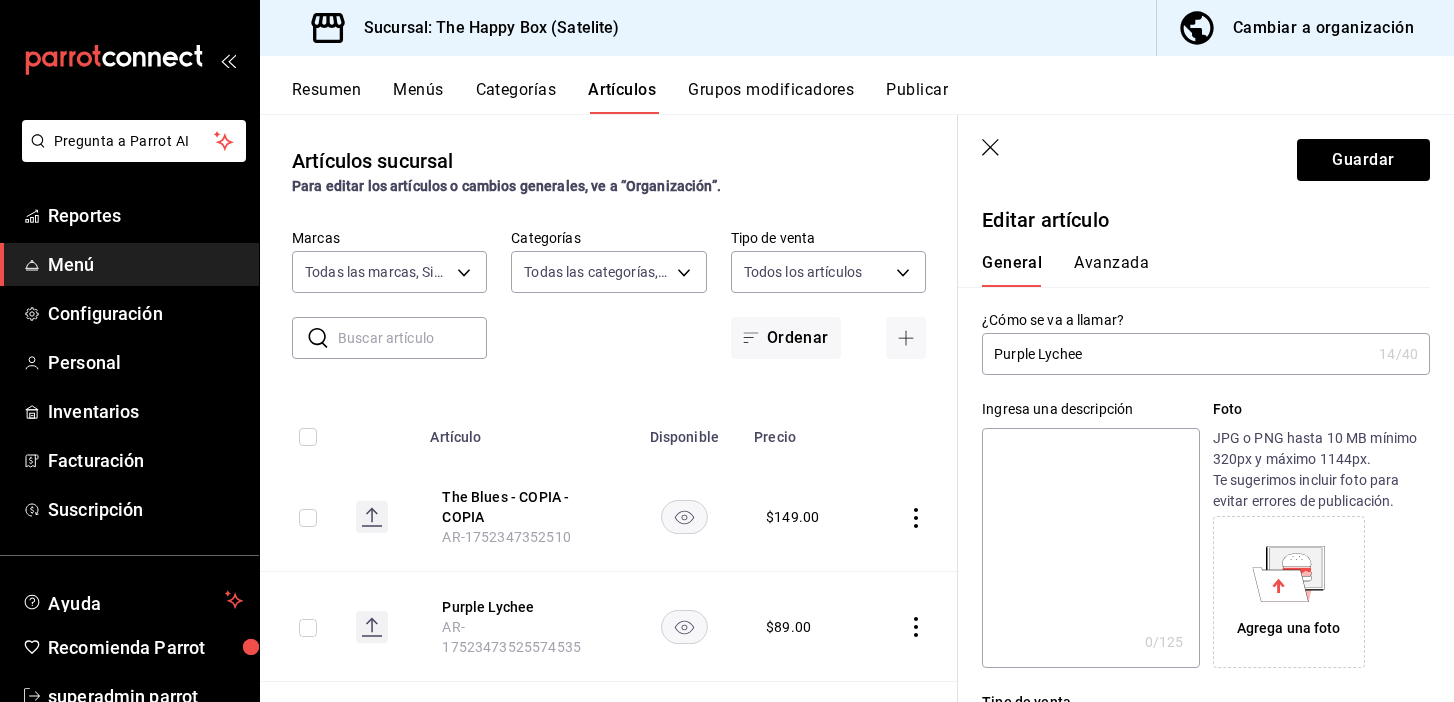 click on "Purple Lychee" at bounding box center [1176, 354] 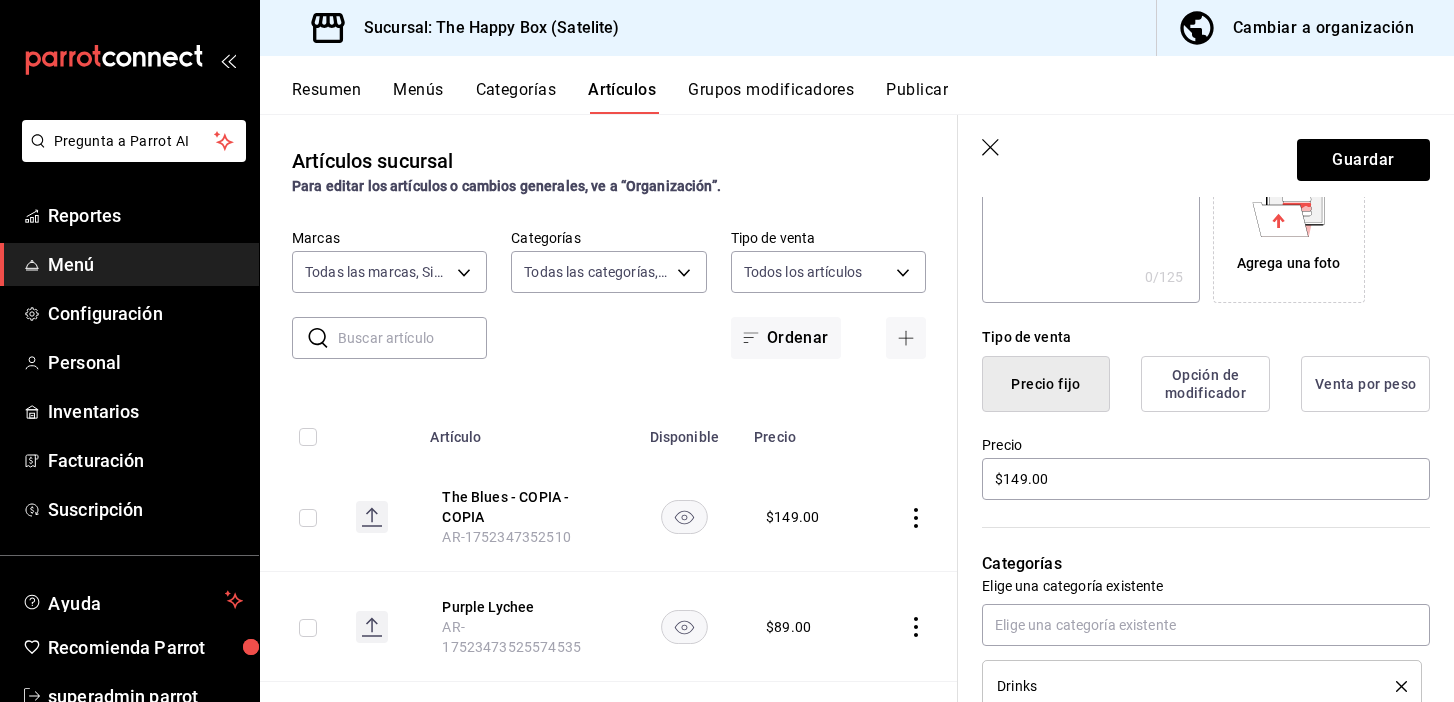 scroll, scrollTop: 534, scrollLeft: 0, axis: vertical 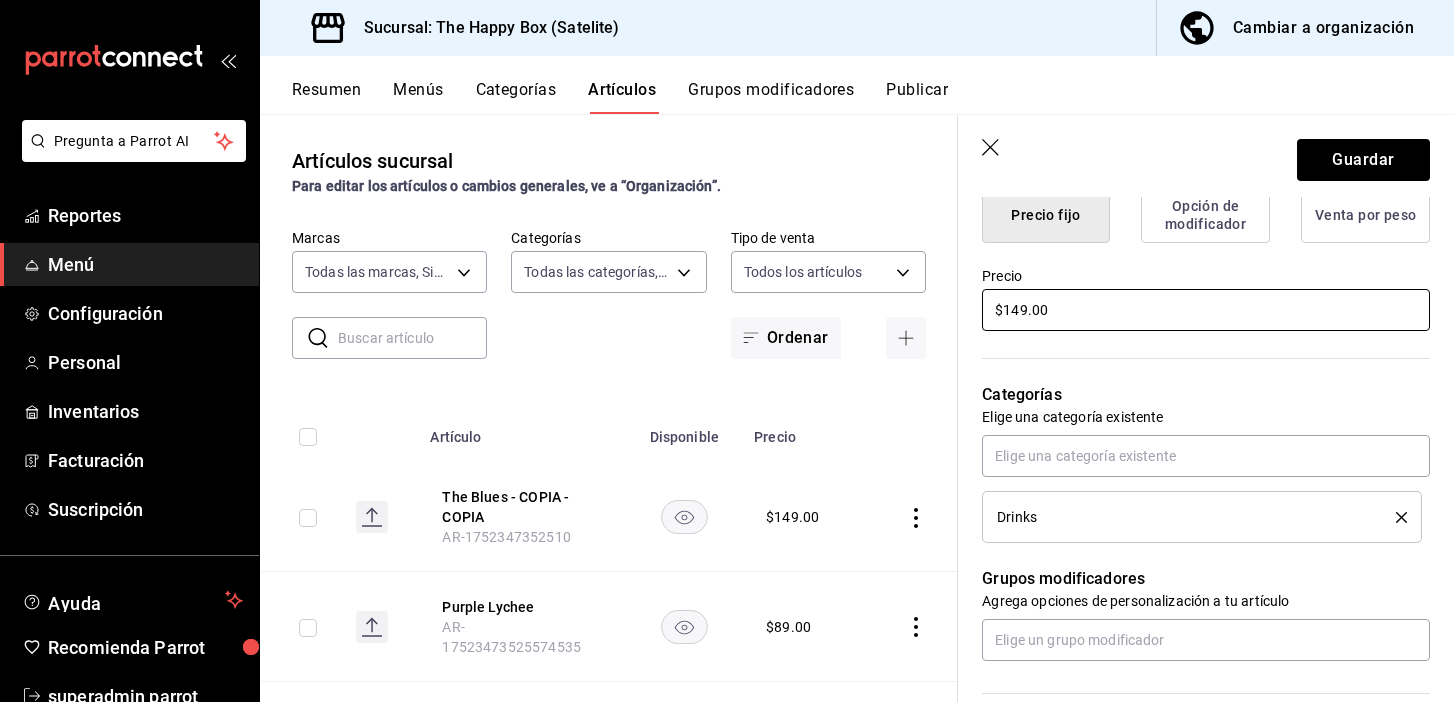 type on "Canario" 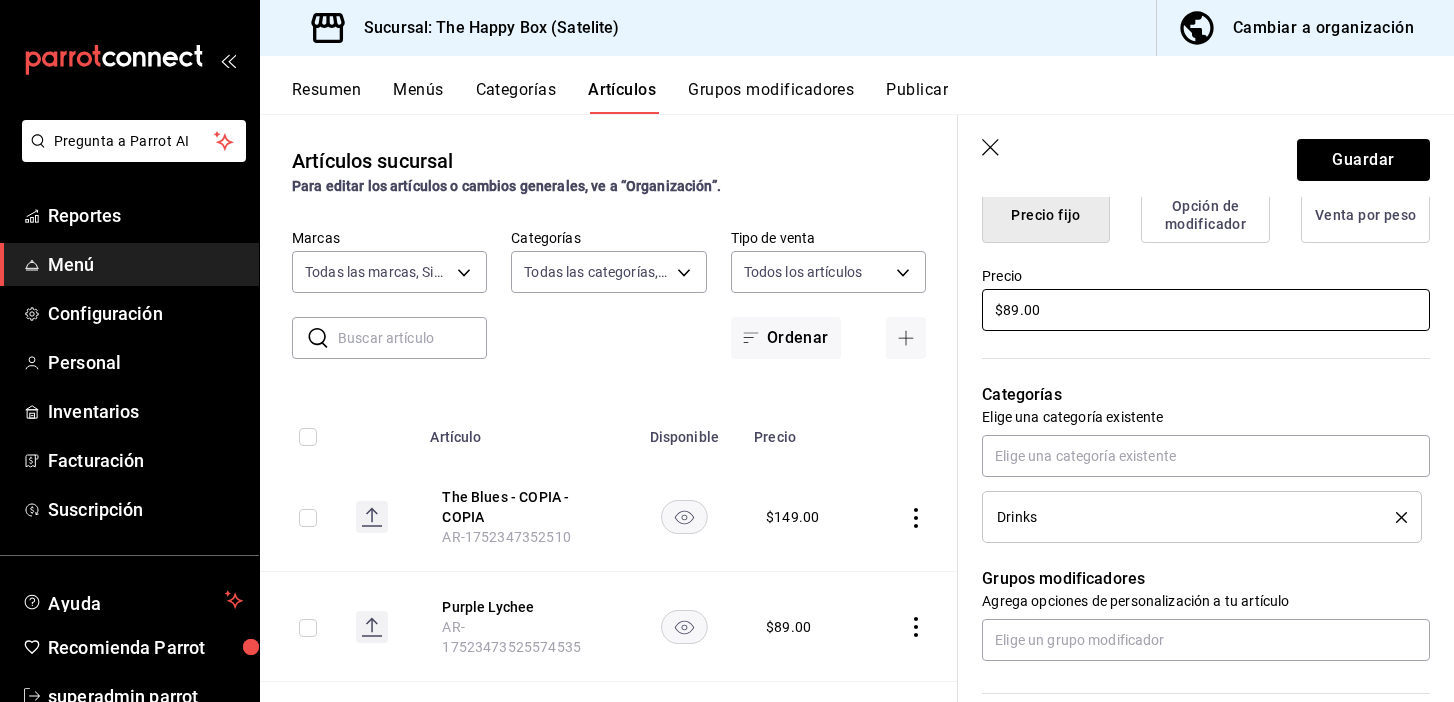 type on "$89.00" 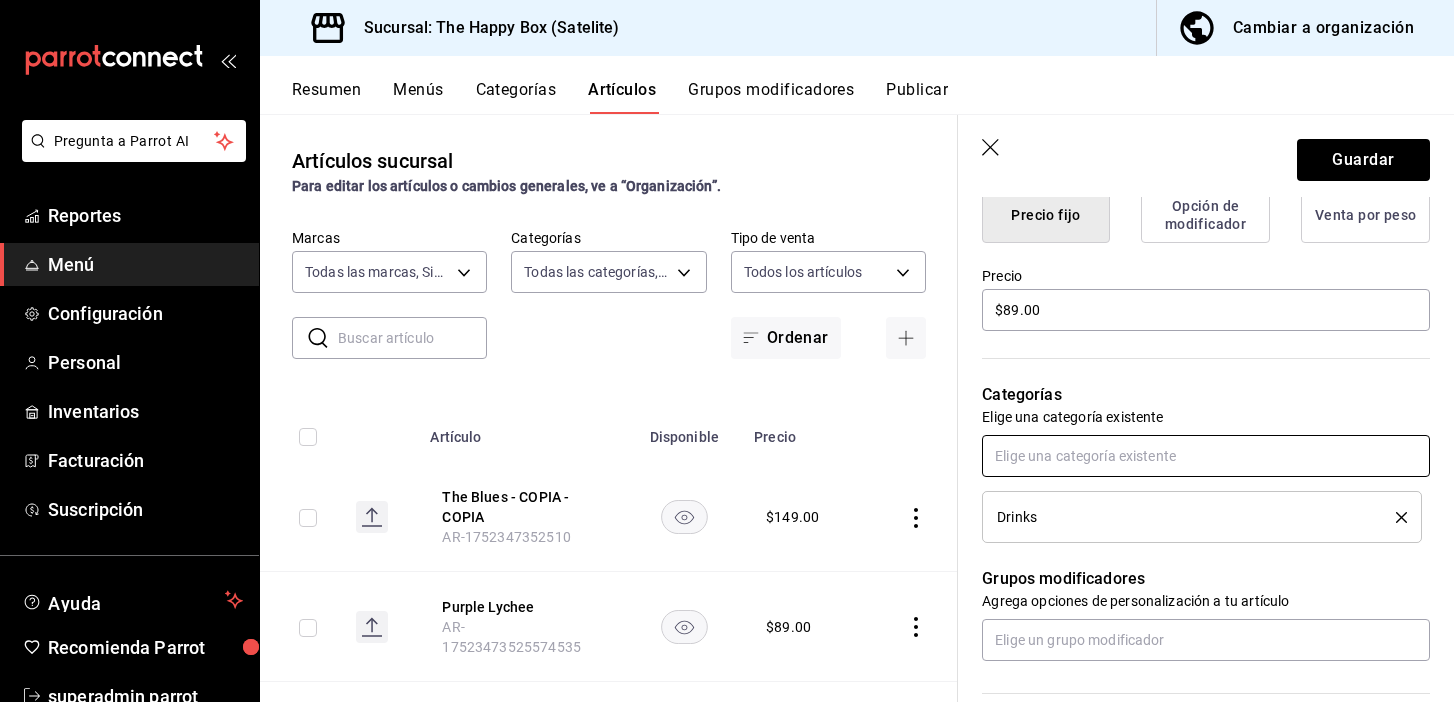 click at bounding box center [1206, 456] 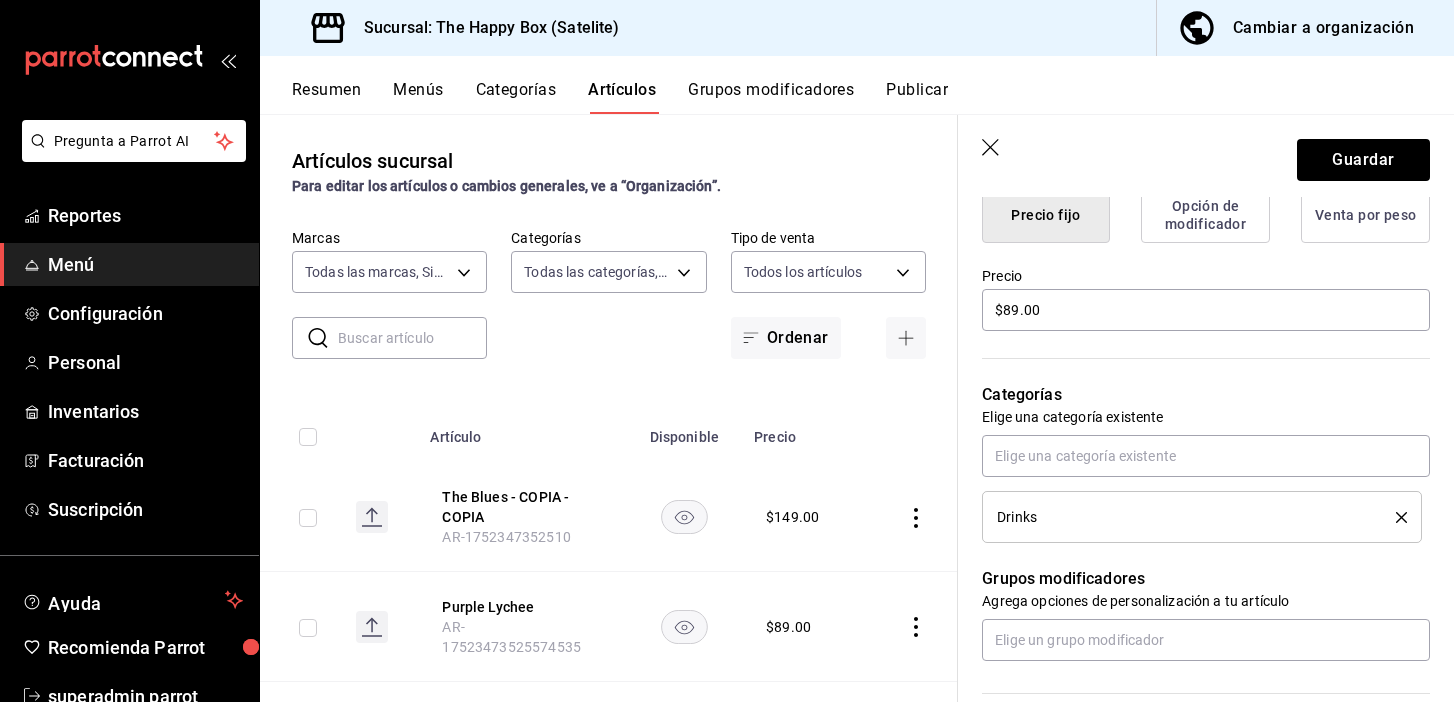 click on "Categorías Elige una categoría existente Drinks" at bounding box center [1194, 438] 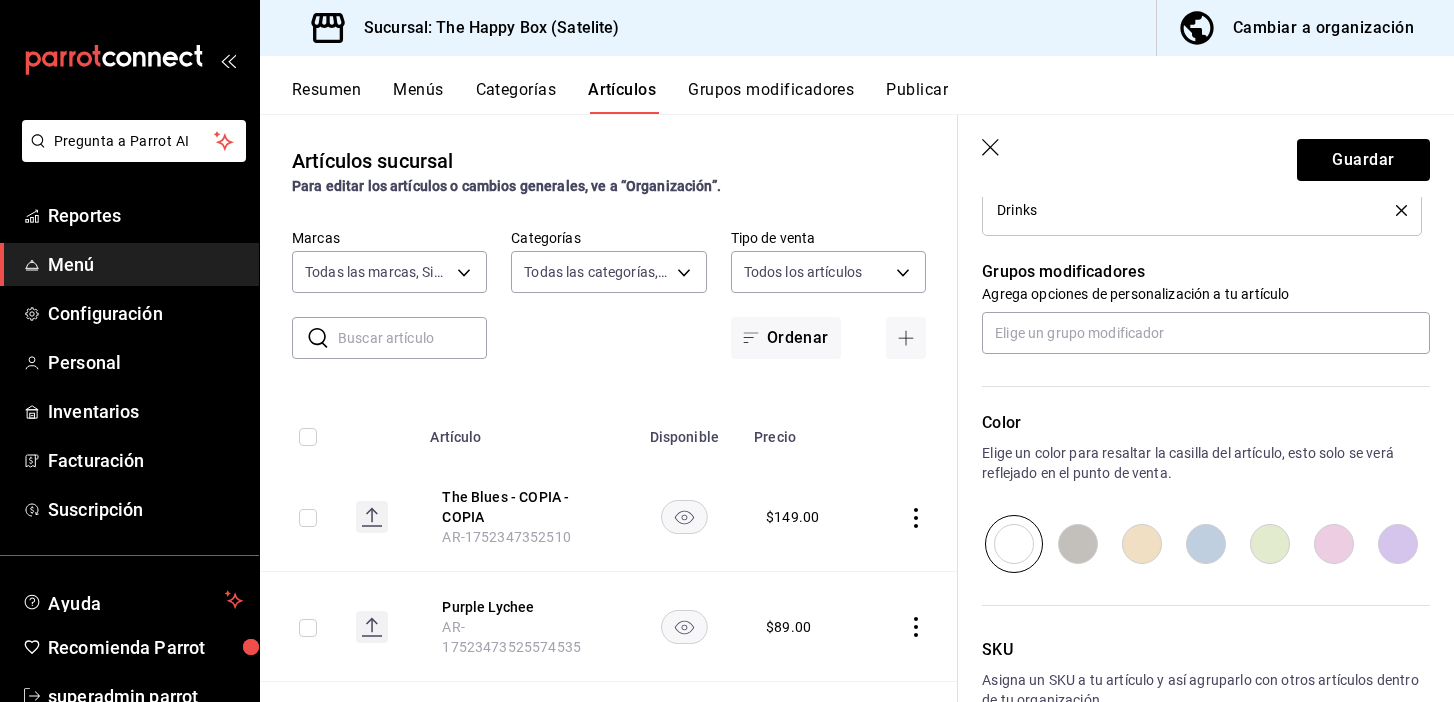 scroll, scrollTop: 963, scrollLeft: 0, axis: vertical 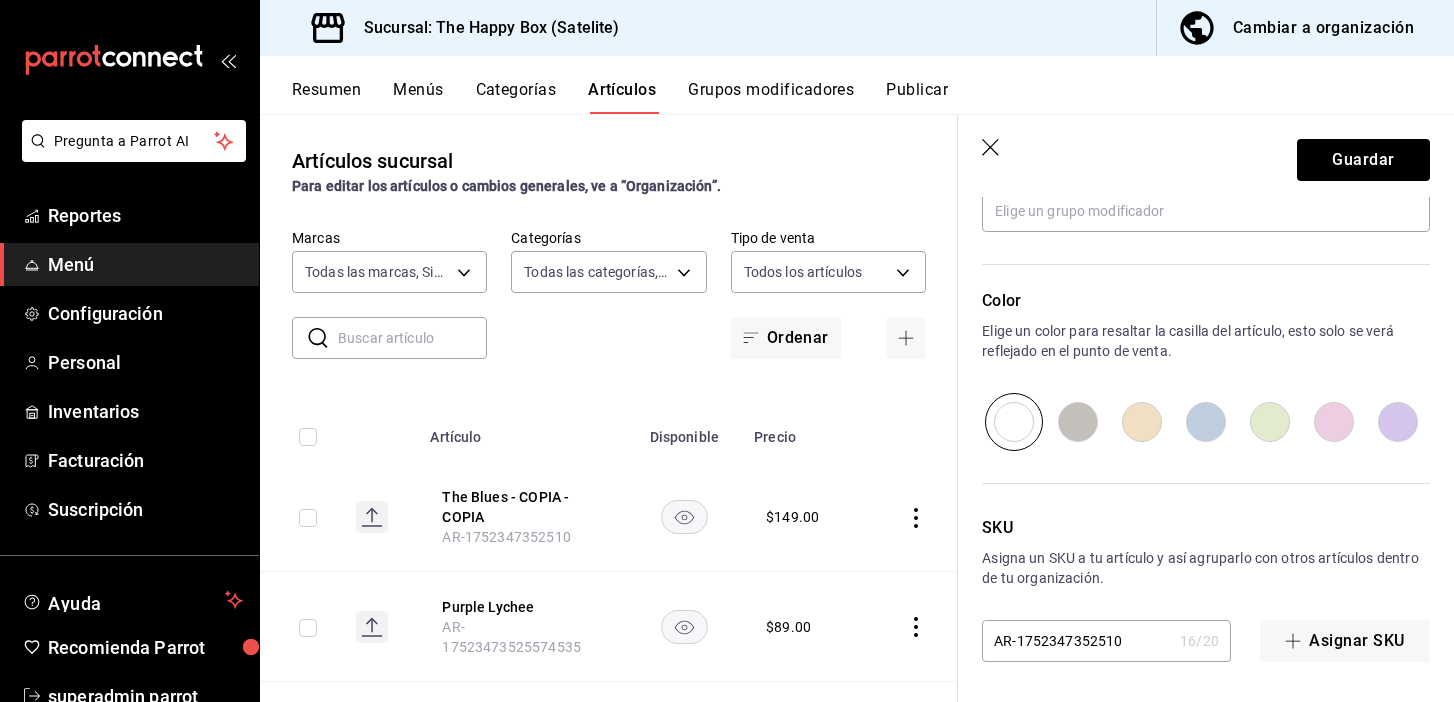 click on "AR-1752347352510" at bounding box center (1077, 641) 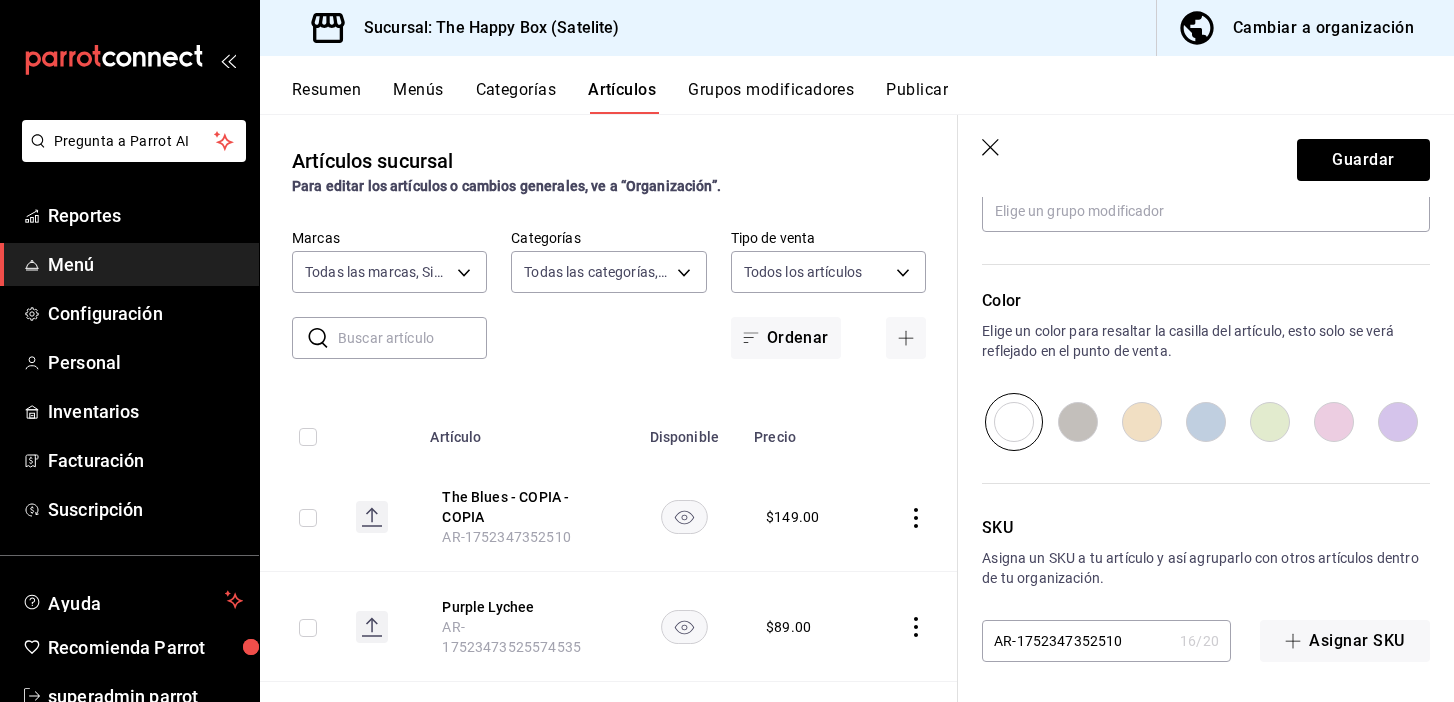 drag, startPoint x: 1129, startPoint y: 644, endPoint x: 1072, endPoint y: 645, distance: 57.00877 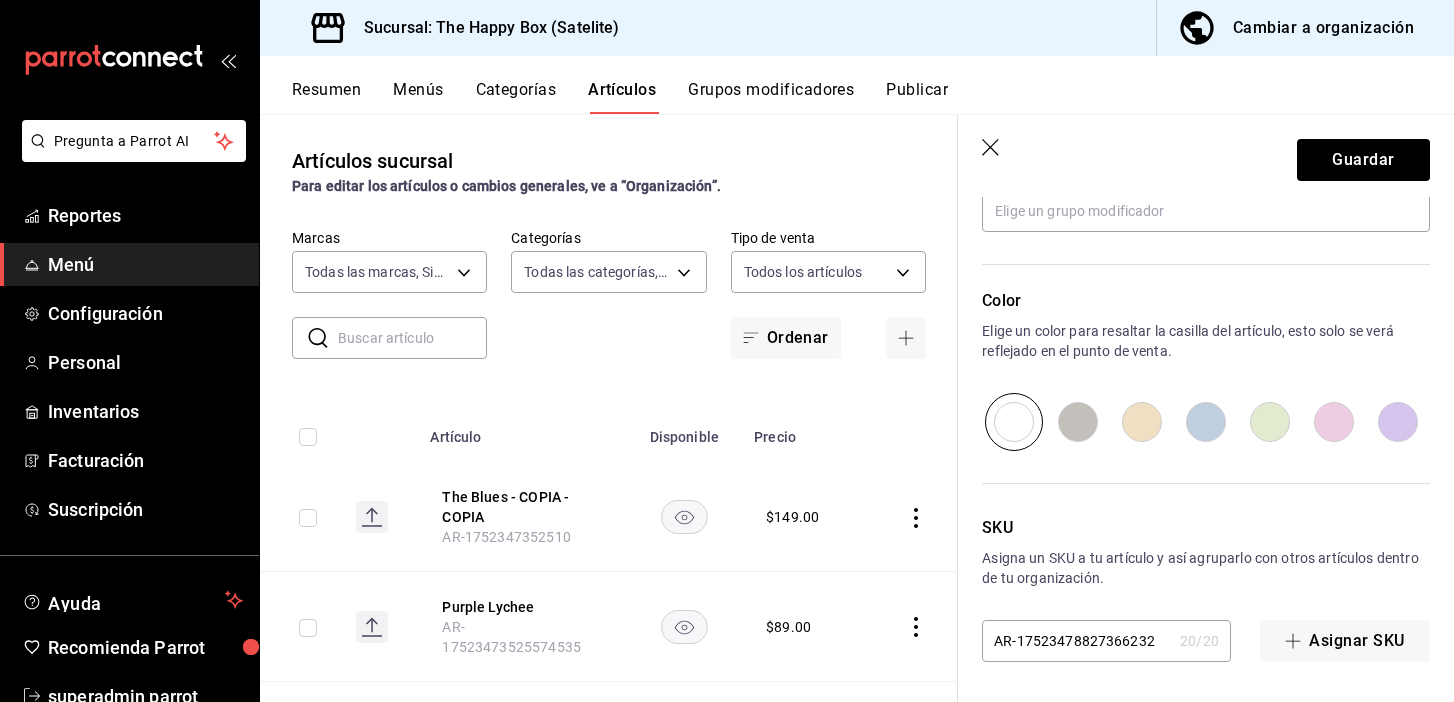 scroll, scrollTop: 0, scrollLeft: 12, axis: horizontal 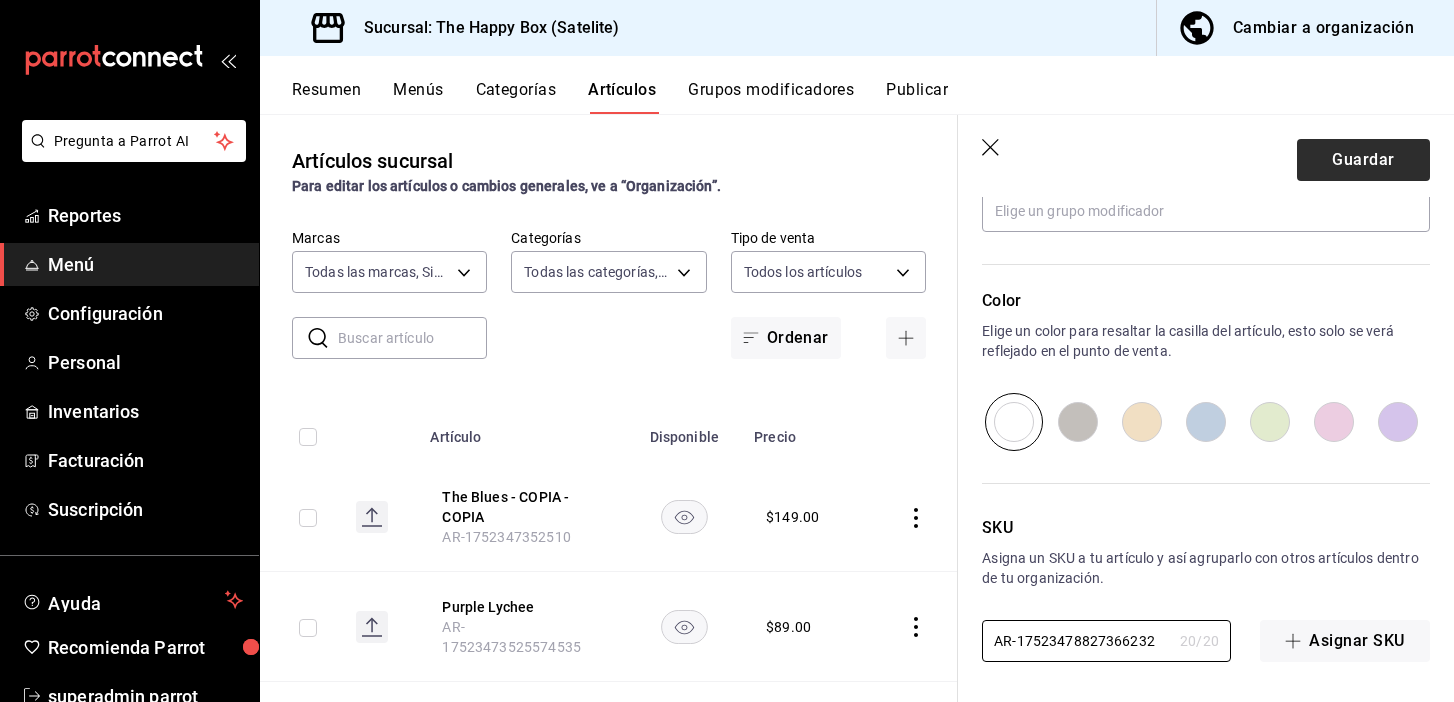 type on "AR-17523478827366232" 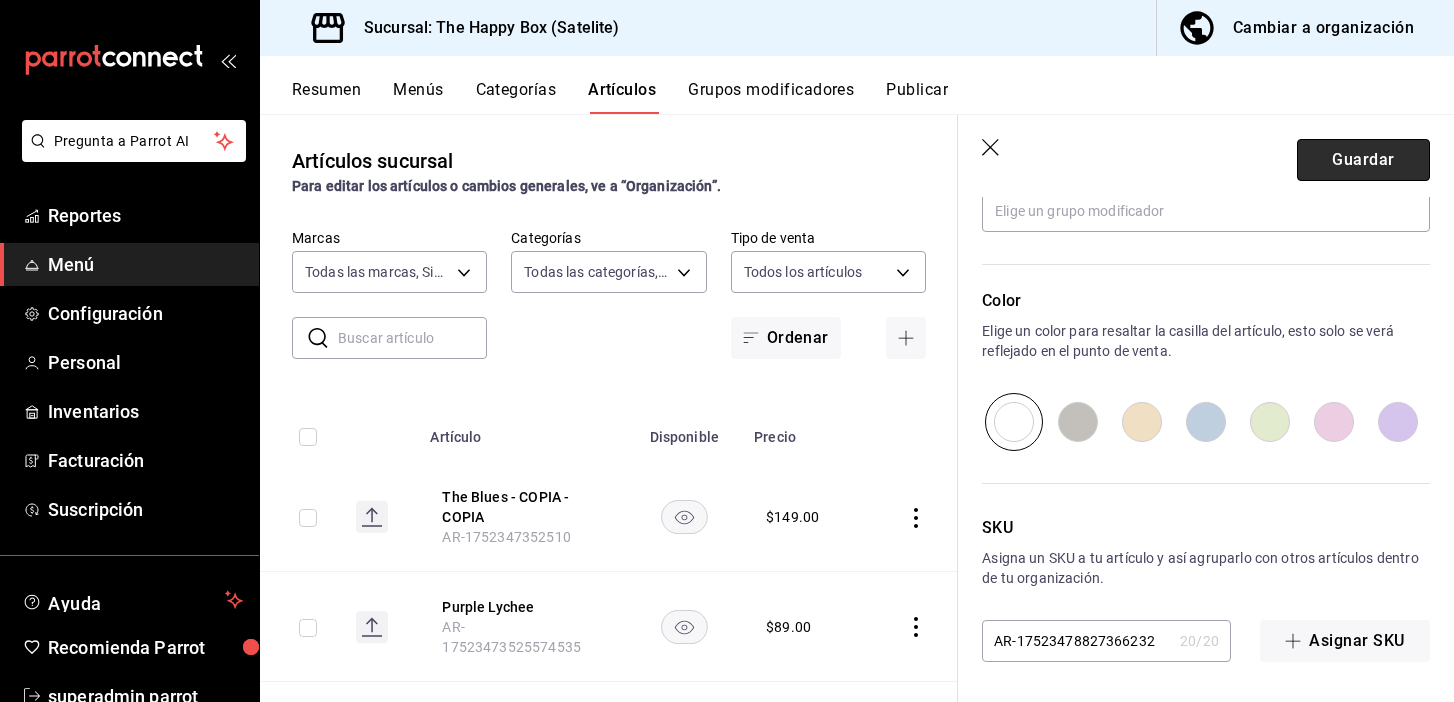 click on "Guardar" at bounding box center (1363, 160) 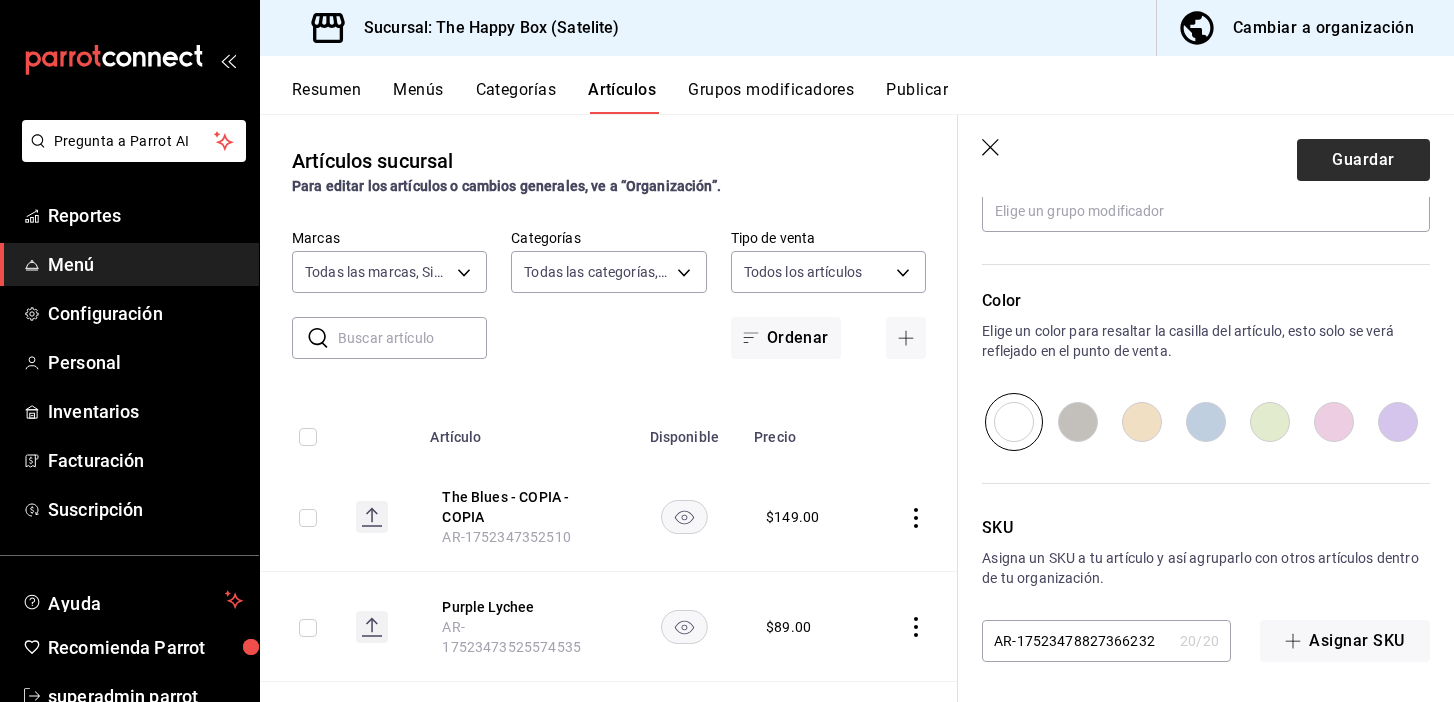 scroll, scrollTop: 0, scrollLeft: 0, axis: both 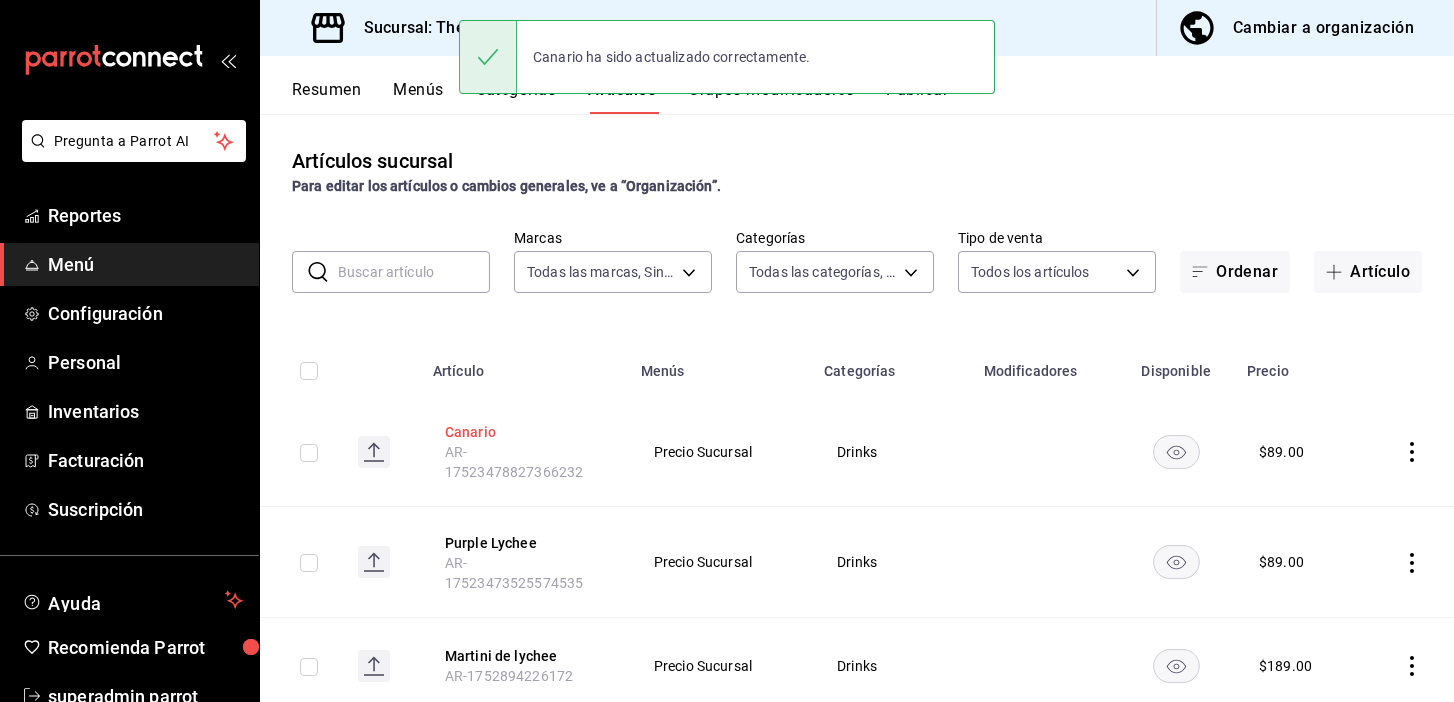 click on "Canario" at bounding box center [525, 432] 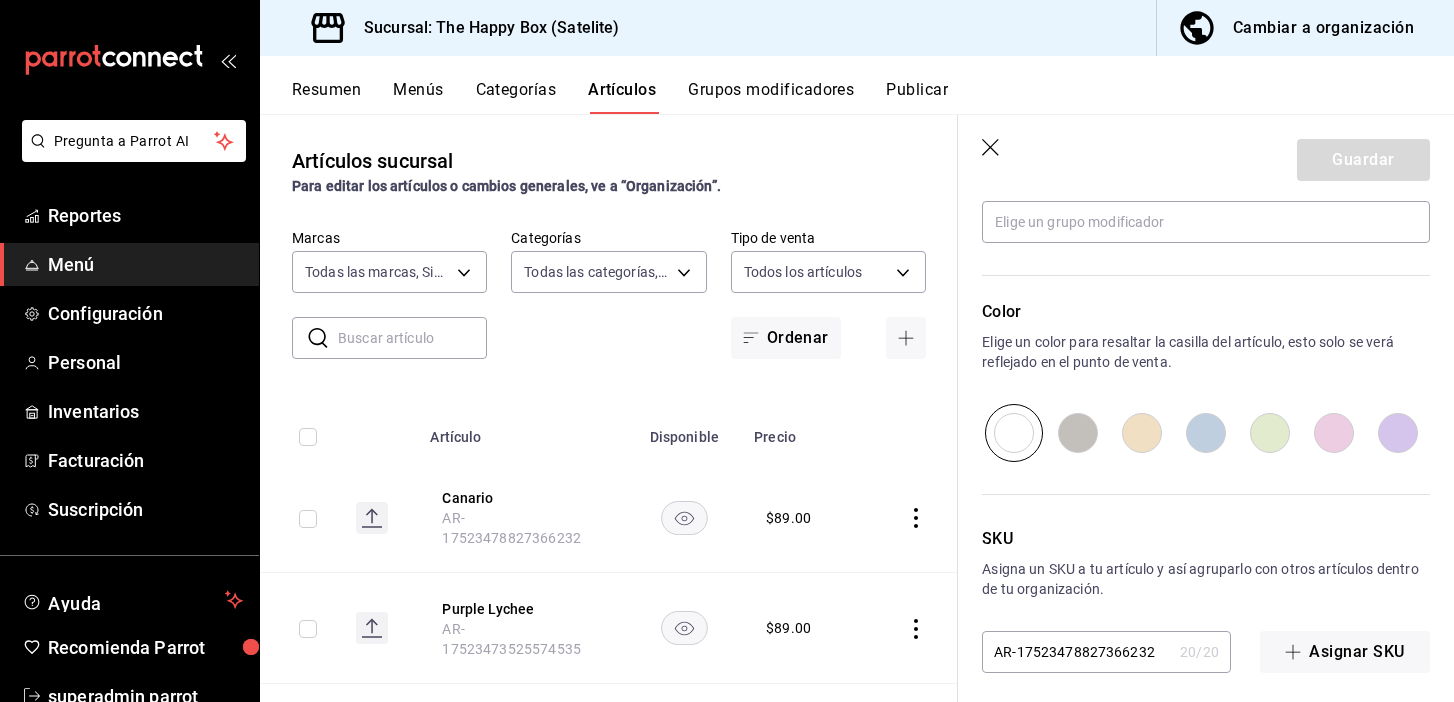 scroll, scrollTop: 963, scrollLeft: 0, axis: vertical 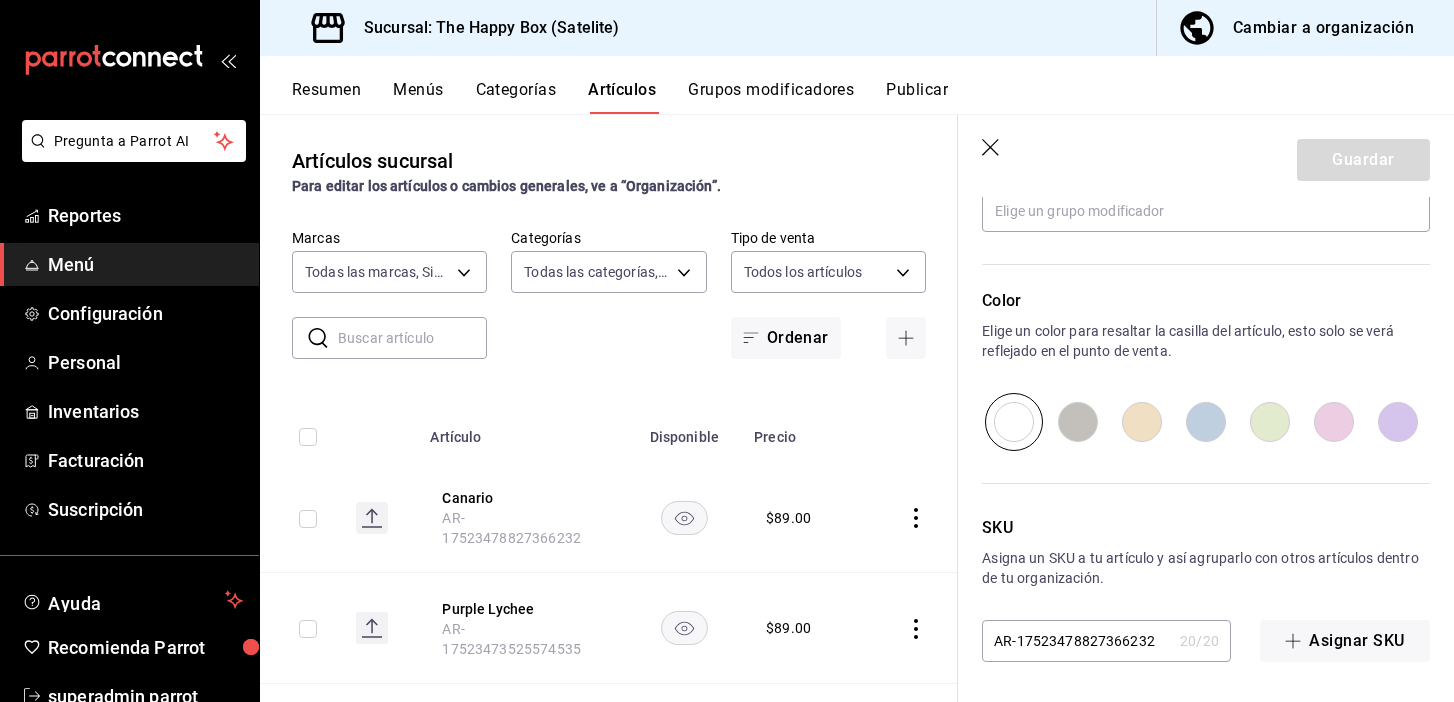 click at bounding box center (1270, 422) 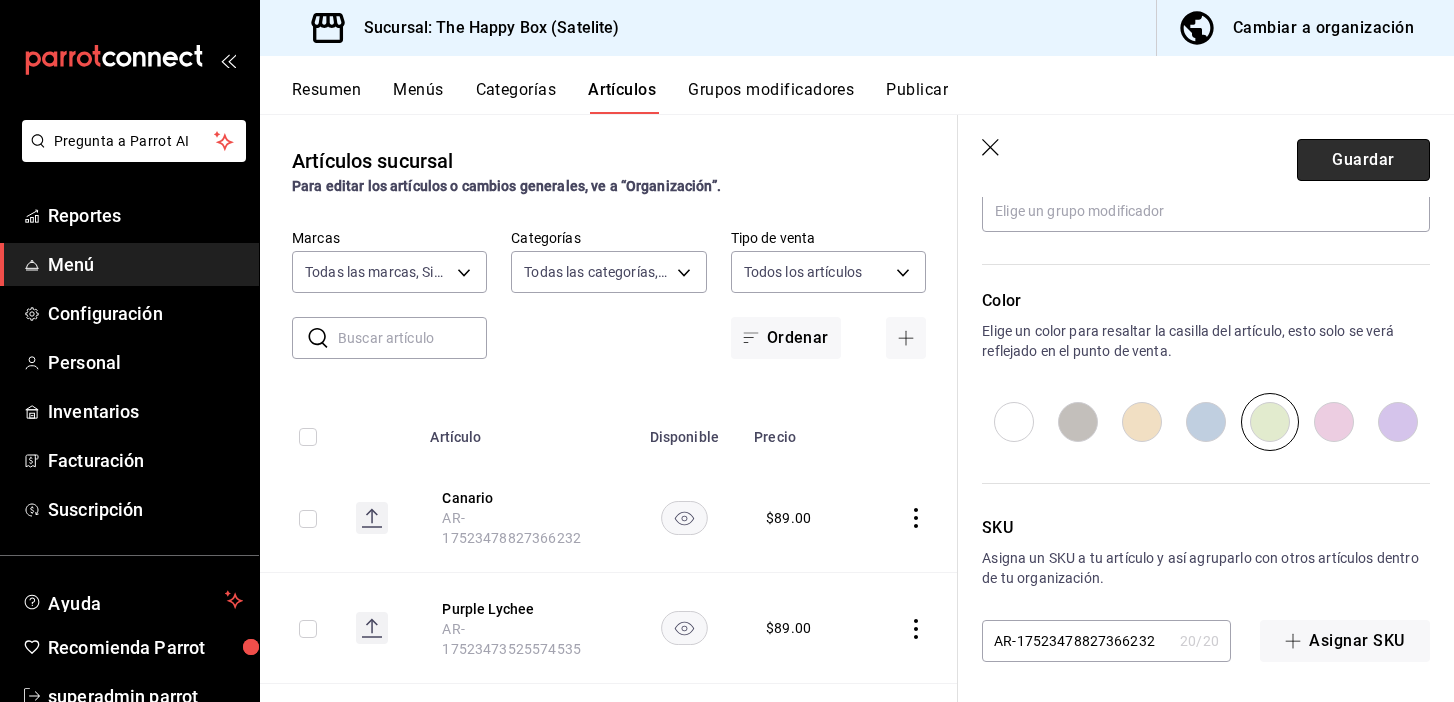 click on "Guardar" at bounding box center [1363, 160] 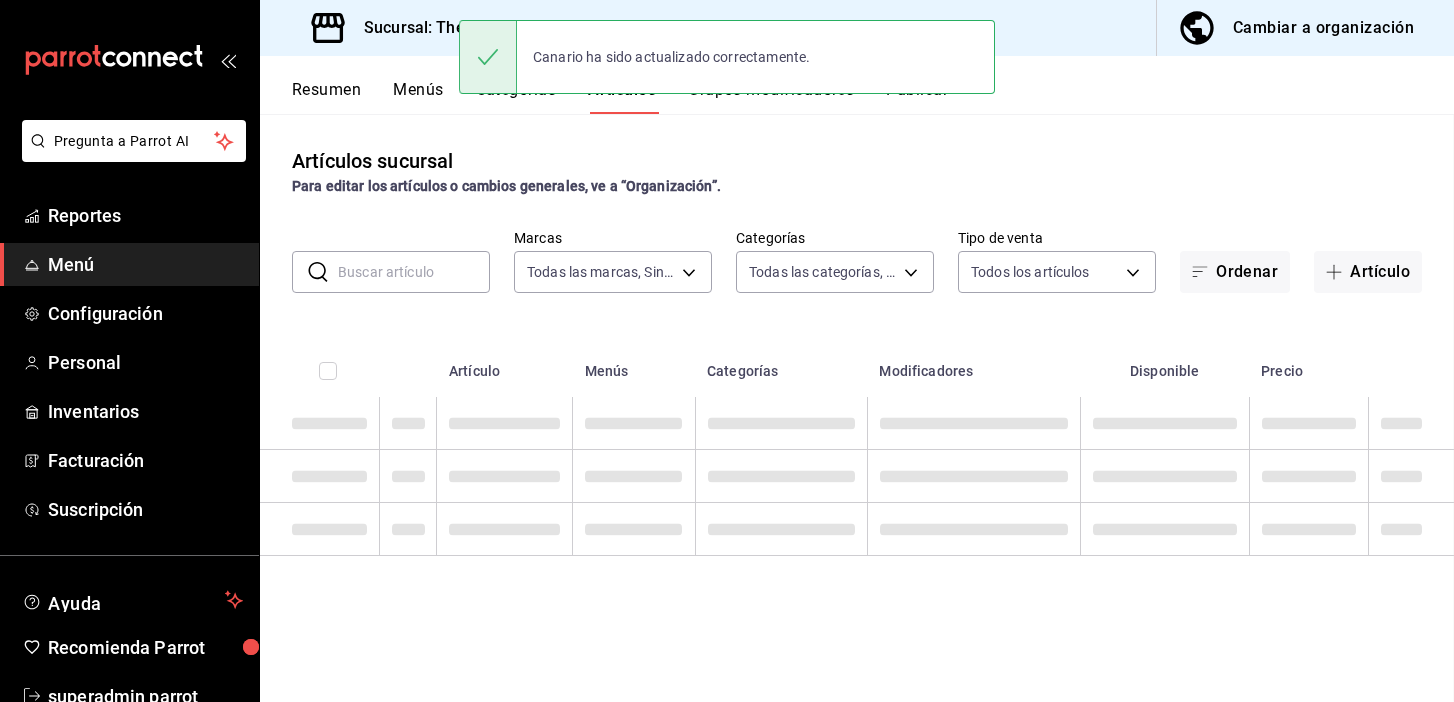 scroll, scrollTop: 0, scrollLeft: 0, axis: both 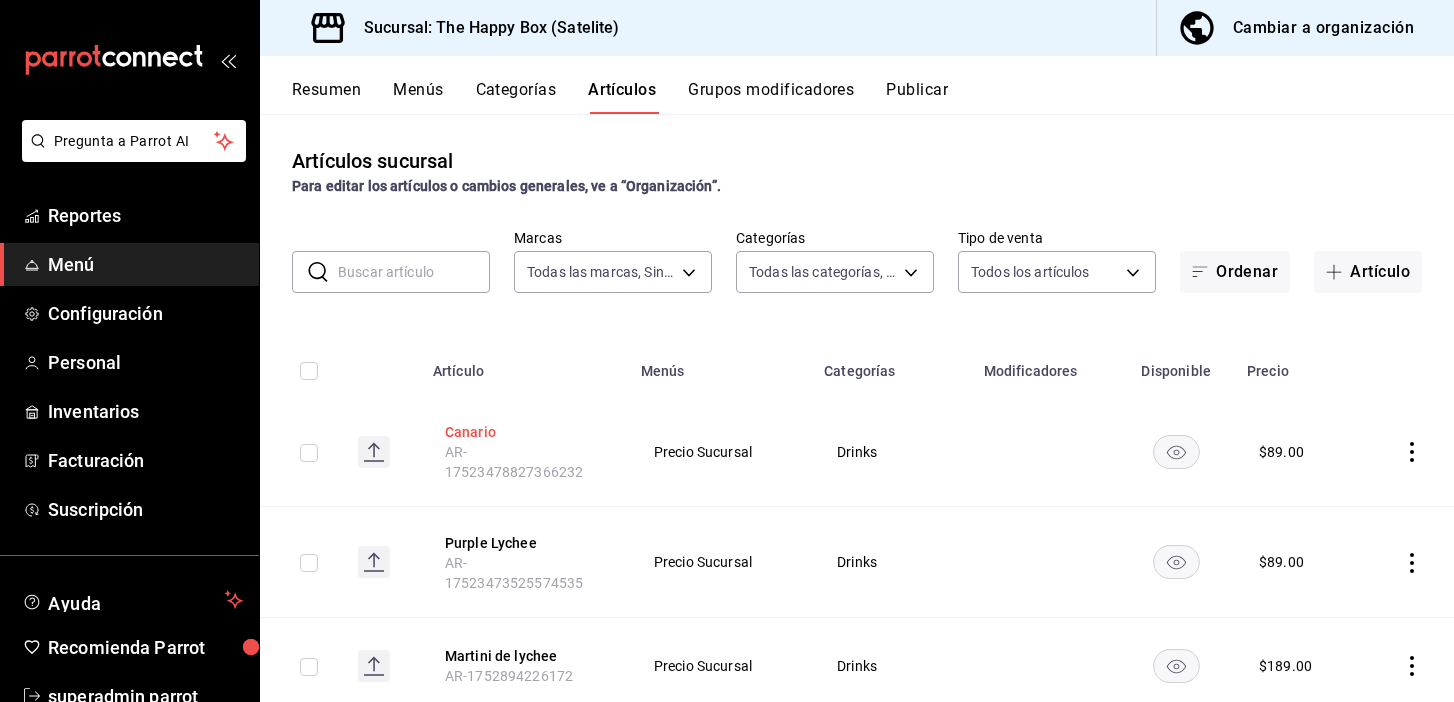 click on "Canario" at bounding box center [525, 432] 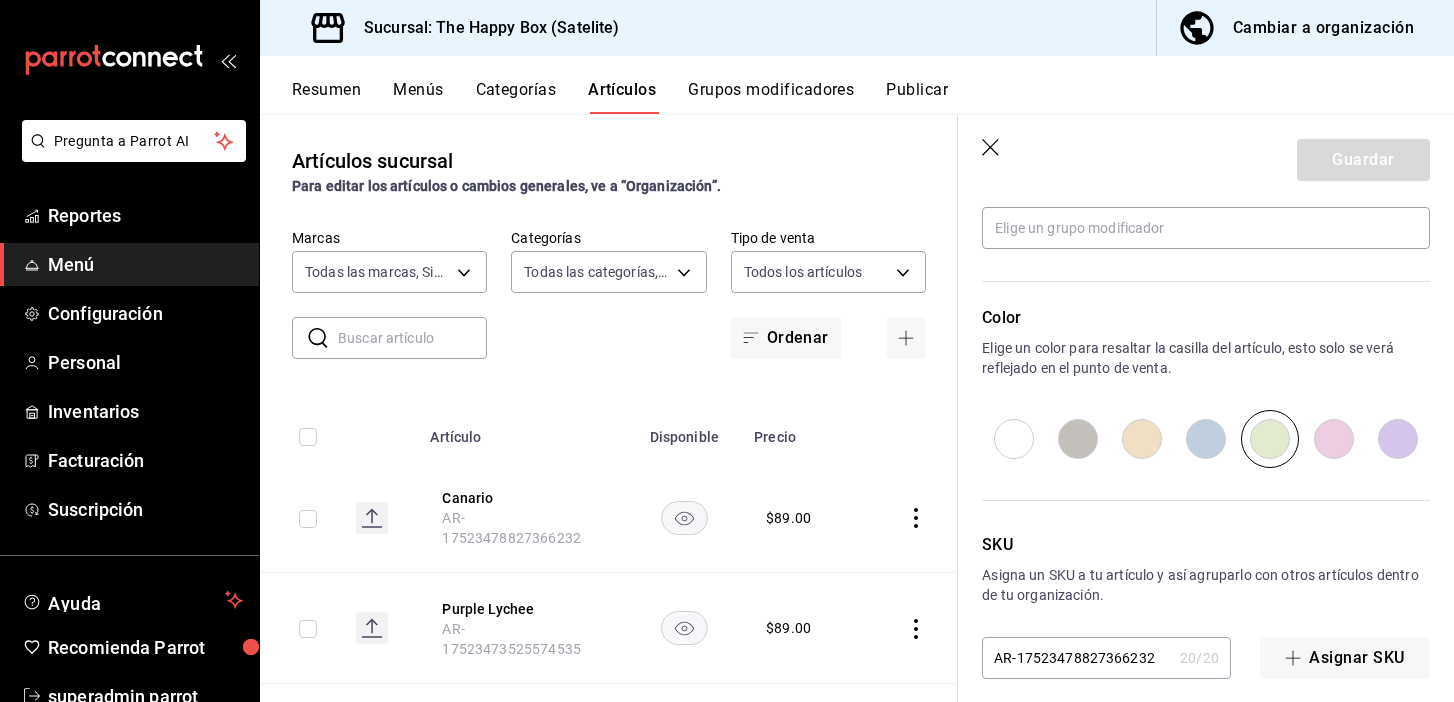 scroll, scrollTop: 963, scrollLeft: 0, axis: vertical 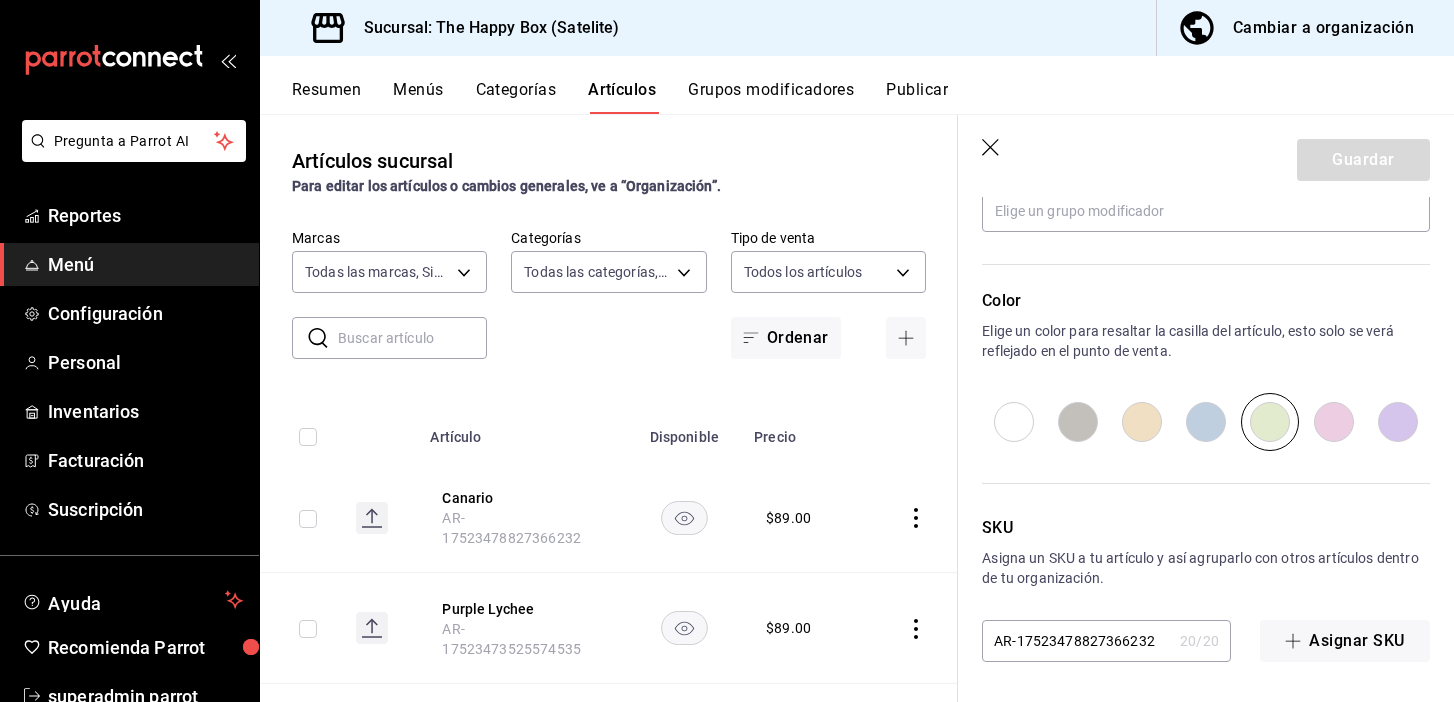 click 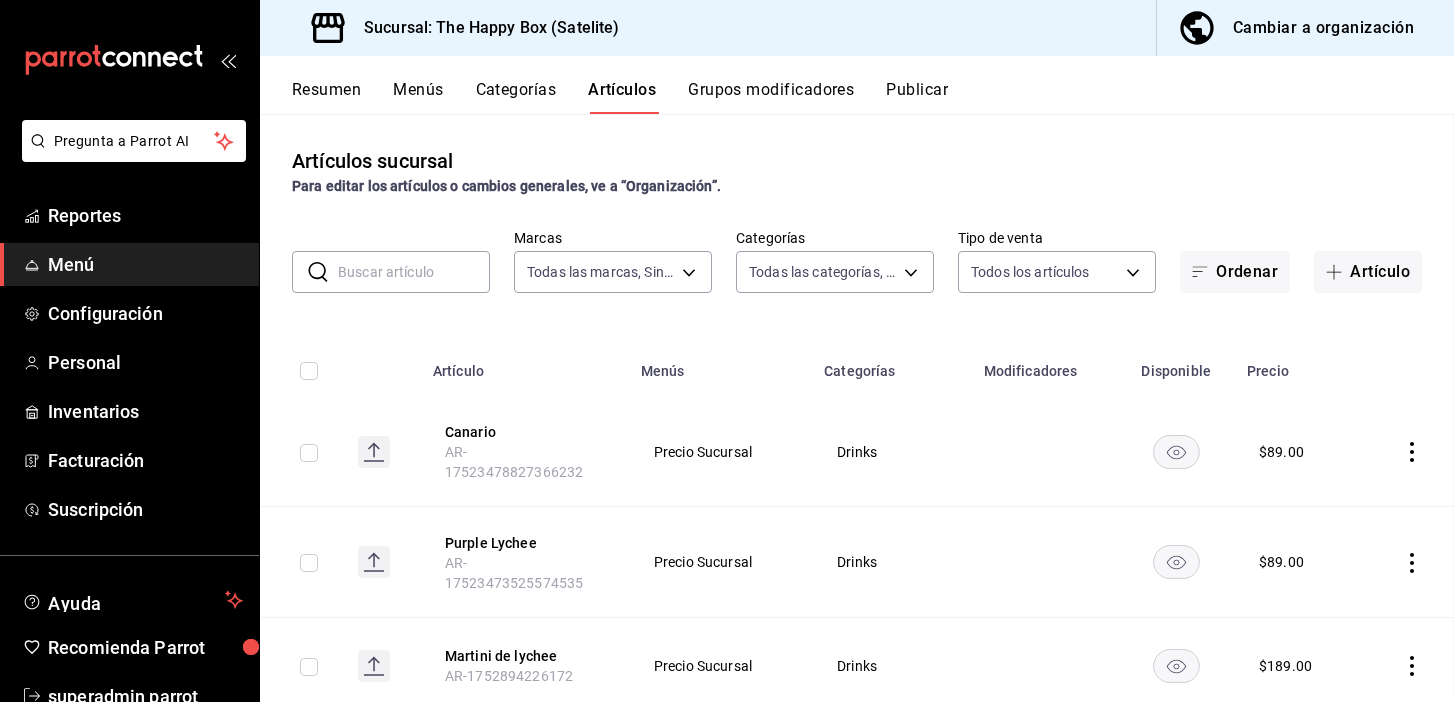 scroll, scrollTop: 0, scrollLeft: 0, axis: both 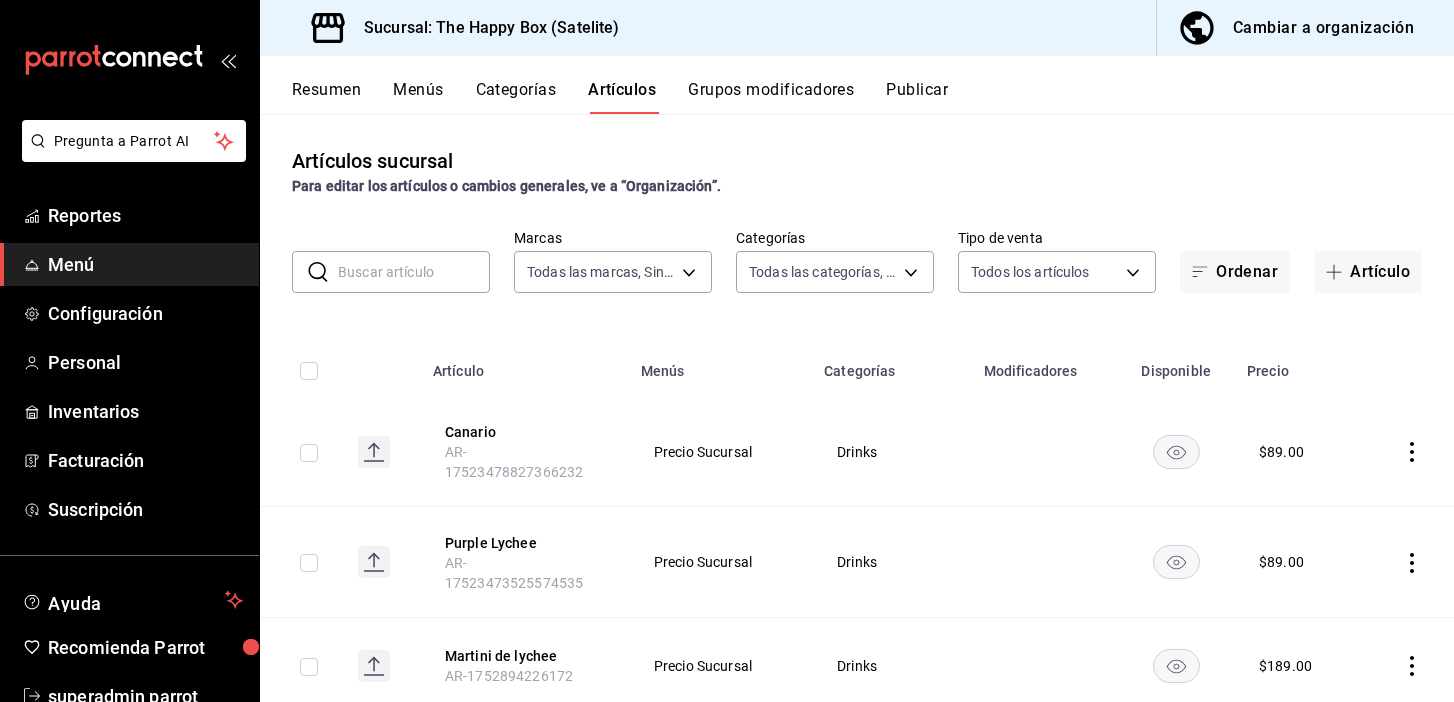 click on "Publicar" at bounding box center (917, 97) 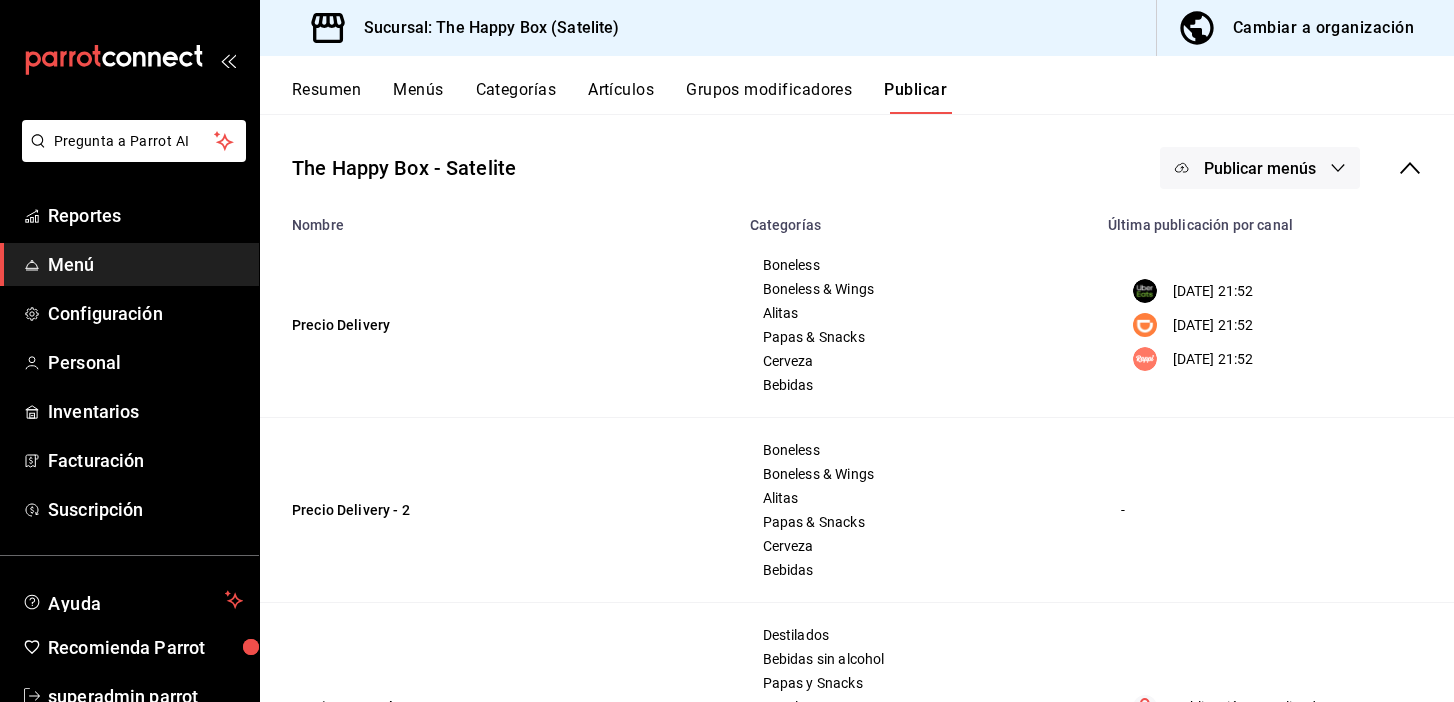 scroll, scrollTop: 3, scrollLeft: 0, axis: vertical 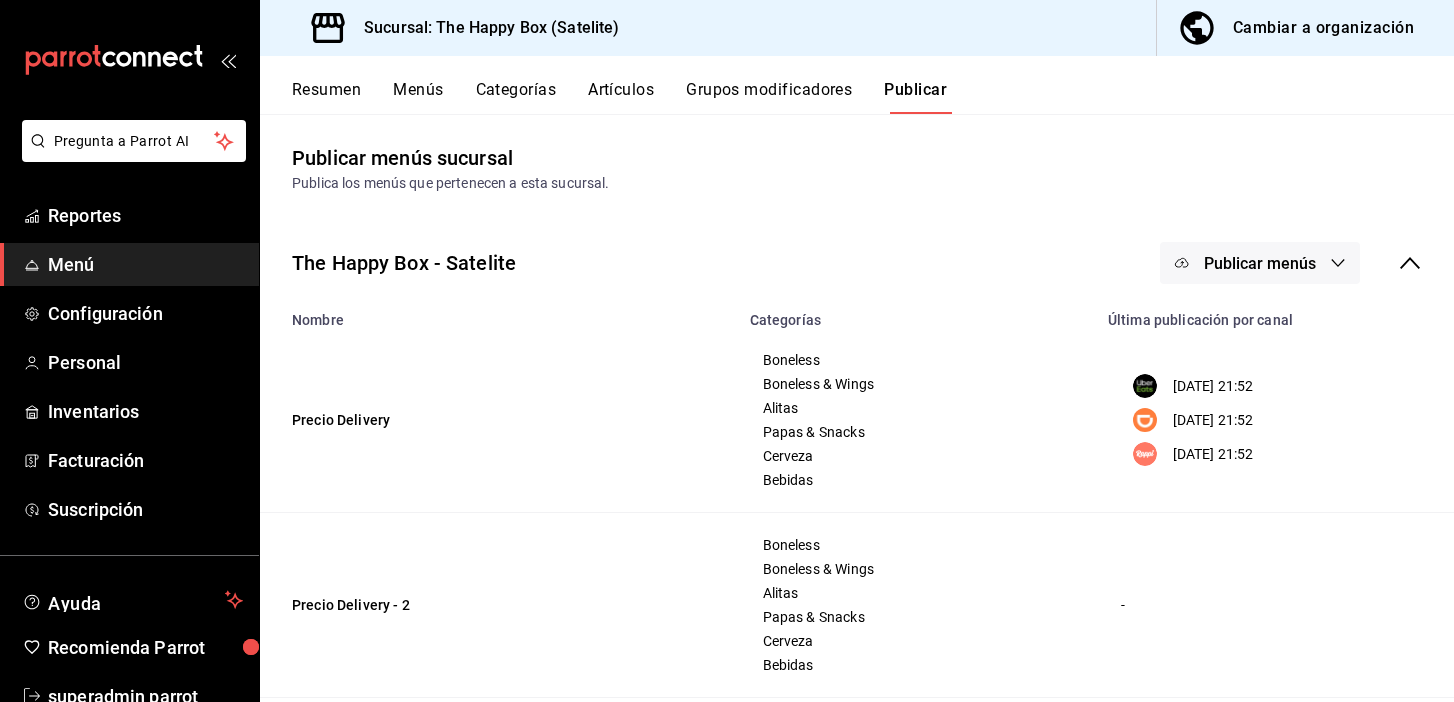 click on "Publicar menús" at bounding box center (1260, 263) 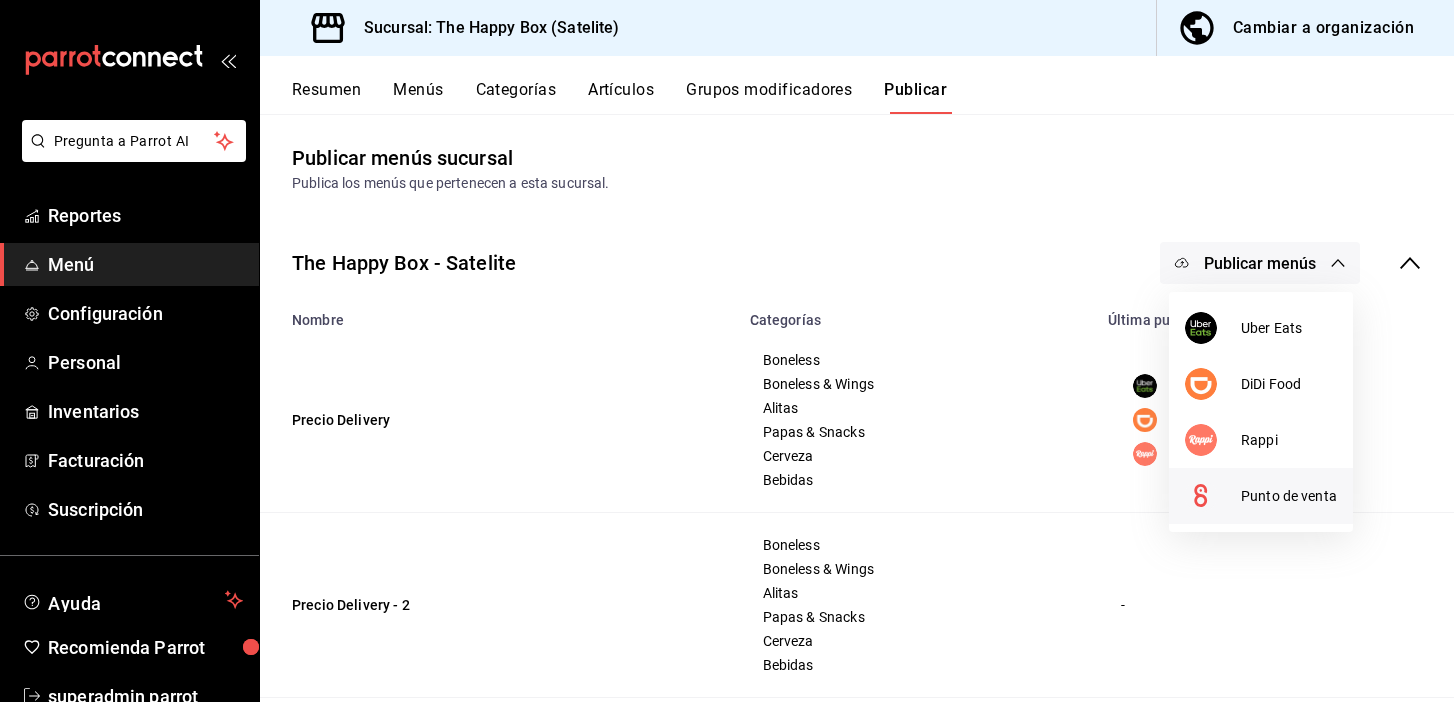click at bounding box center (1213, 496) 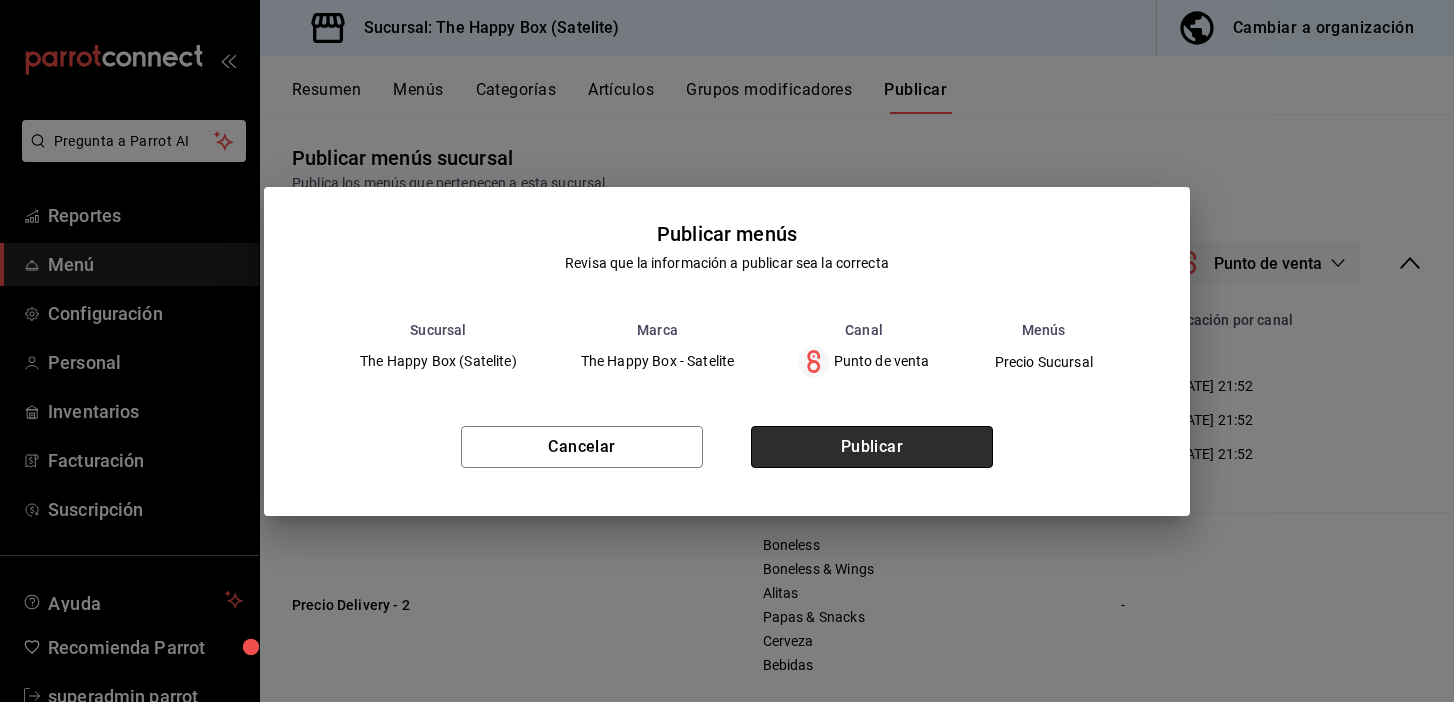 click on "Publicar" at bounding box center [872, 447] 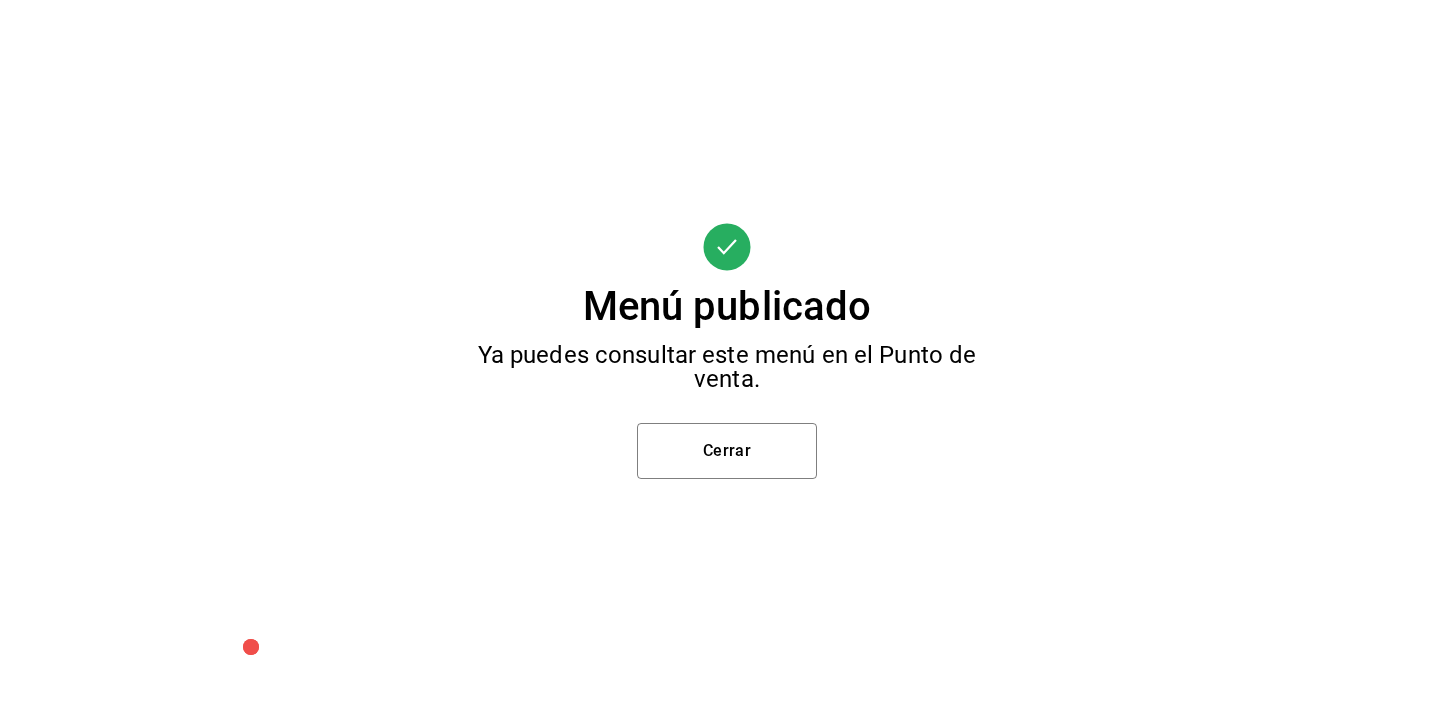 scroll, scrollTop: 0, scrollLeft: 0, axis: both 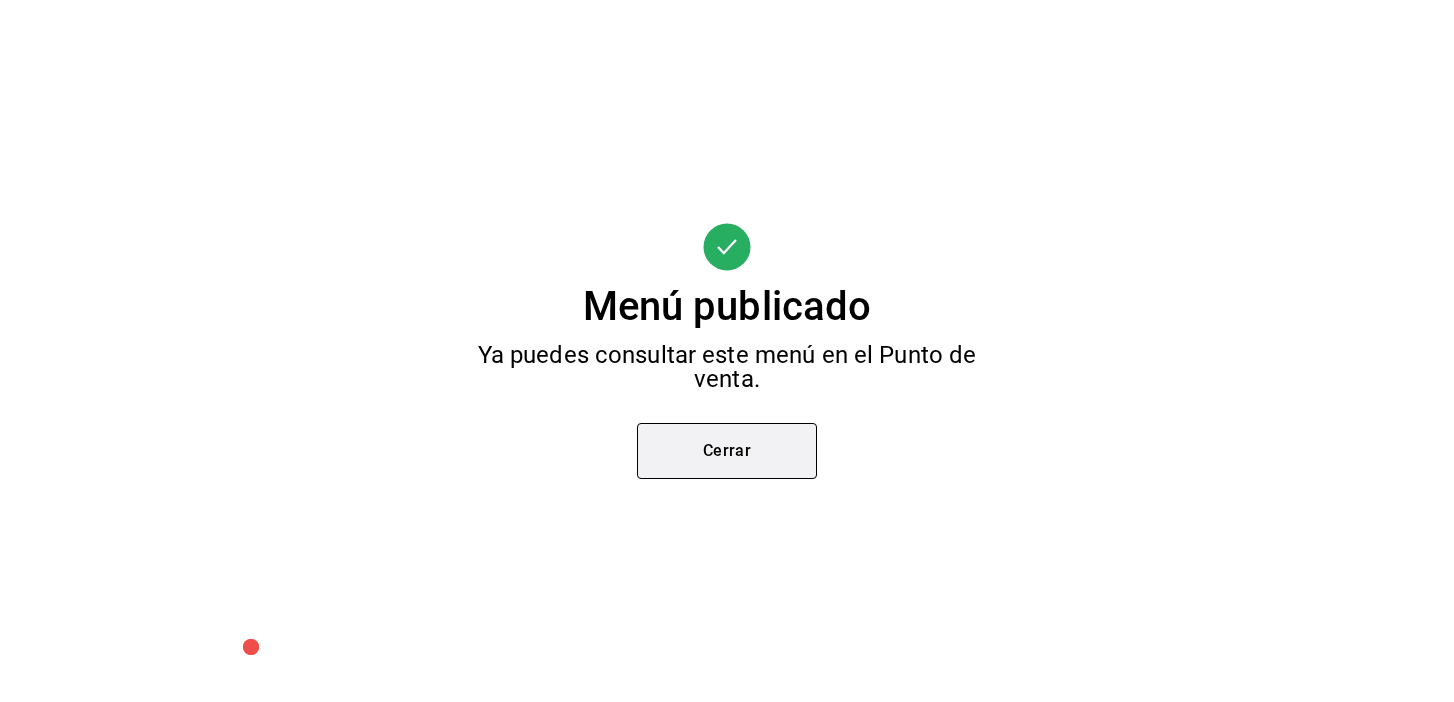 click on "Cerrar" at bounding box center (727, 451) 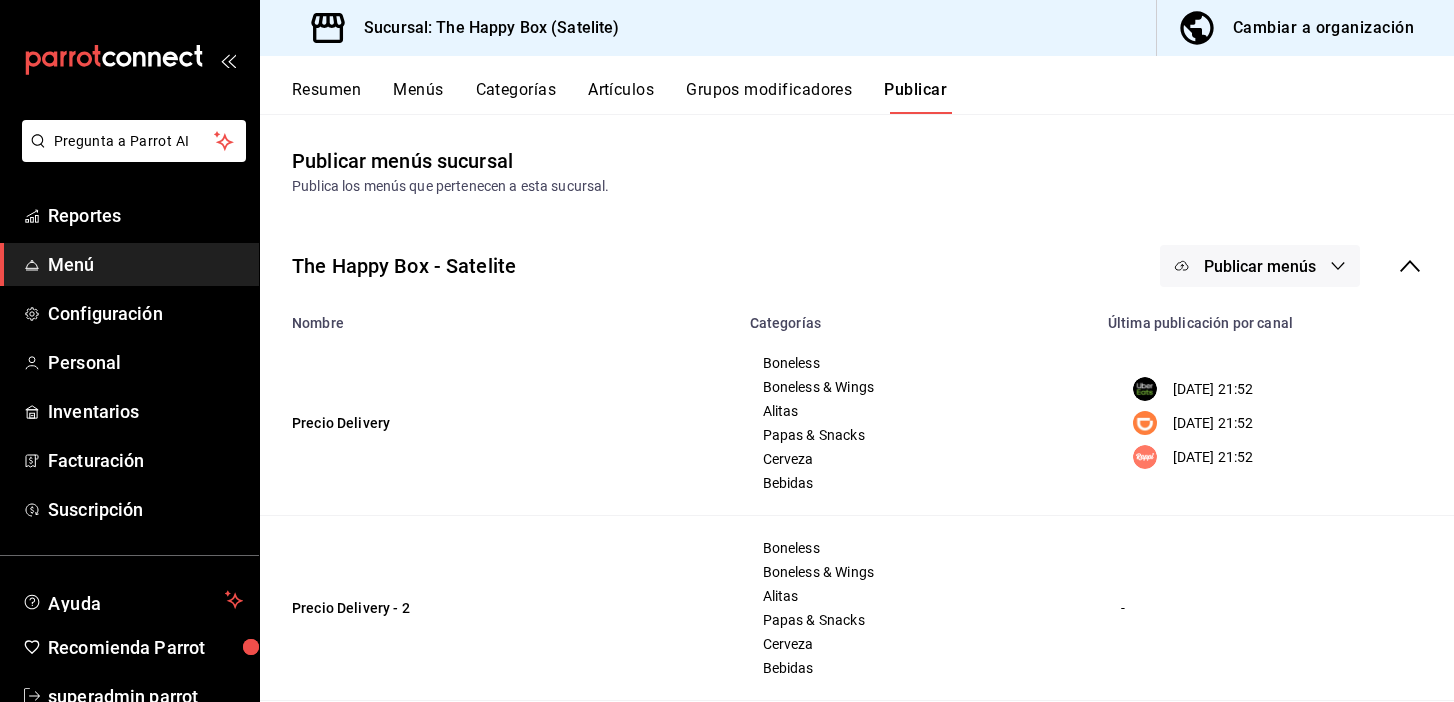 click on "Menús" at bounding box center [418, 97] 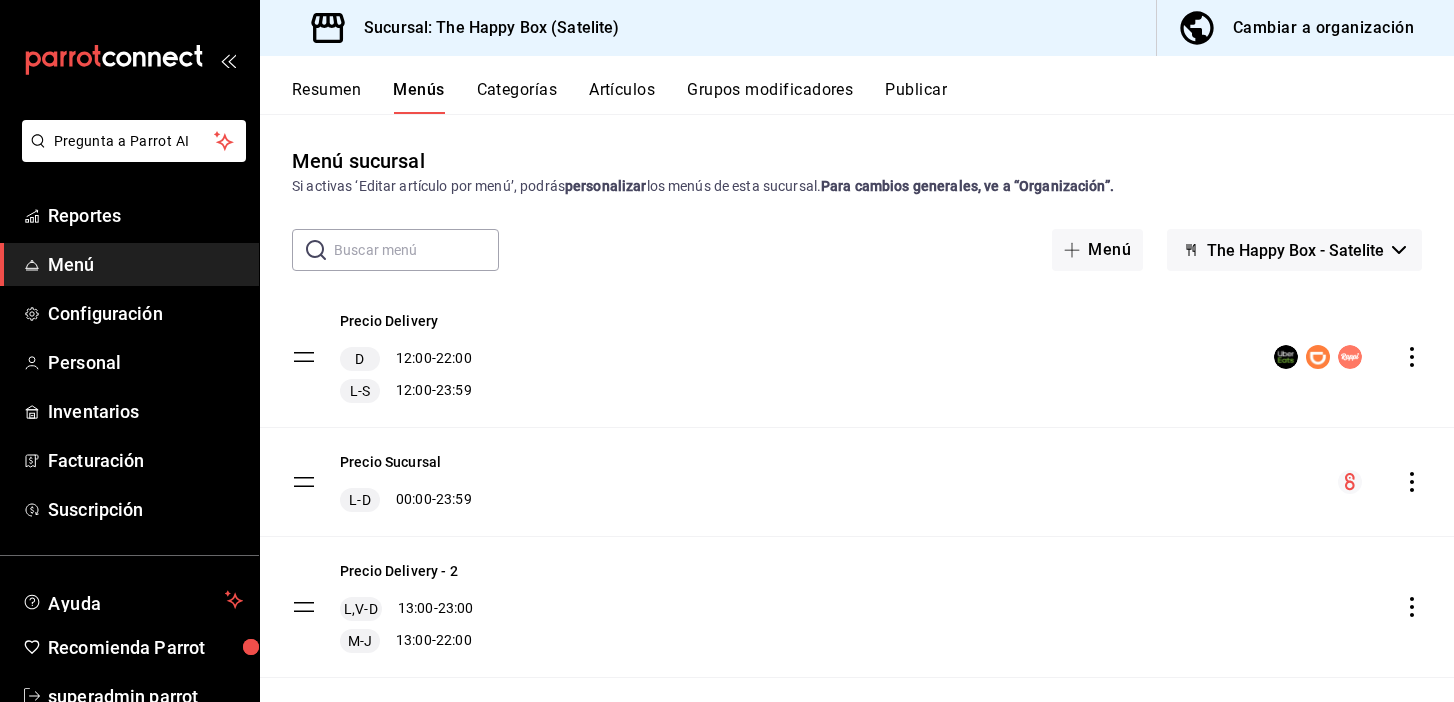 scroll, scrollTop: 33, scrollLeft: 0, axis: vertical 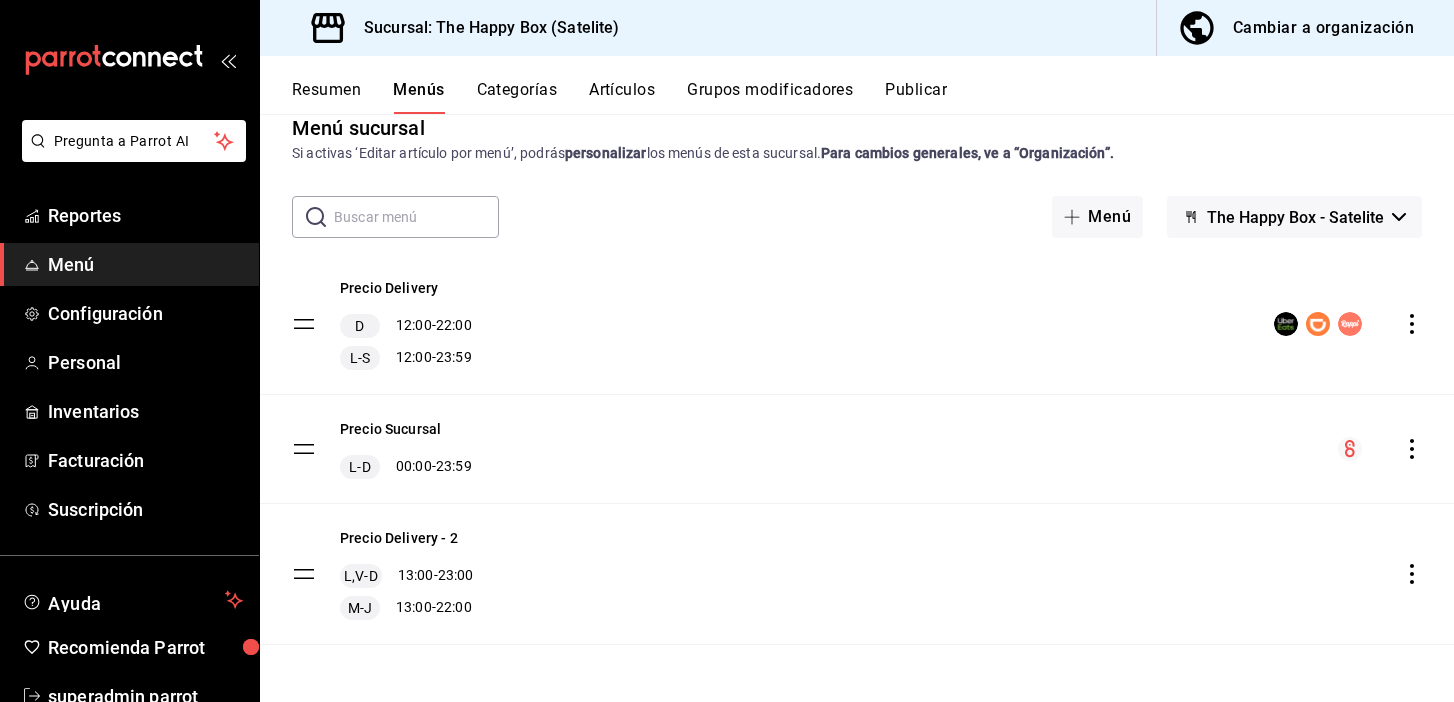 click on "Resumen" at bounding box center [326, 97] 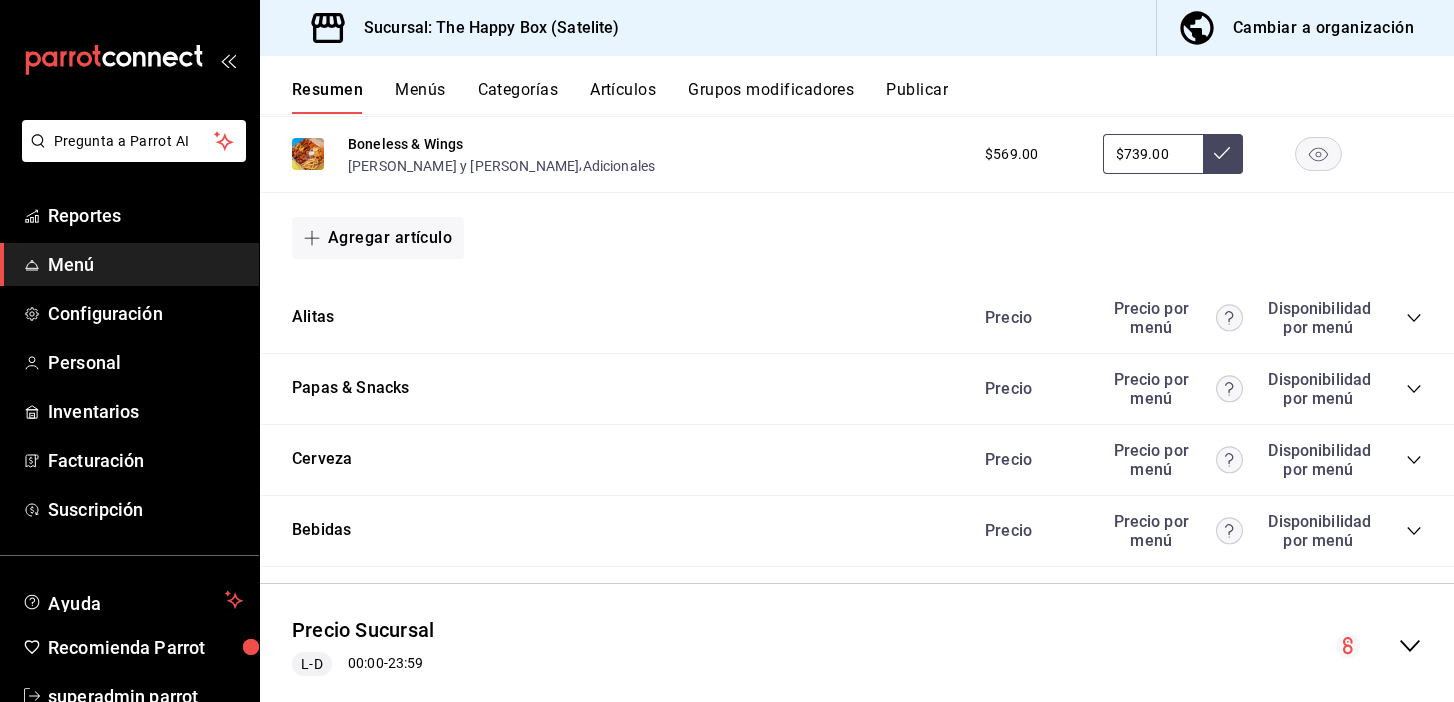 scroll, scrollTop: 1109, scrollLeft: 0, axis: vertical 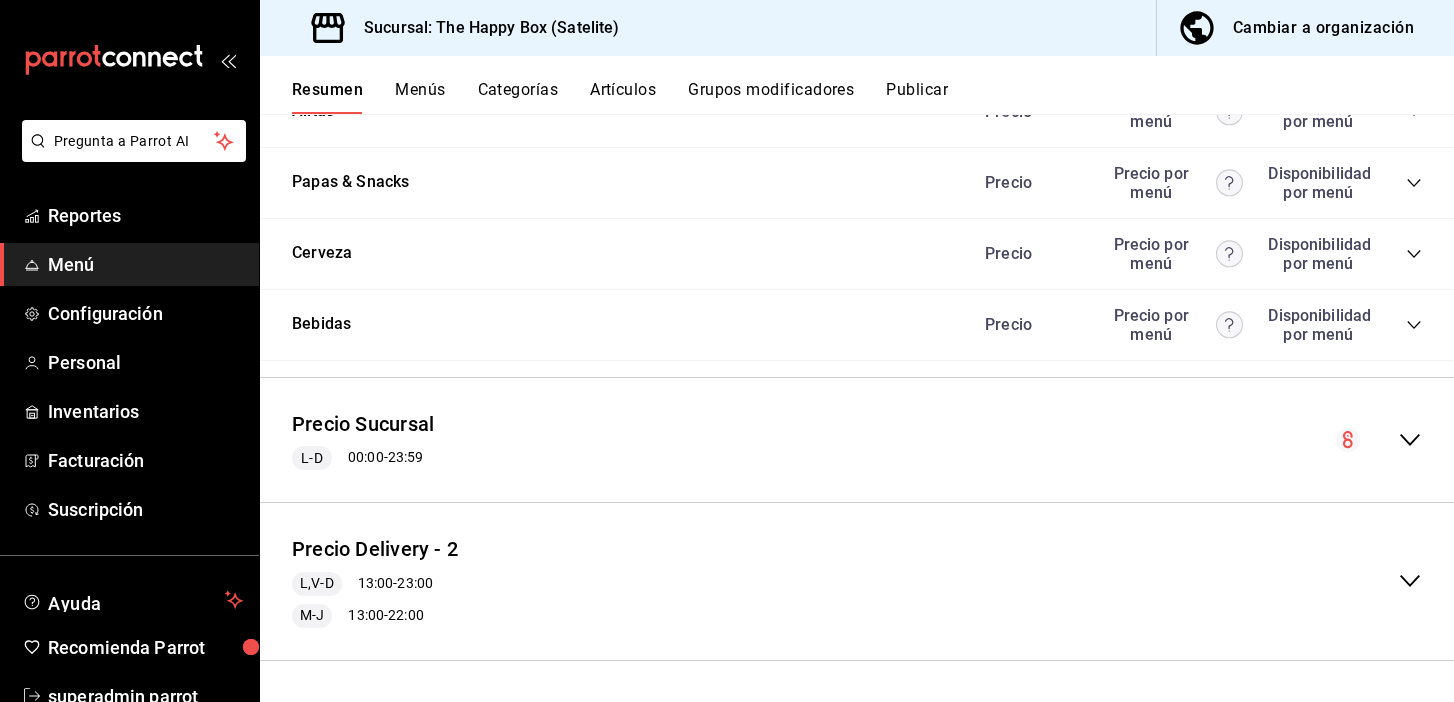 click 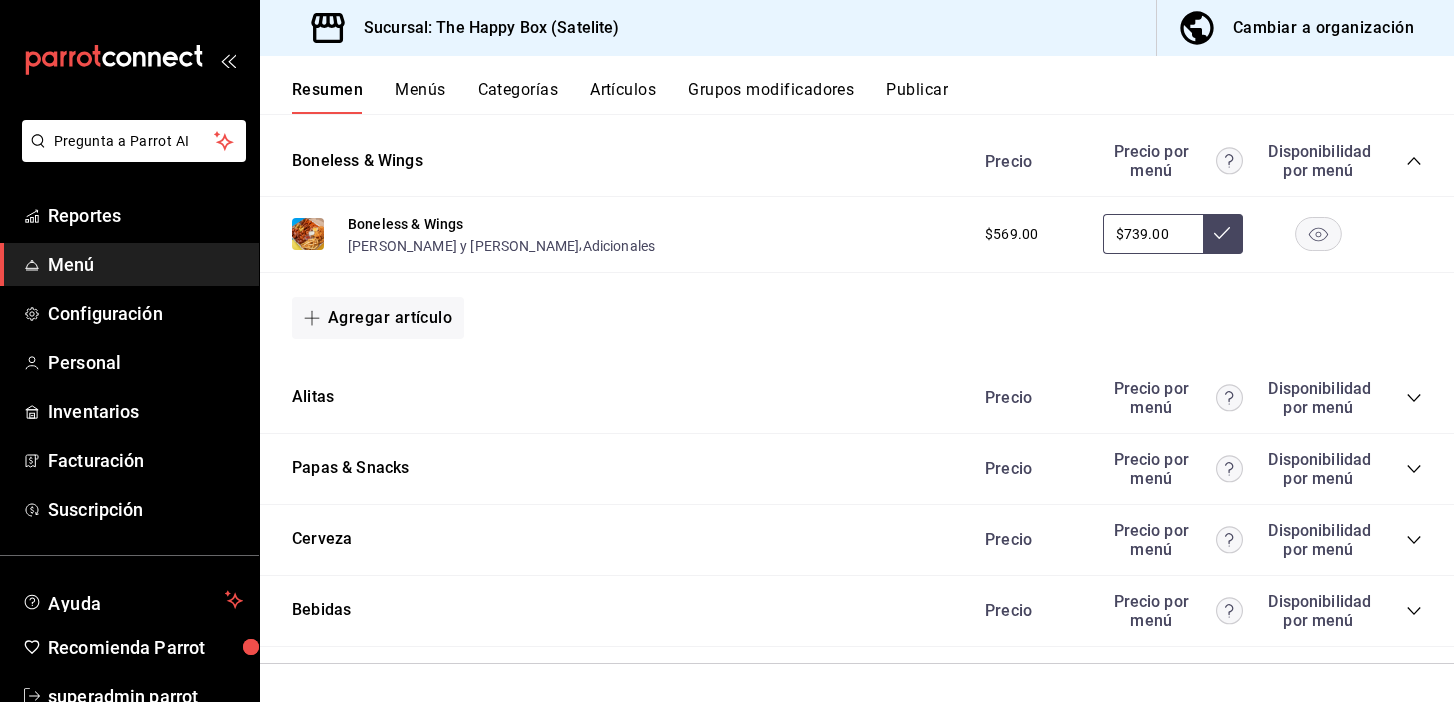 scroll, scrollTop: 2151, scrollLeft: 0, axis: vertical 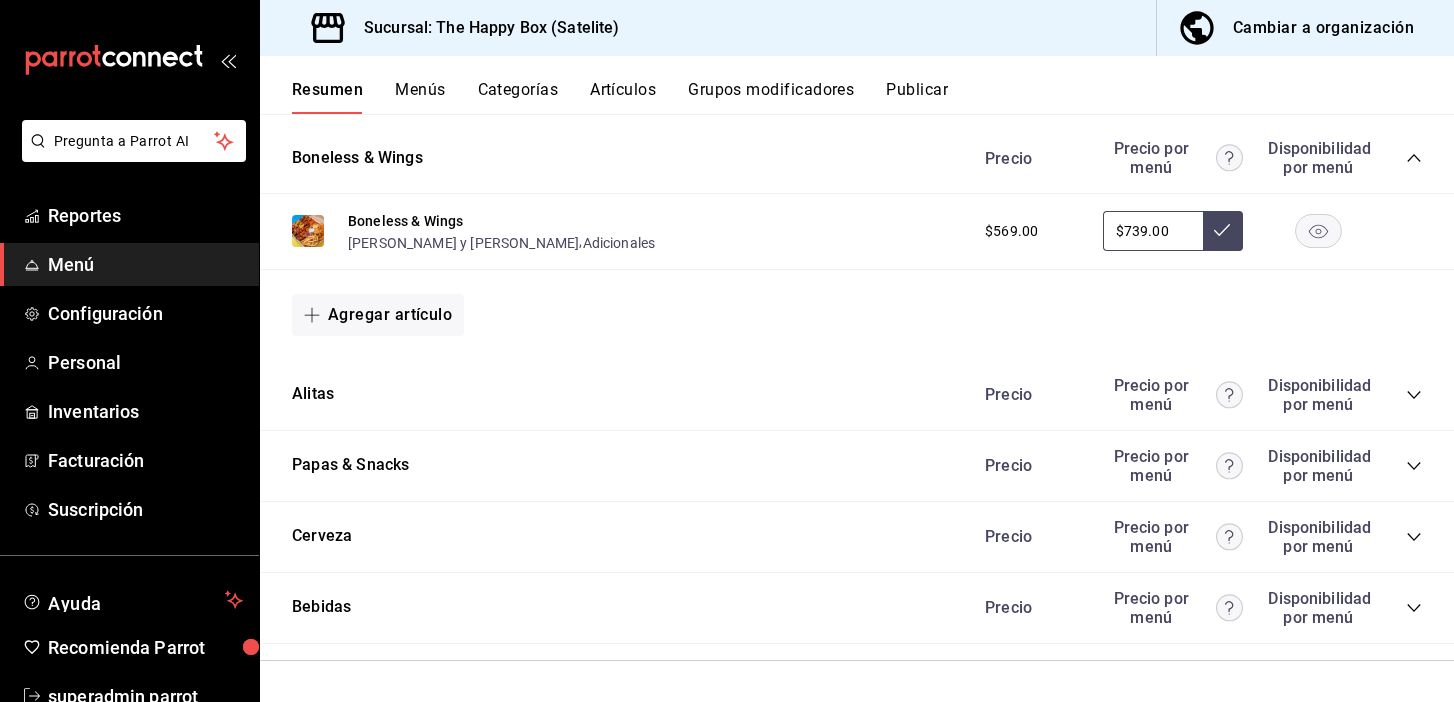 click on "Bebidas Precio Precio por menú   Disponibilidad por menú" at bounding box center (857, 608) 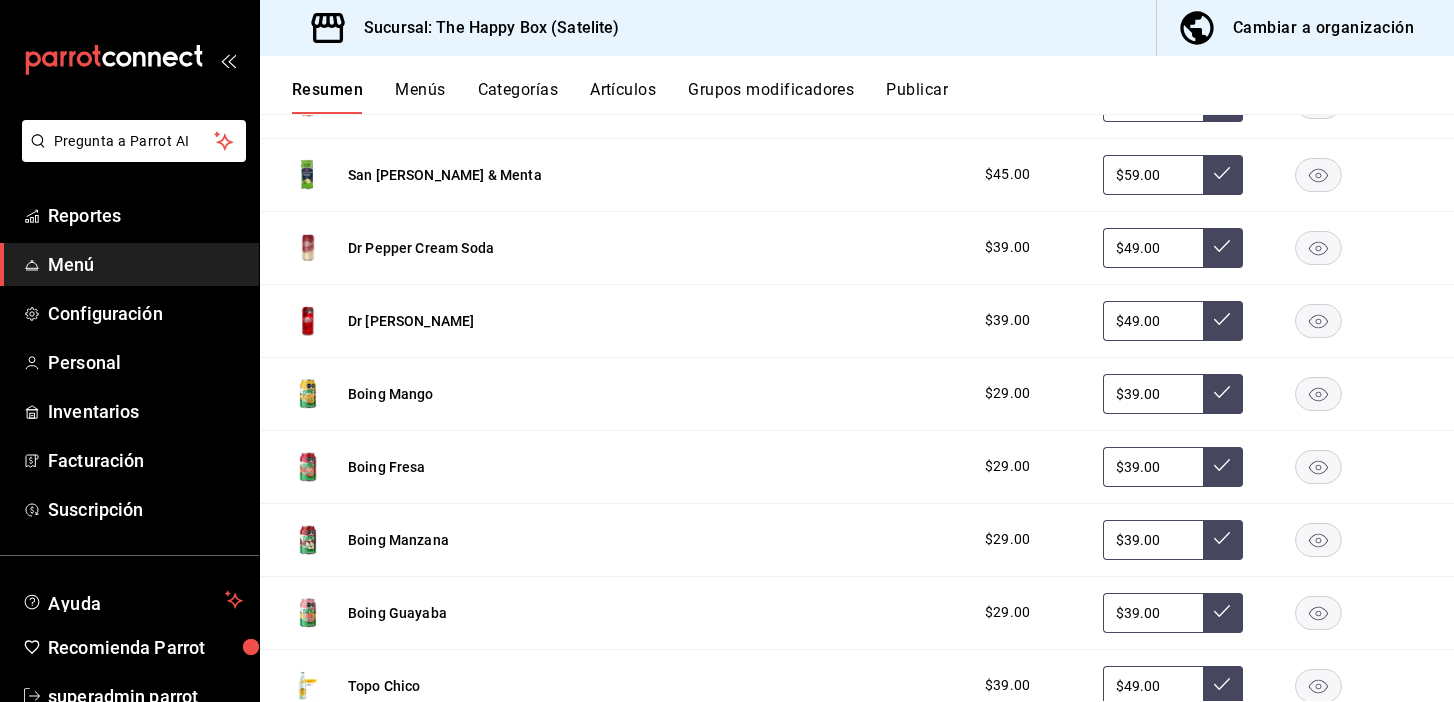 scroll, scrollTop: 3336, scrollLeft: 0, axis: vertical 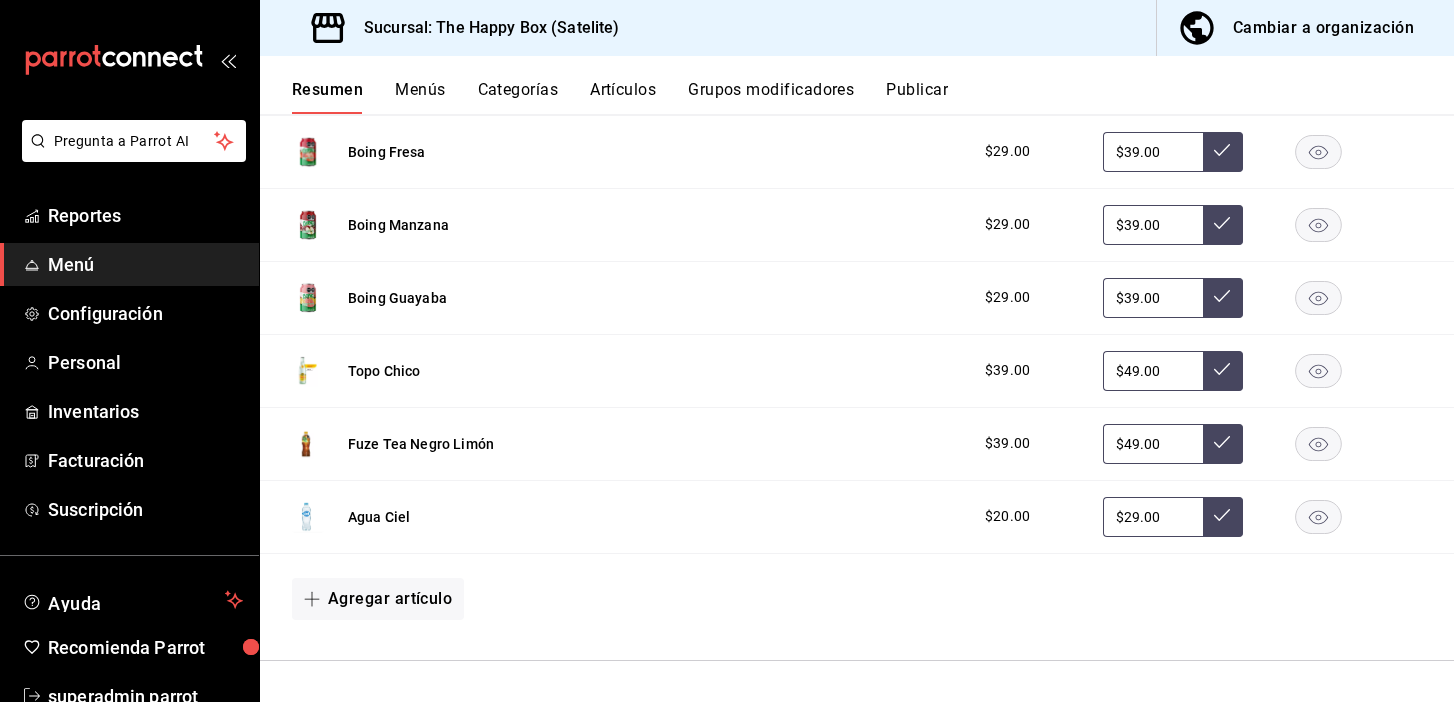 click on "Categorías" at bounding box center (518, 97) 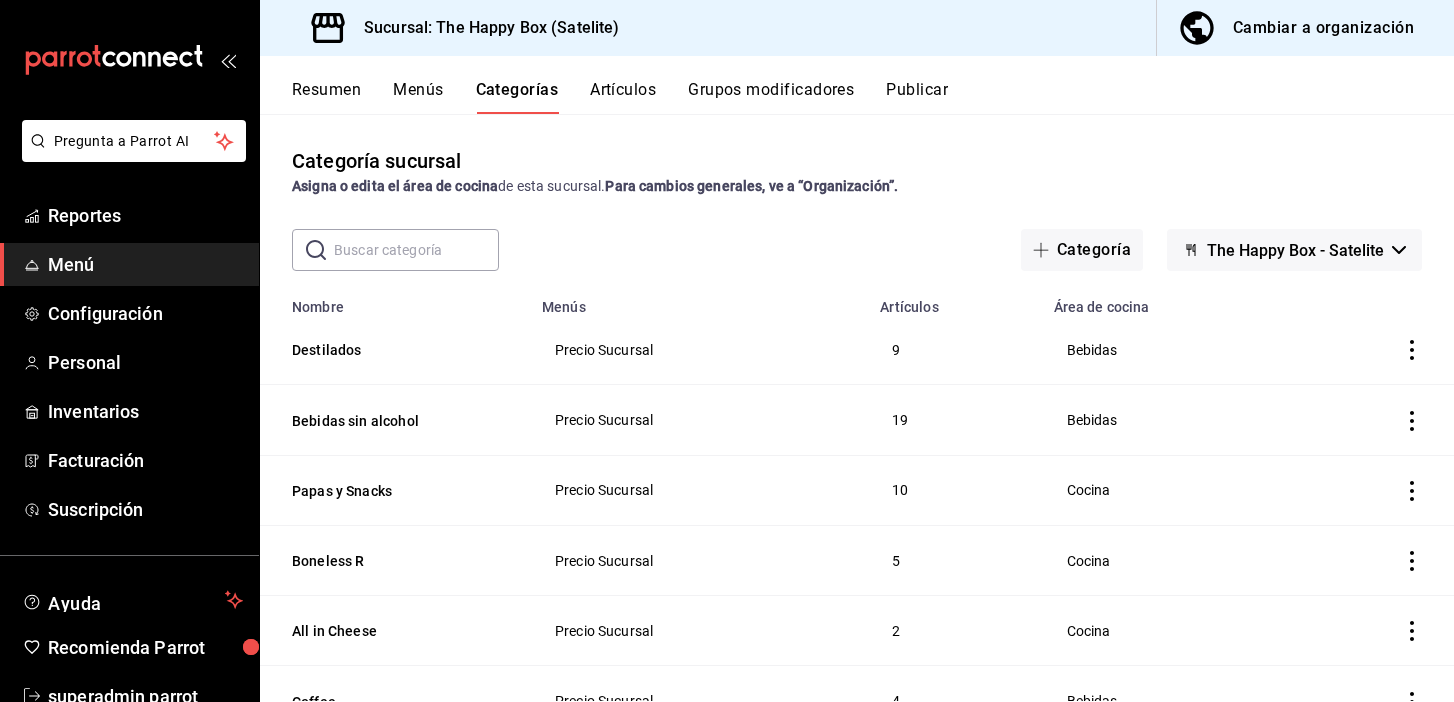 scroll, scrollTop: 96, scrollLeft: 0, axis: vertical 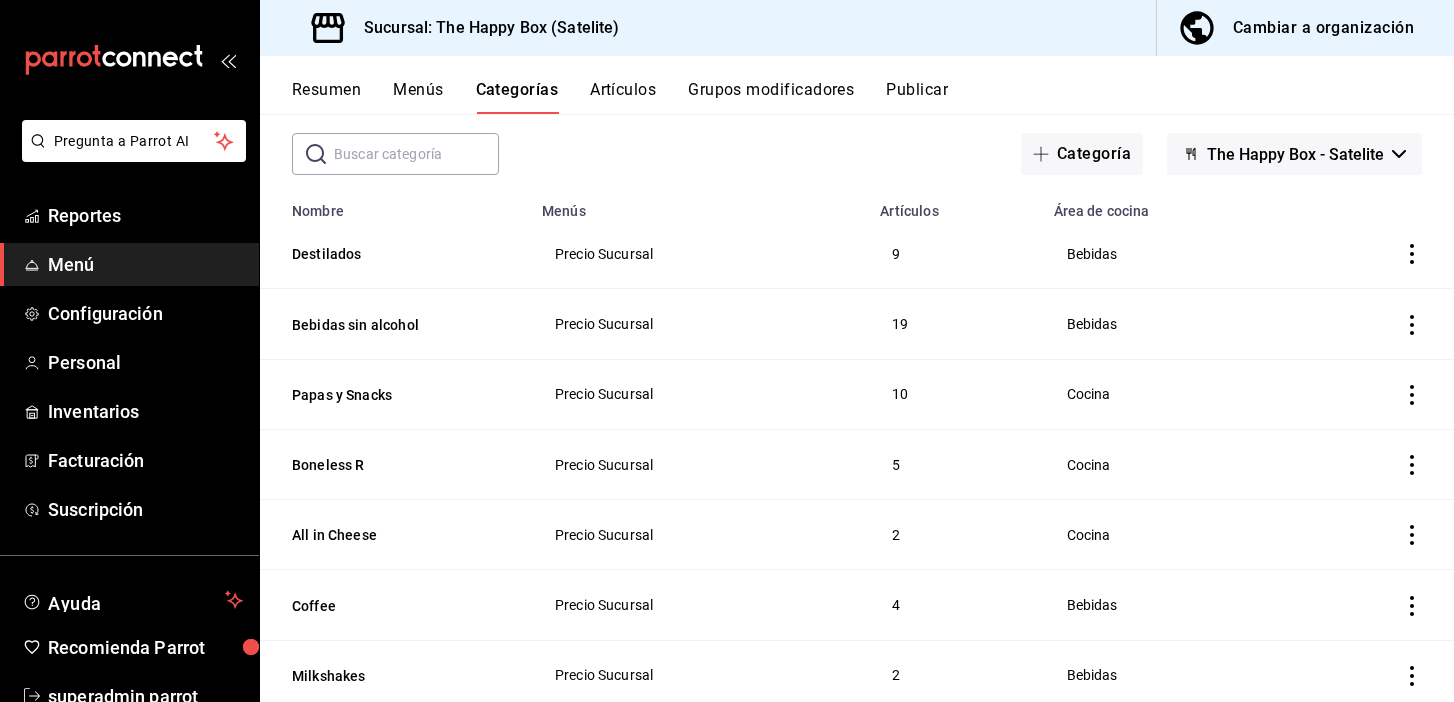 click 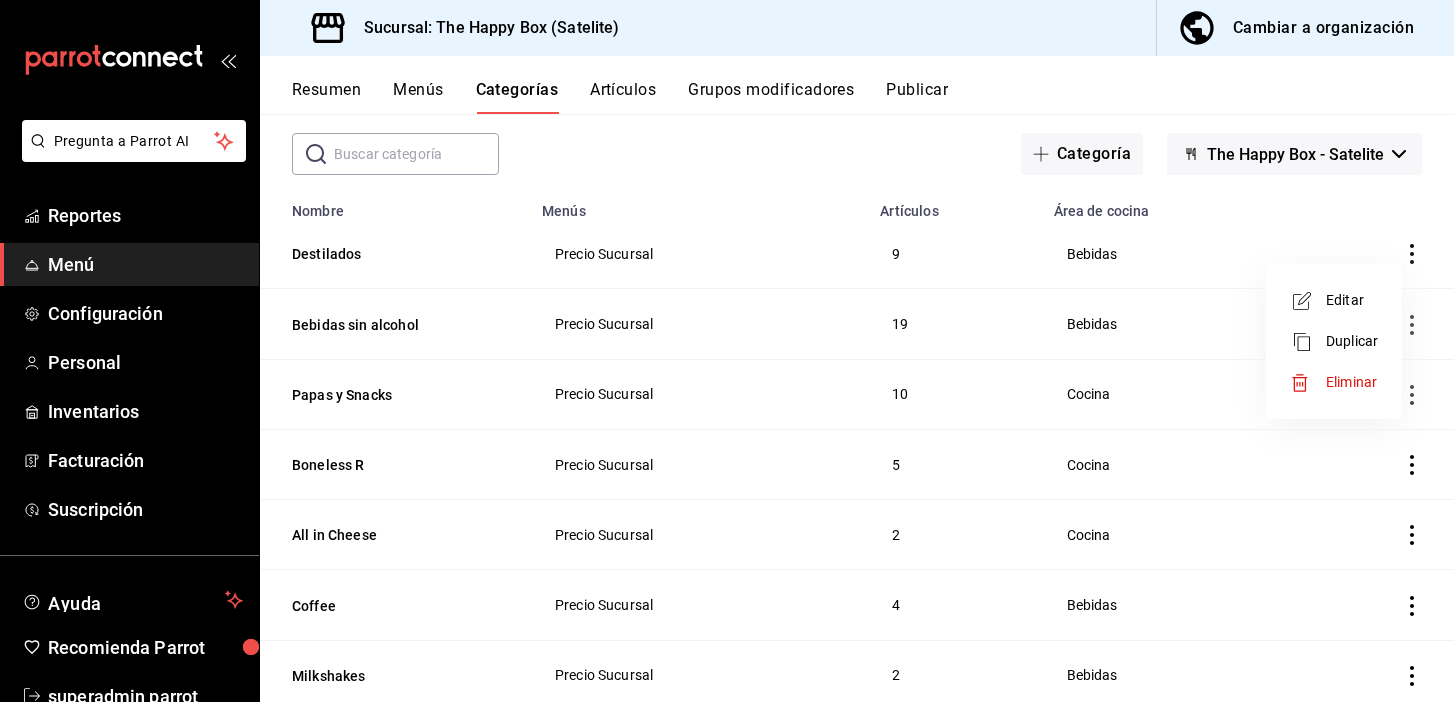 click at bounding box center (727, 351) 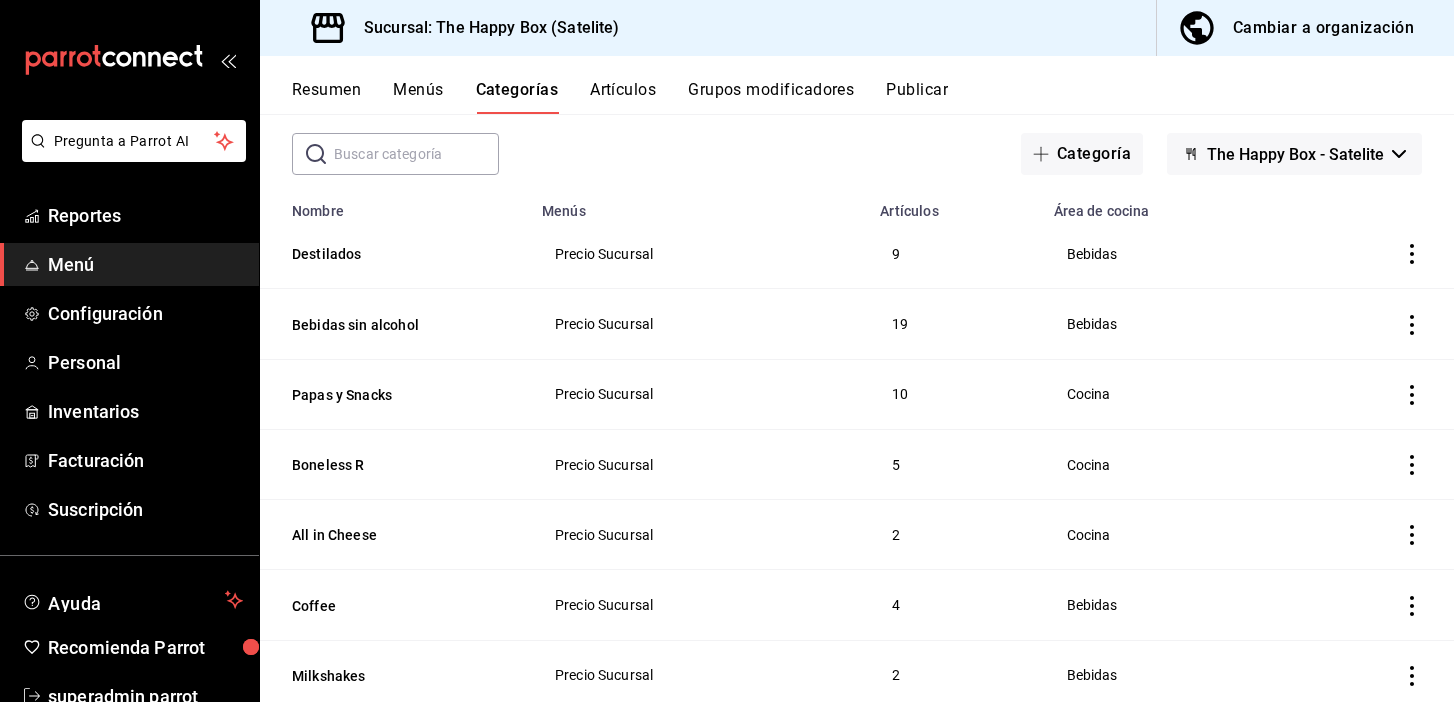 click on "Artículos" at bounding box center (623, 97) 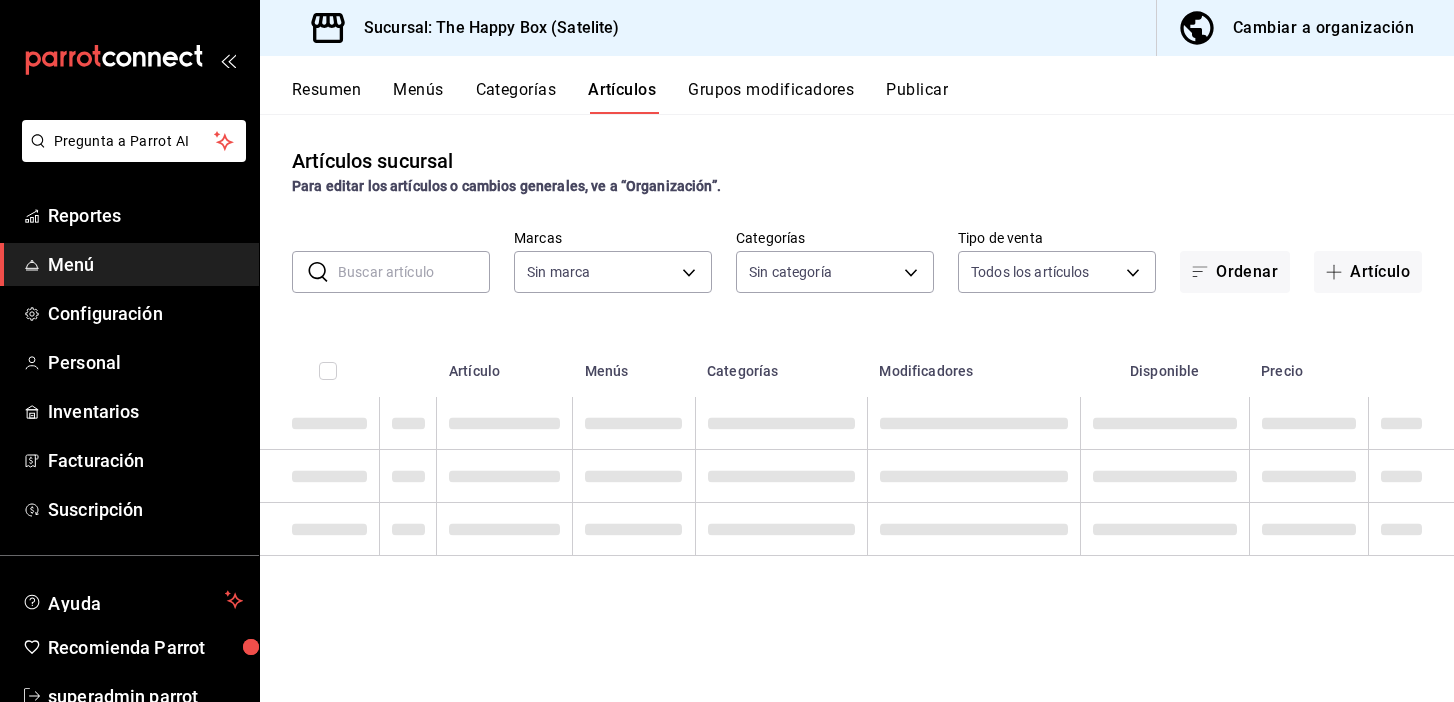 type on "58c7a565-4df7-4662-91b2-7a1e9e046cfe" 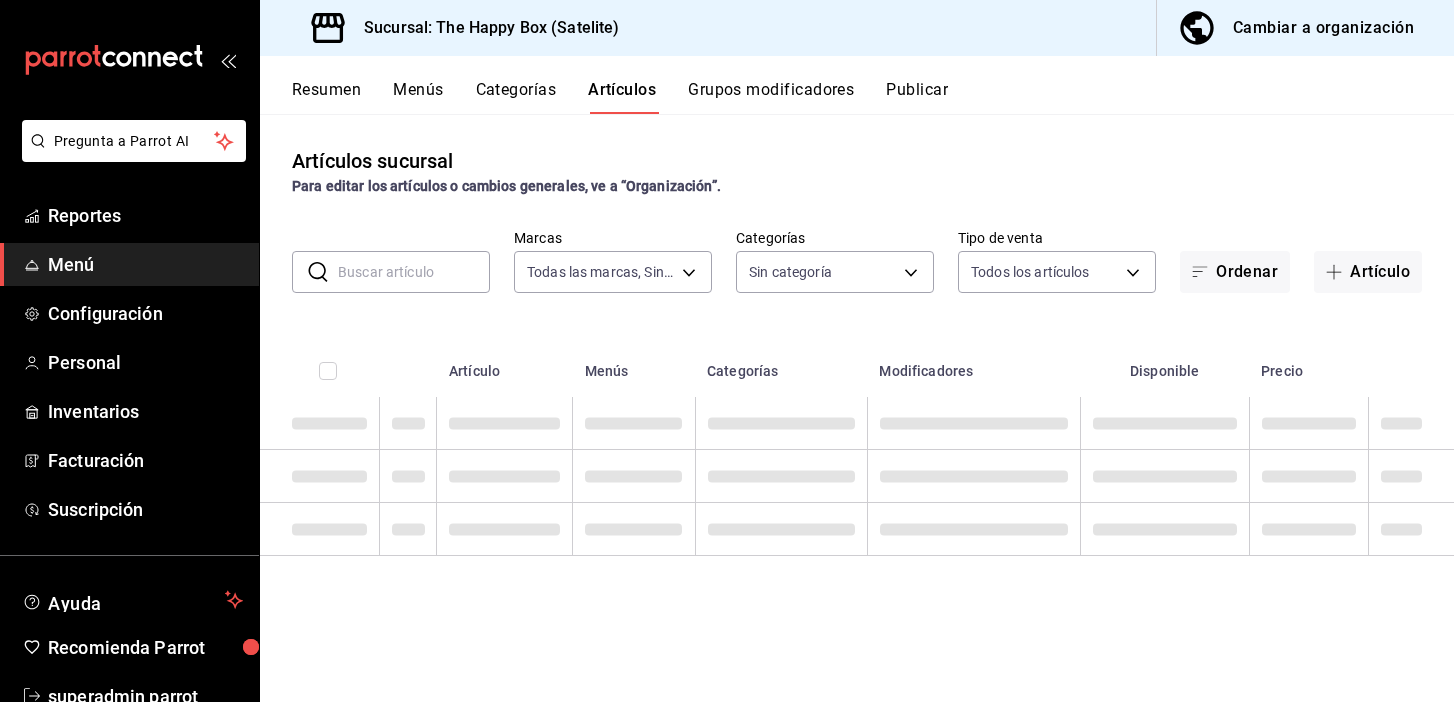 type on "254b66a5-88d1-47ed-93f4-da680209bdce,6127cfa9-f308-49d8-a69c-4fbcf5e7faf5,dfe980d8-d888-408d-b557-9d14b37f18bf,d9c1d4dd-6a52-40bd-9050-efac346822ea,f1d8dd2a-3599-4544-99b9-a5de0c3867ab,990d05ff-1e37-4589-8cac-49fcbd33e0ef,25ff323e-aa09-4962-8bb8-23201ffdab60,c1a2008a-3254-4cfa-bcca-d8d99259a24c,91ae8c5b-a820-46dc-ab1c-3e0d370ac31d,da7de36c-101e-41d3-8ae6-1da2f054aa07,de074f99-5a80-44eb-967c-c6563b725248,f7caff8b-10fb-42ea-aa30-7bda0b82207b,8e0a71af-0d59-41e0-a33d-2e44afe15f9c,0fe21be6-a4bd-4c7d-9cf2-7cda6e94df9e,e5d924ee-3c07-450e-9737-f9b72a0b934a,d644b74a-fbc2-45d0-b29e-4c48303d589a,e8531dce-317f-4888-a57f-9eb1e0a803dc,7c5c93f8-66ea-42ac-95d8-fe8dba24bb2b,f547cbb9-40db-434a-8dc8-3fbd1d2f0983" 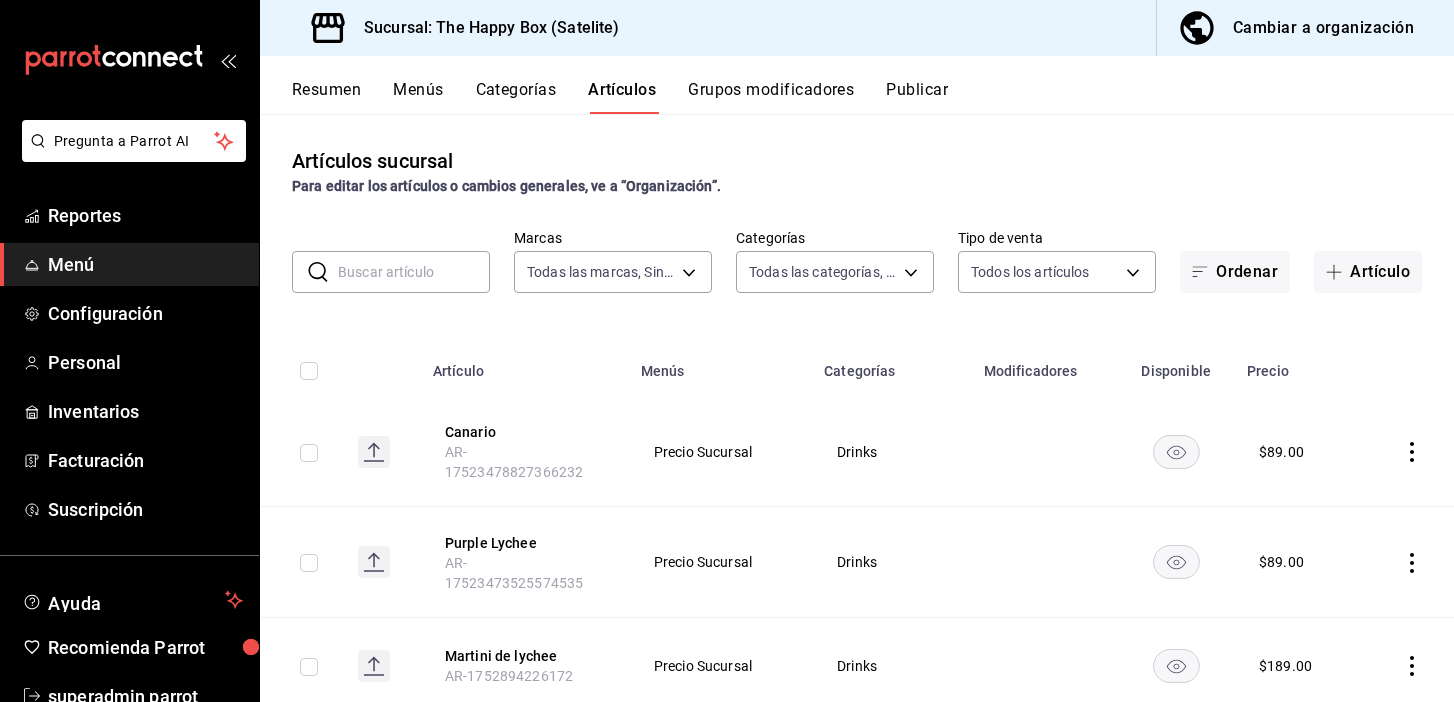 click at bounding box center (414, 272) 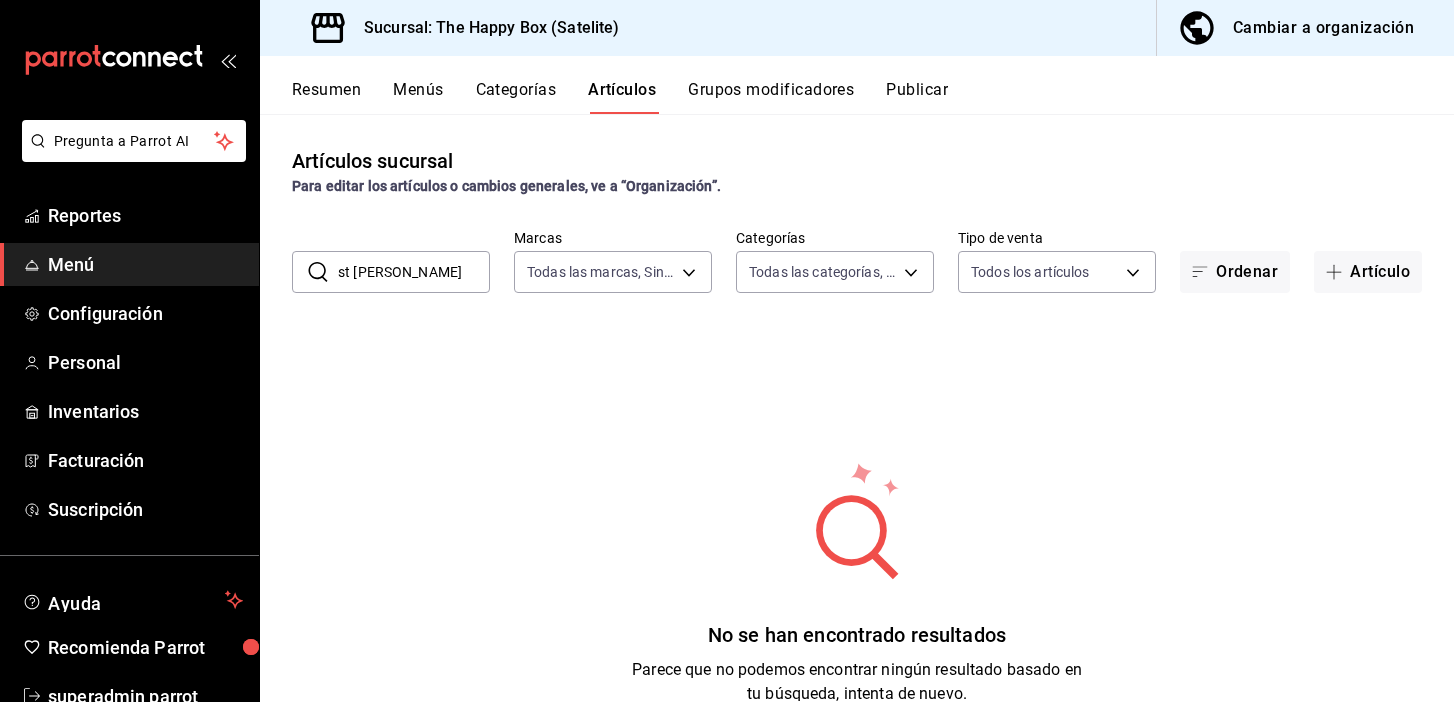 click on "st [PERSON_NAME]" at bounding box center (414, 272) 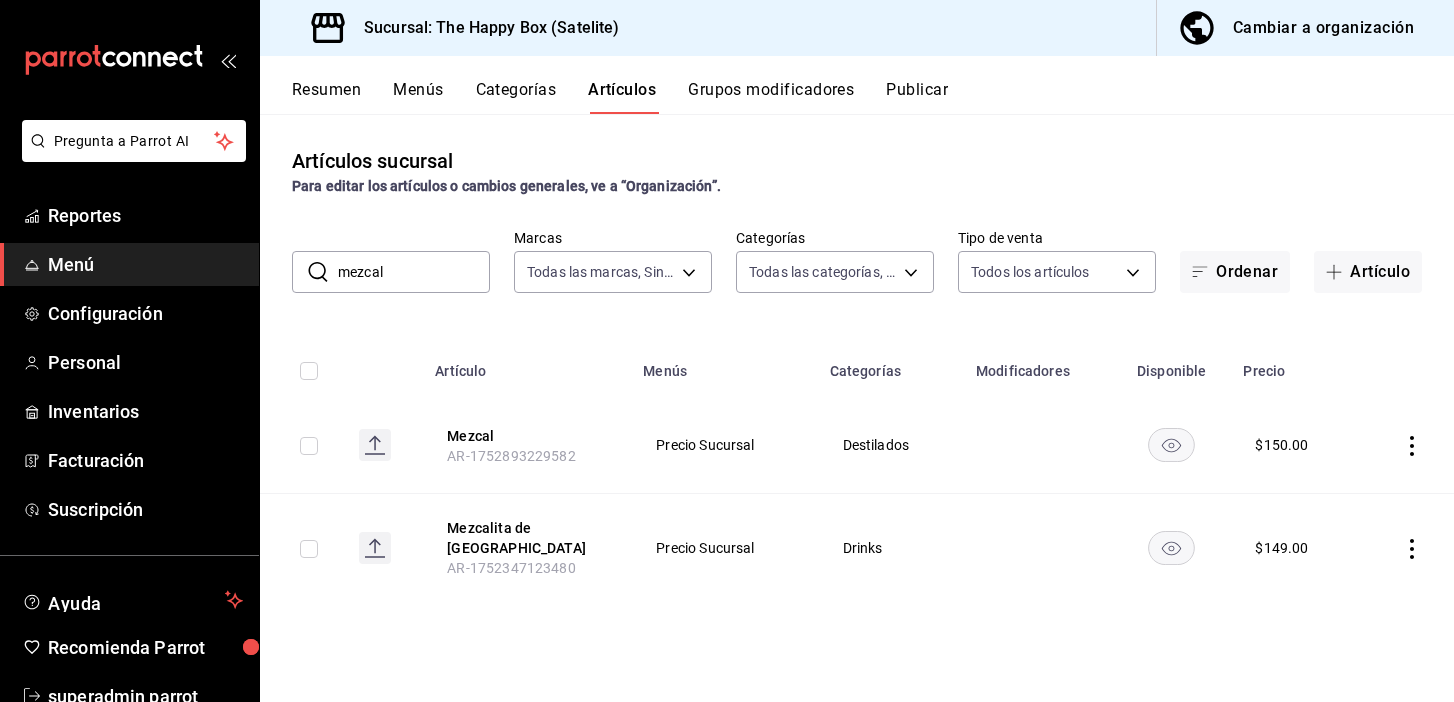 click on "mezcal" at bounding box center (414, 272) 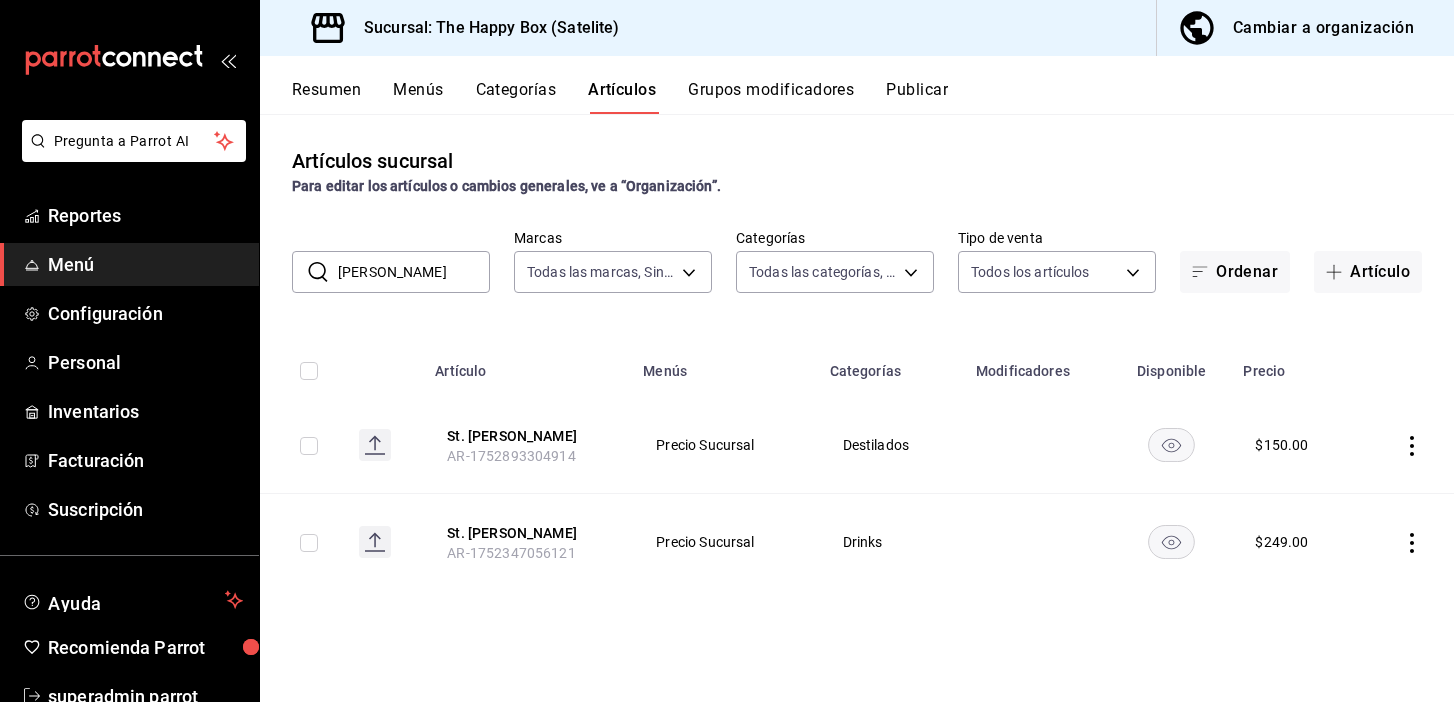 click on "[PERSON_NAME]" at bounding box center (414, 272) 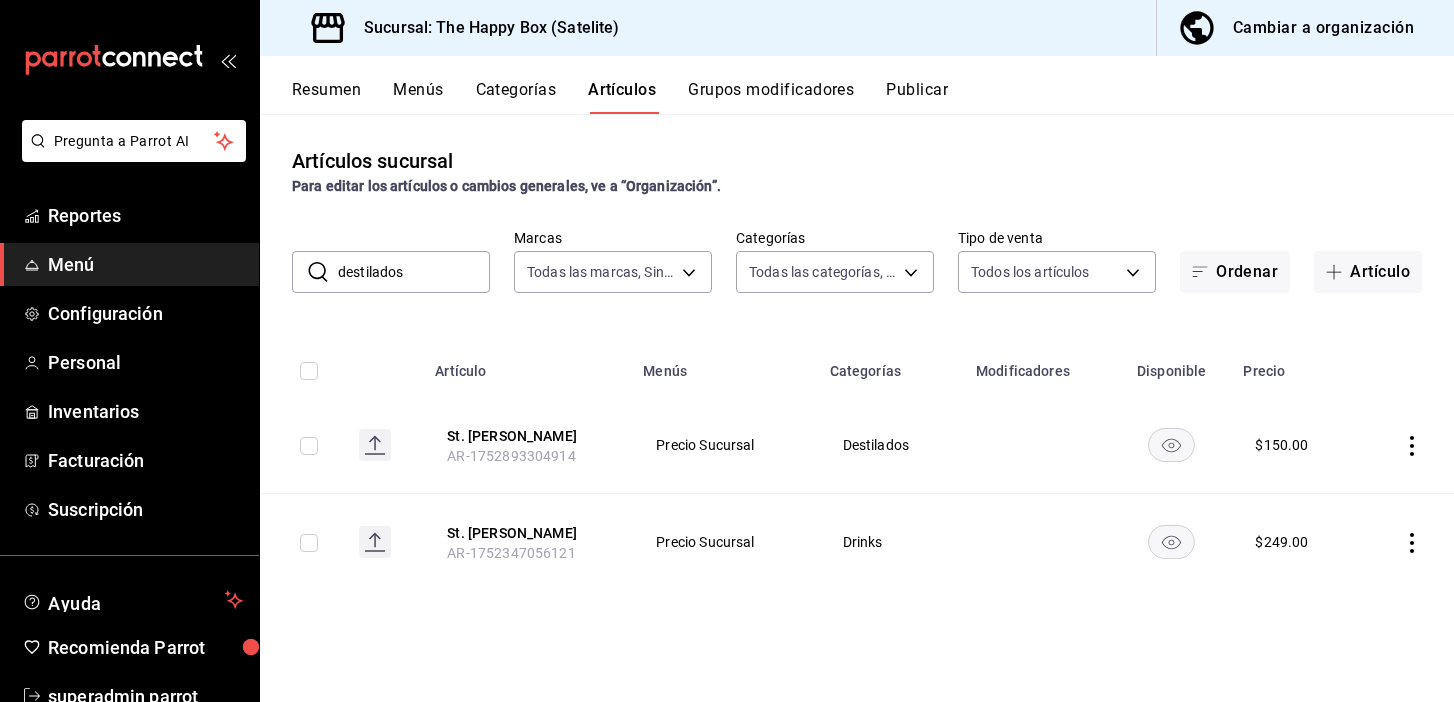 type on "destilados" 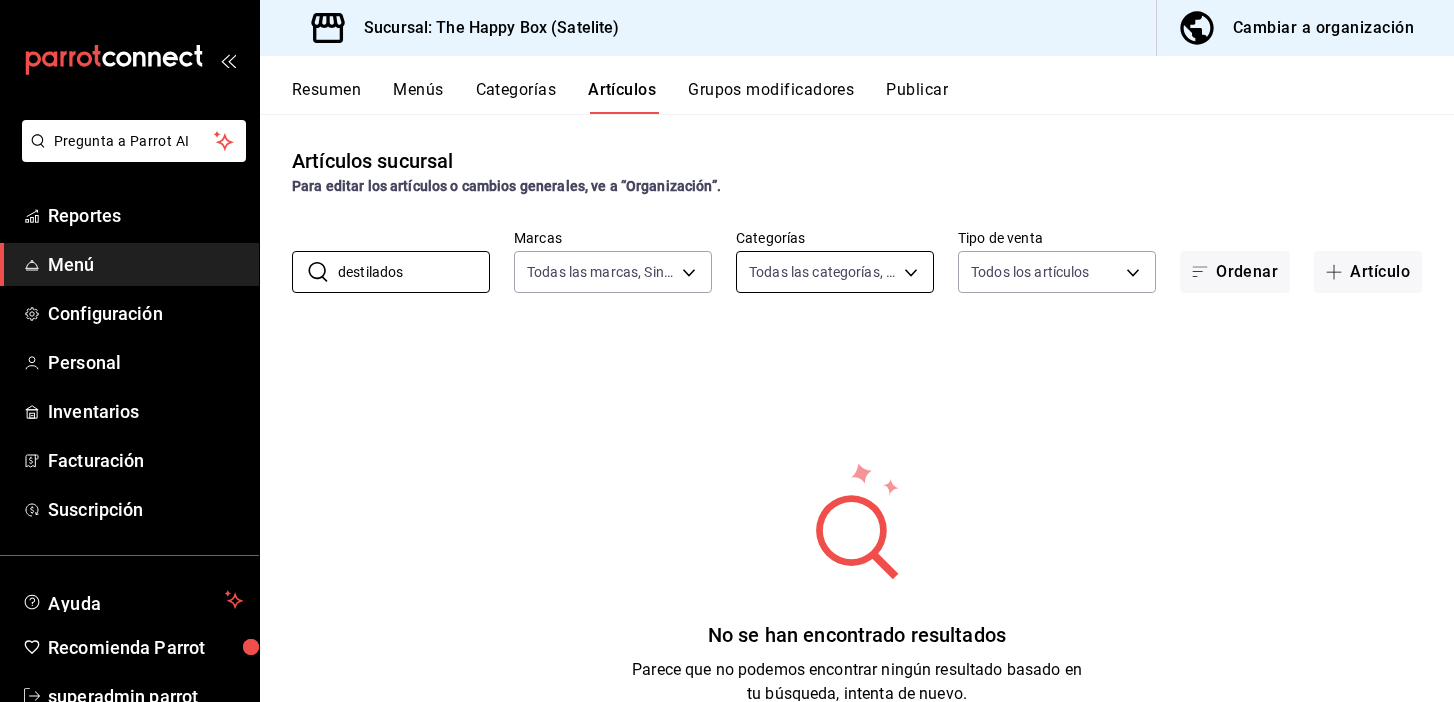 click on "Pregunta a Parrot AI Reportes   Menú   Configuración   Personal   Inventarios   Facturación   Suscripción   Ayuda Recomienda Parrot   superadmin parrot   Sugerir nueva función   Sucursal: The Happy Box (Satelite) Cambiar a organización Resumen Menús Categorías Artículos Grupos modificadores Publicar Artículos sucursal Para editar los artículos o cambios generales, ve a “Organización”. ​ destilados ​ Marcas Todas las marcas, Sin marca 58c7a565-4df7-4662-91b2-7a1e9e046cfe Categorías Todas las categorías, Sin categoría Tipo de venta Todos los artículos ALL Ordenar Artículo No se han encontrado resultados Parece que no podemos encontrar ningún resultado basado en tu búsqueda, intenta de nuevo. Guardar GANA 1 MES GRATIS EN TU SUSCRIPCIÓN AQUÍ Ver video tutorial Ir a video Pregunta a Parrot AI Reportes   Menú   Configuración   Personal   Inventarios   Facturación   Suscripción   Ayuda Recomienda Parrot   superadmin parrot   Sugerir nueva función   Visitar centro de ayuda" at bounding box center (727, 351) 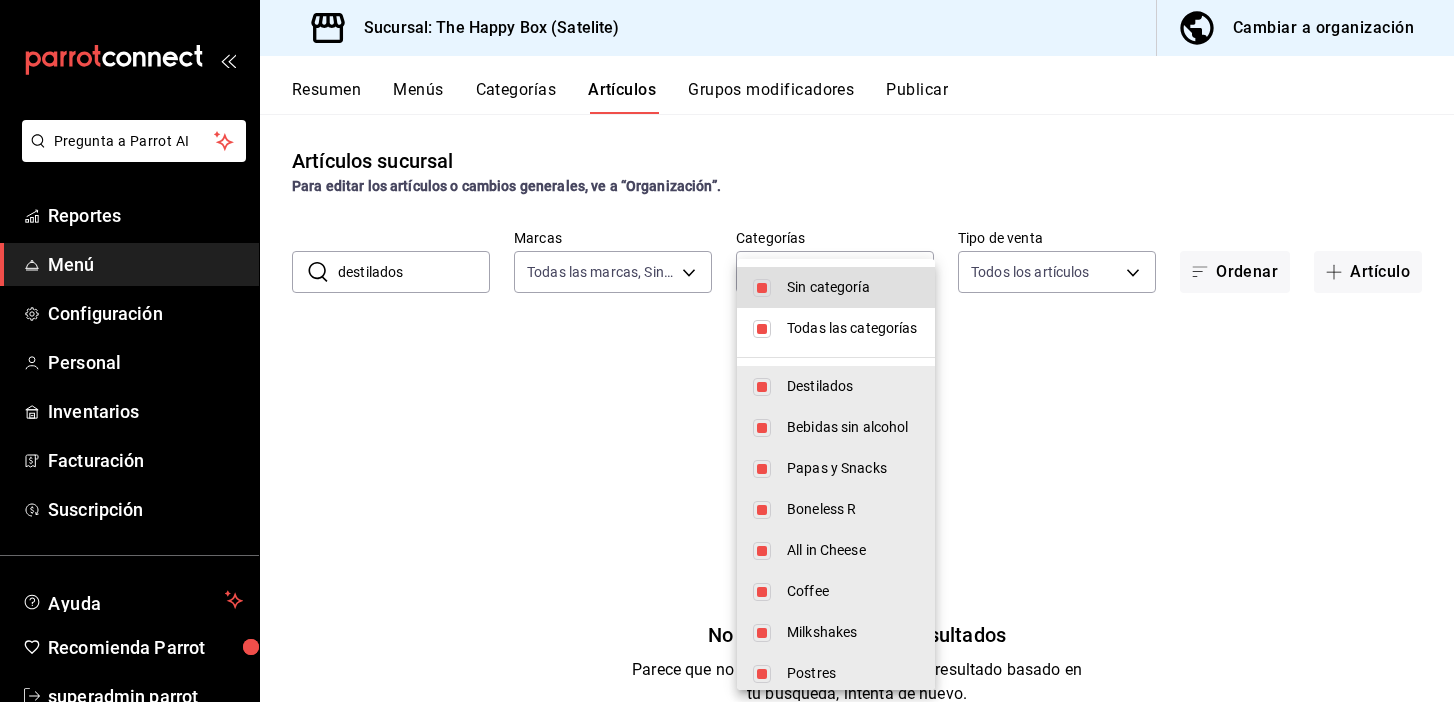 click at bounding box center (762, 288) 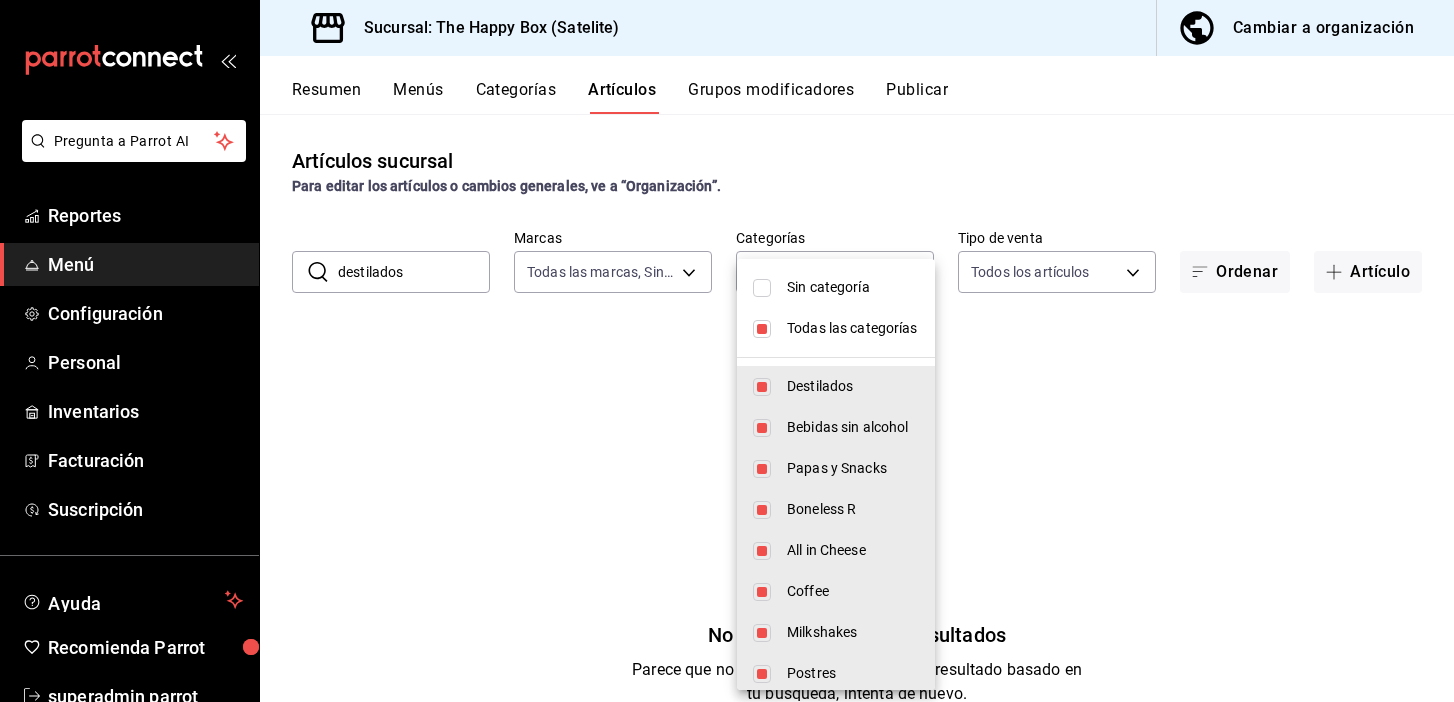 click at bounding box center [762, 329] 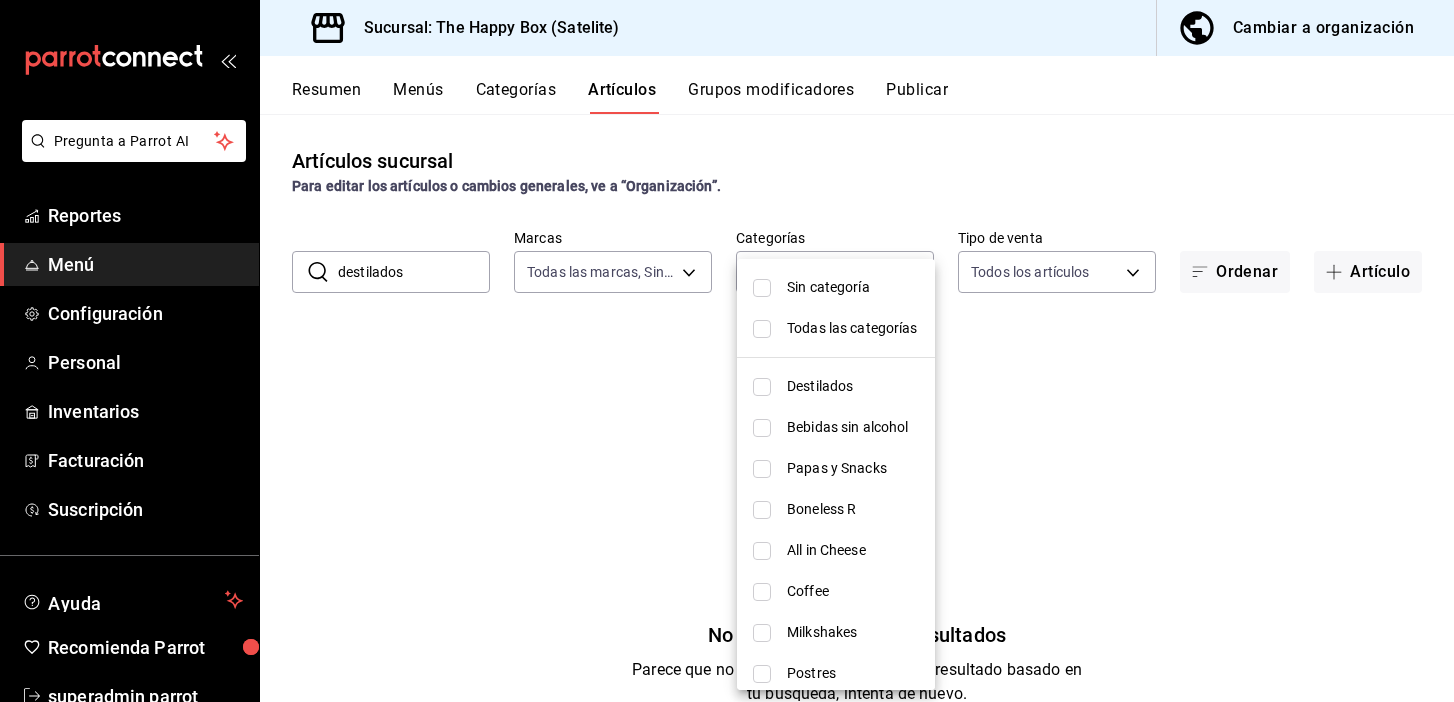 click at bounding box center [762, 387] 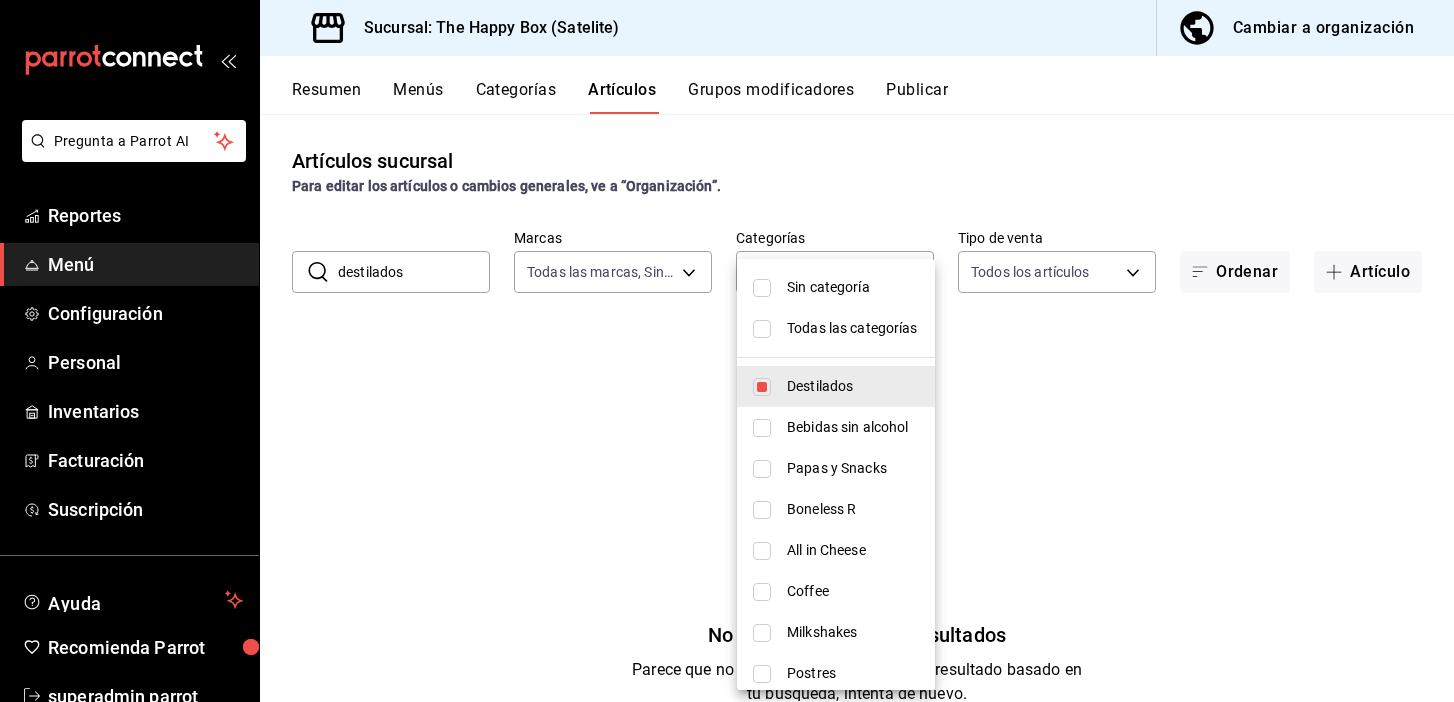 click at bounding box center [727, 351] 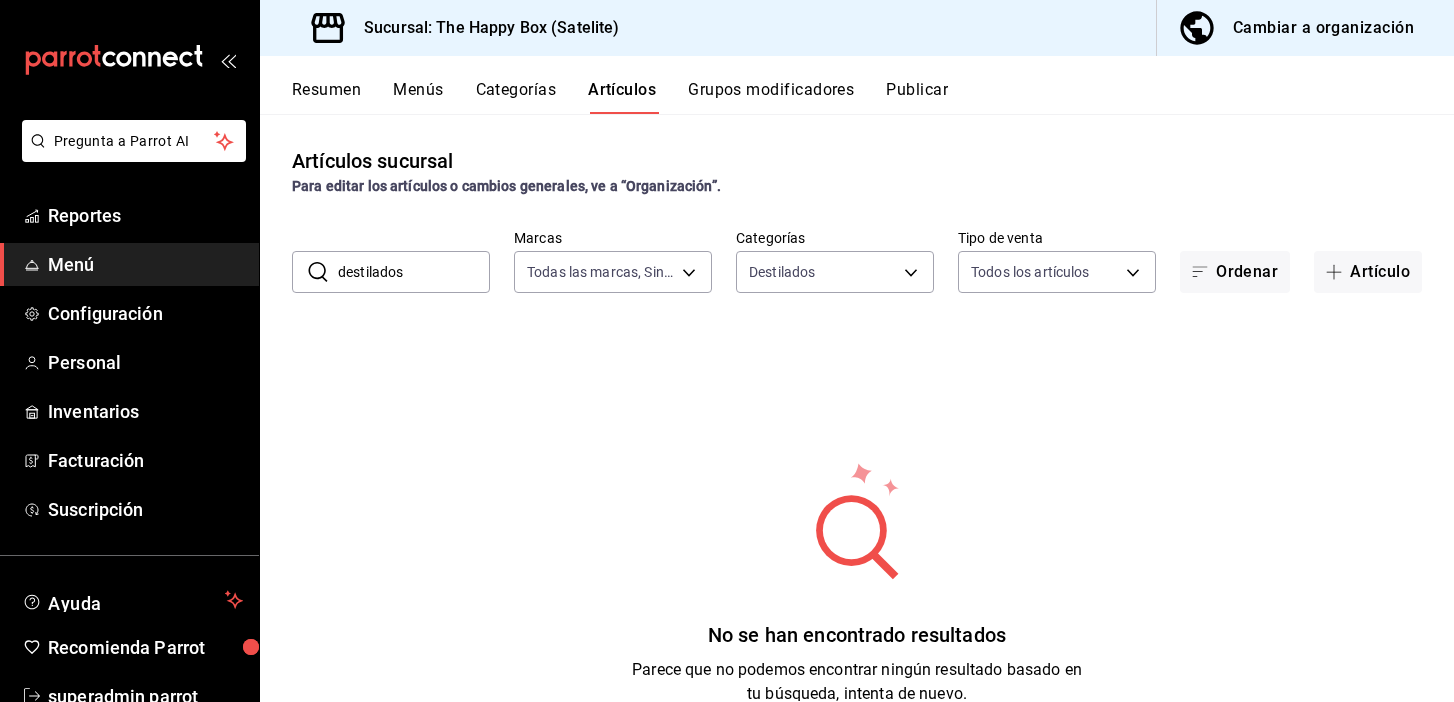 click at bounding box center [727, 351] 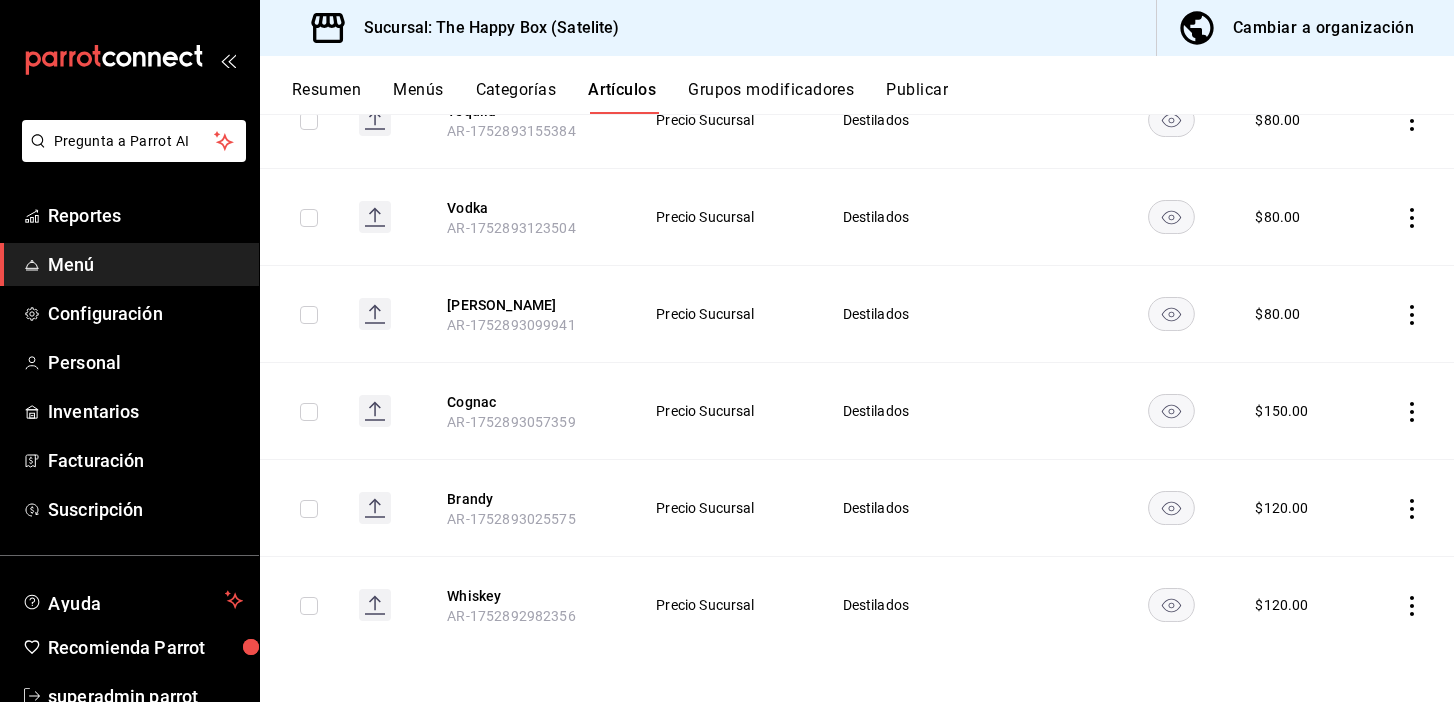scroll, scrollTop: 0, scrollLeft: 0, axis: both 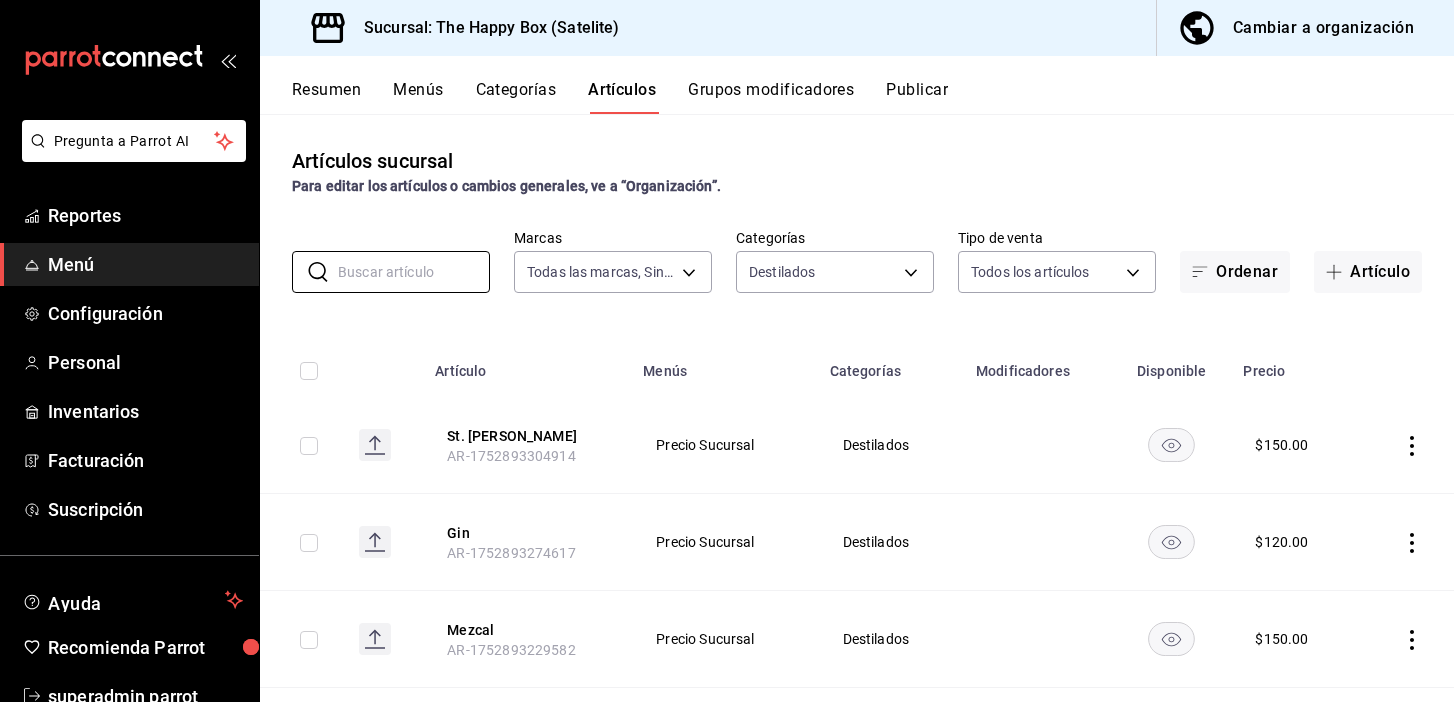 type 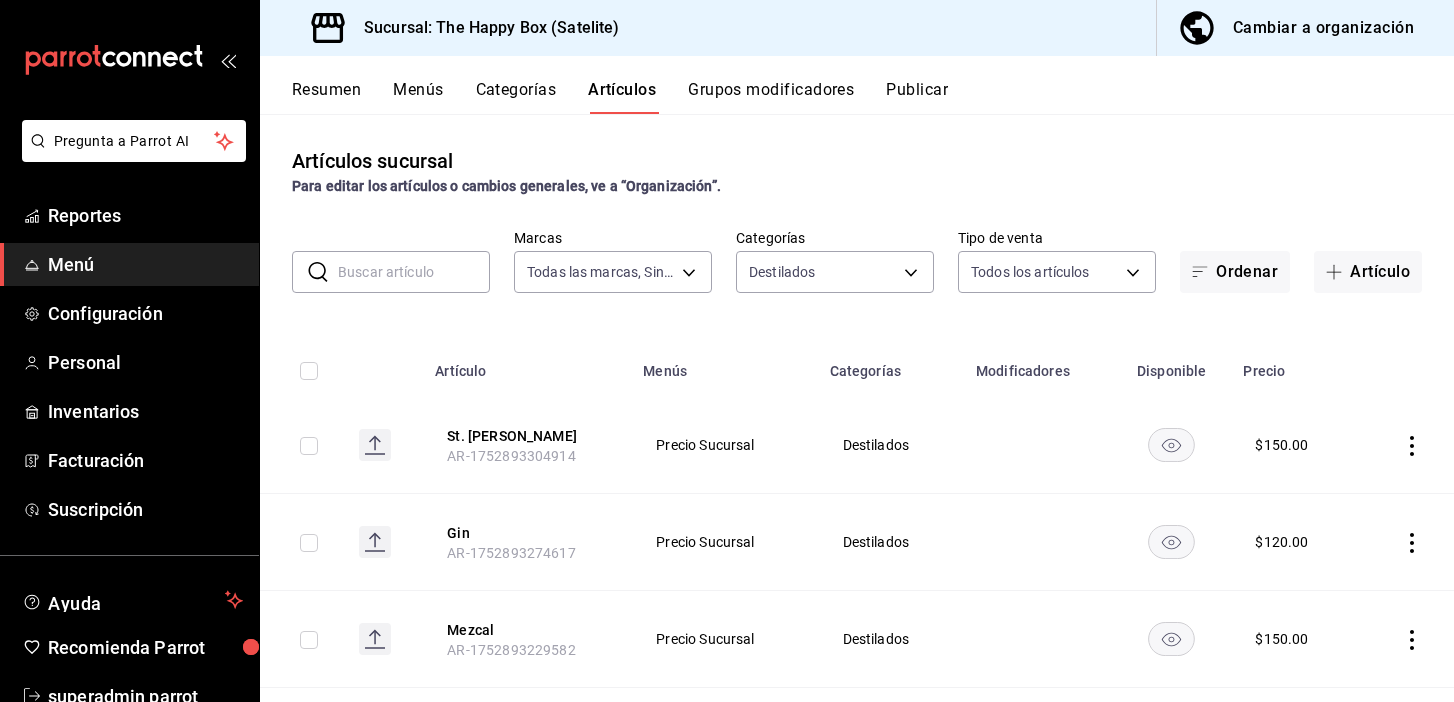 click on "Resumen" at bounding box center (326, 97) 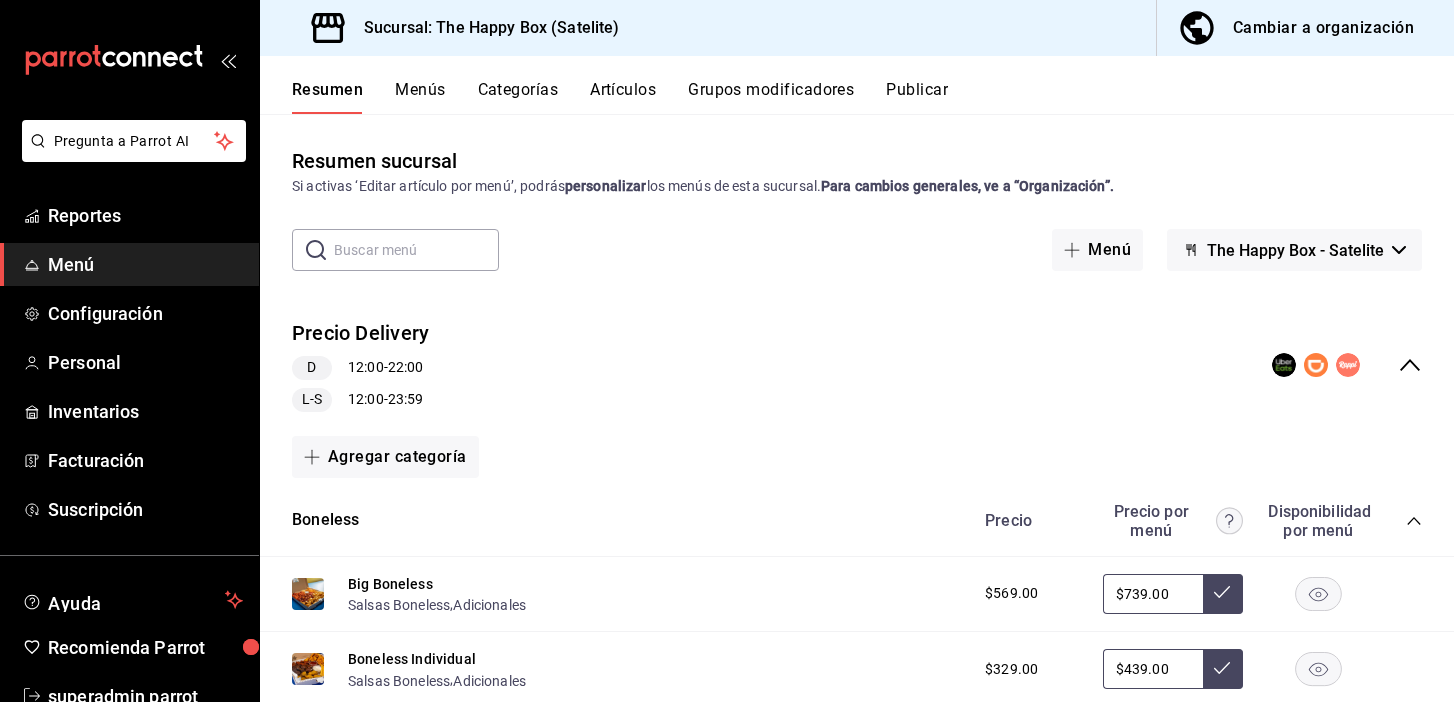 scroll, scrollTop: 1109, scrollLeft: 0, axis: vertical 